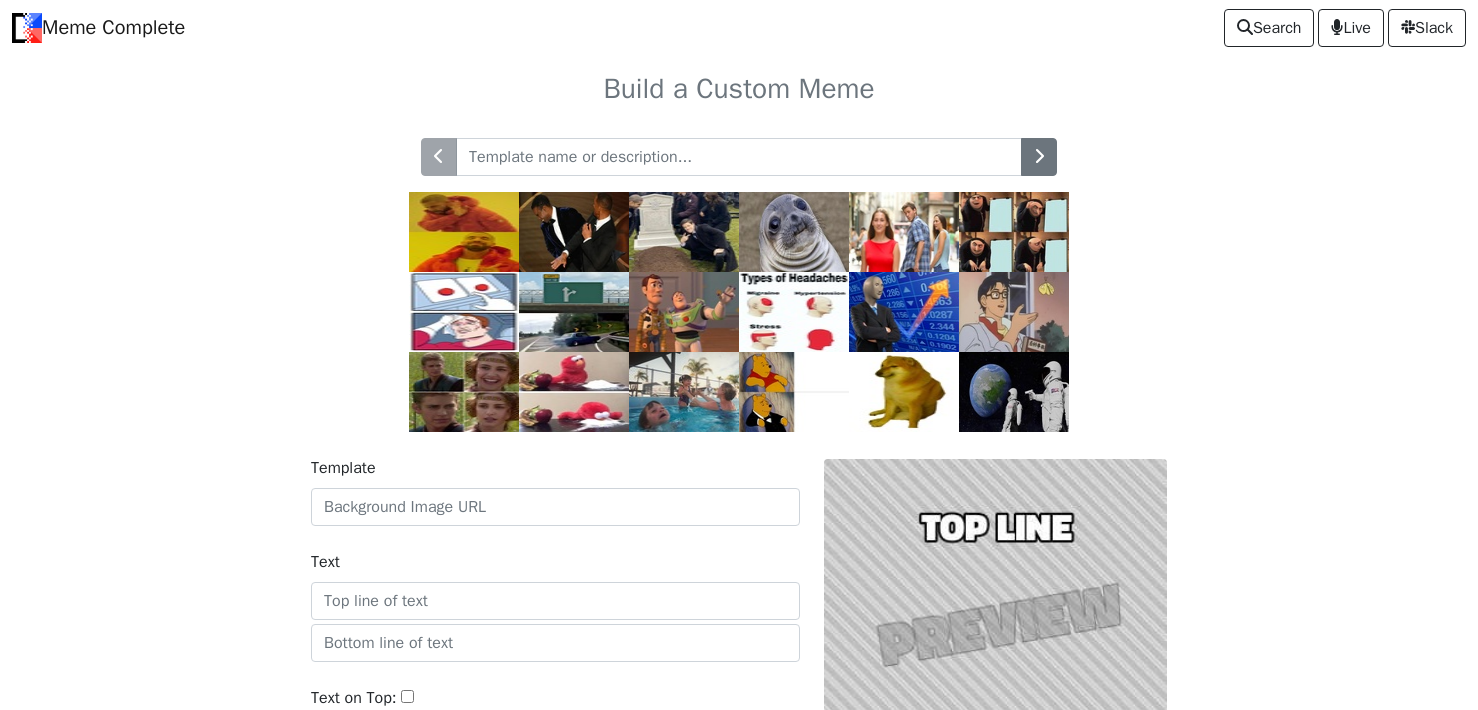 scroll, scrollTop: 0, scrollLeft: 0, axis: both 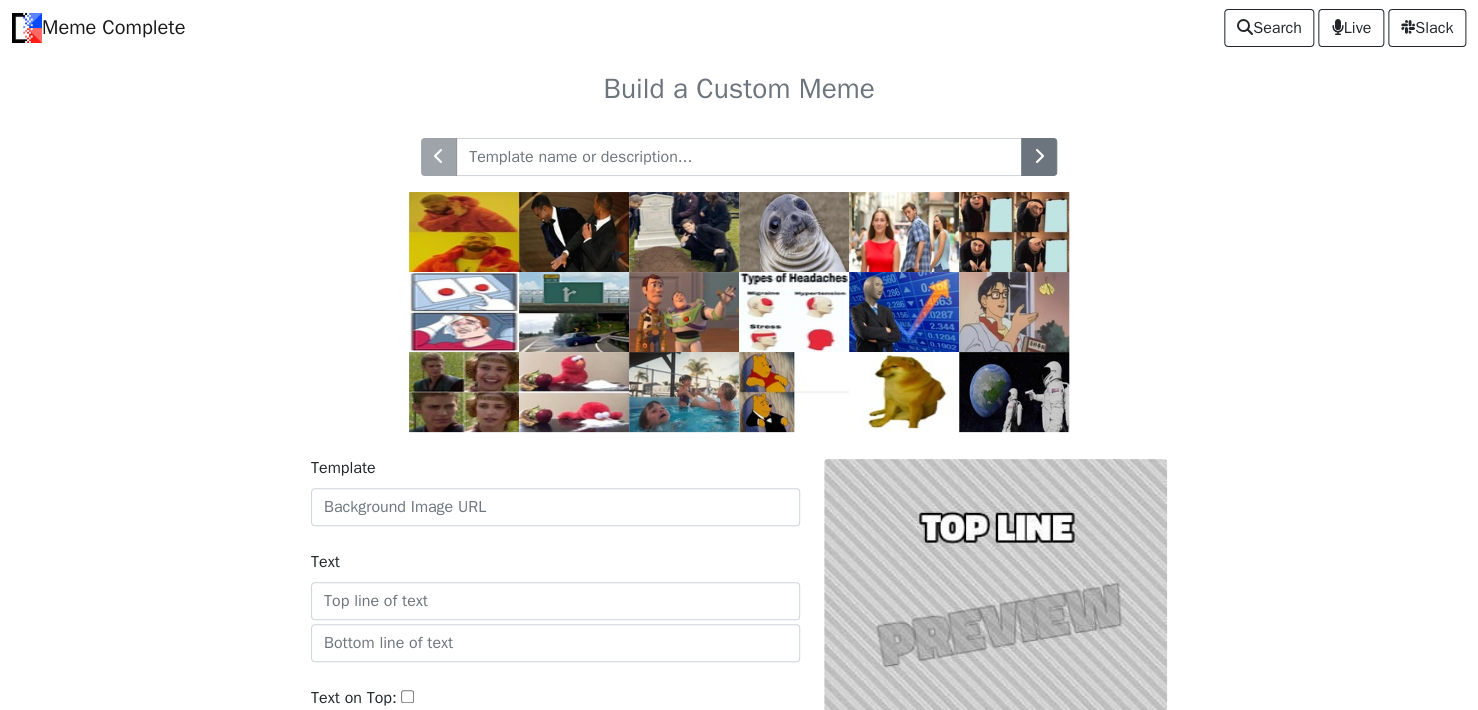 click at bounding box center (739, 157) 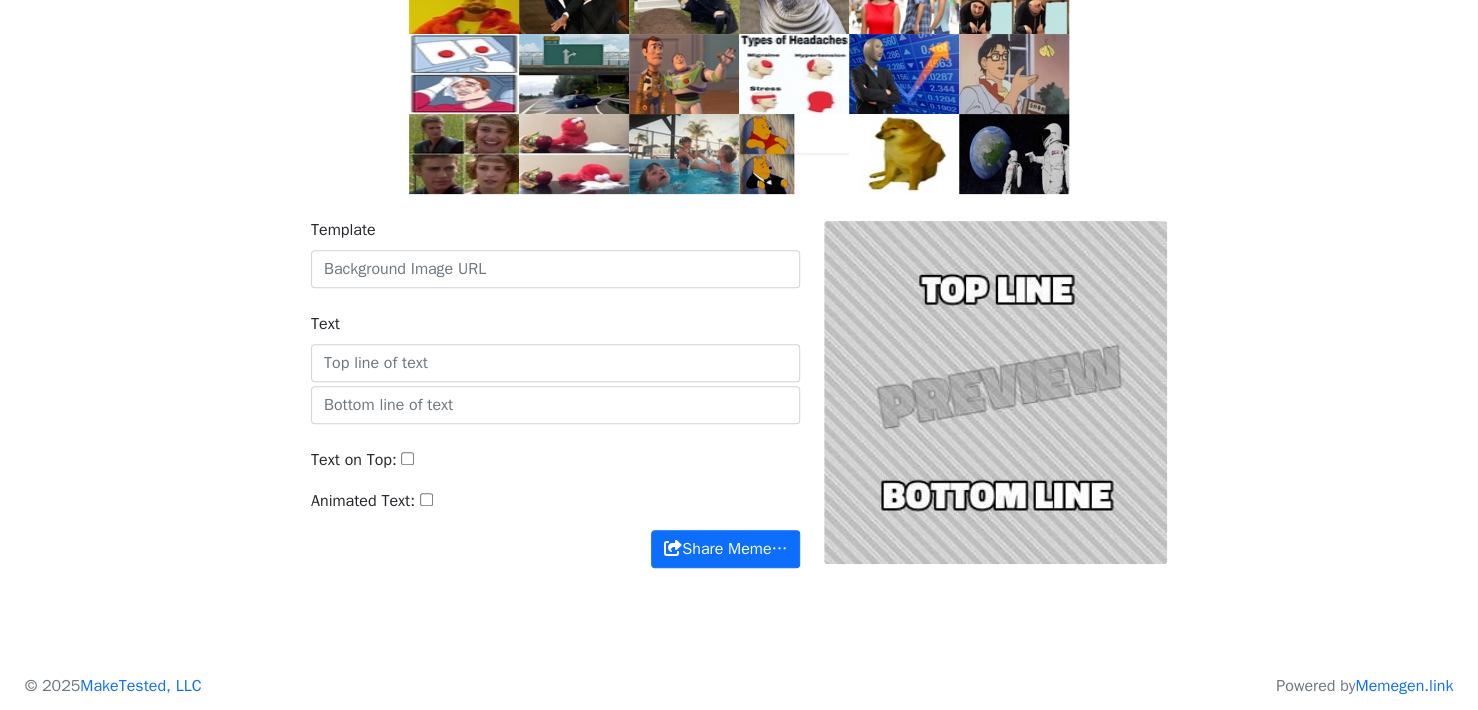 scroll, scrollTop: 243, scrollLeft: 0, axis: vertical 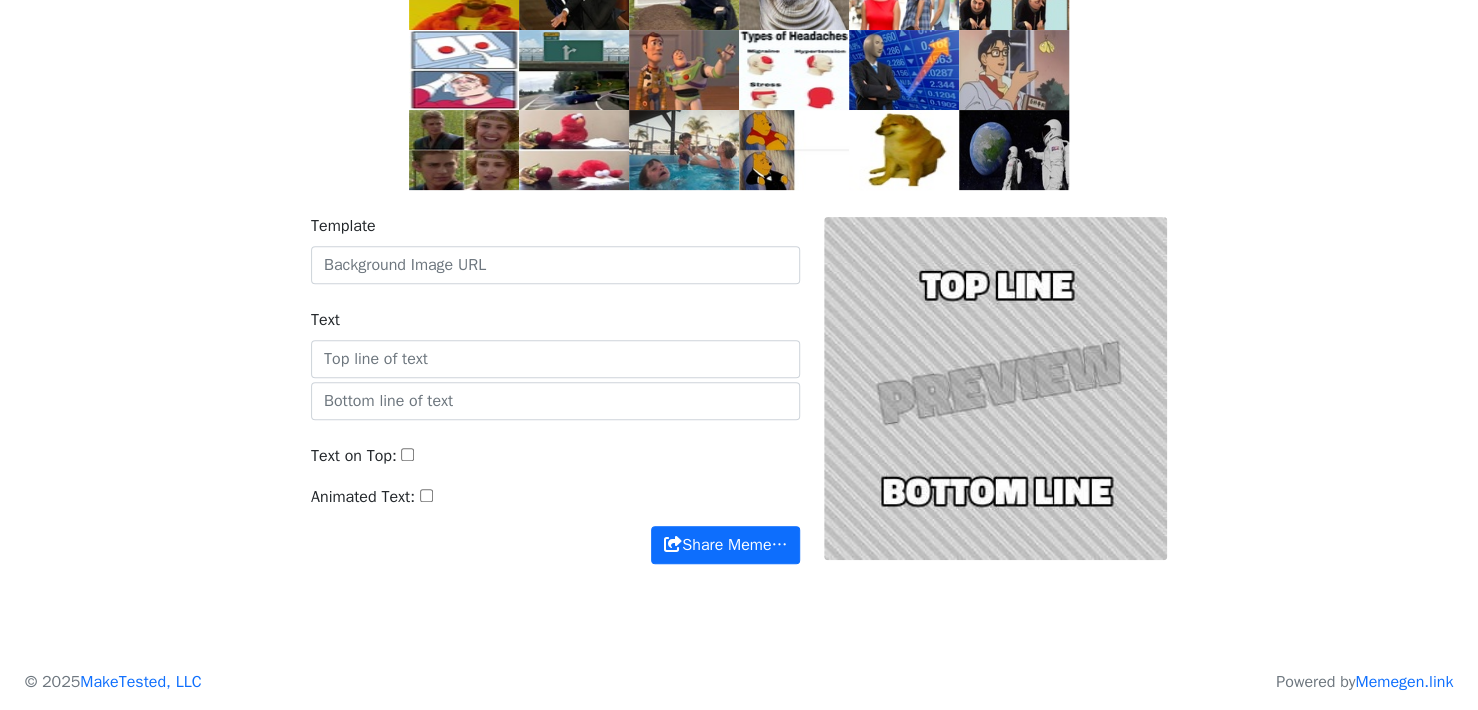 click on "Animated Text:" at bounding box center [426, 495] 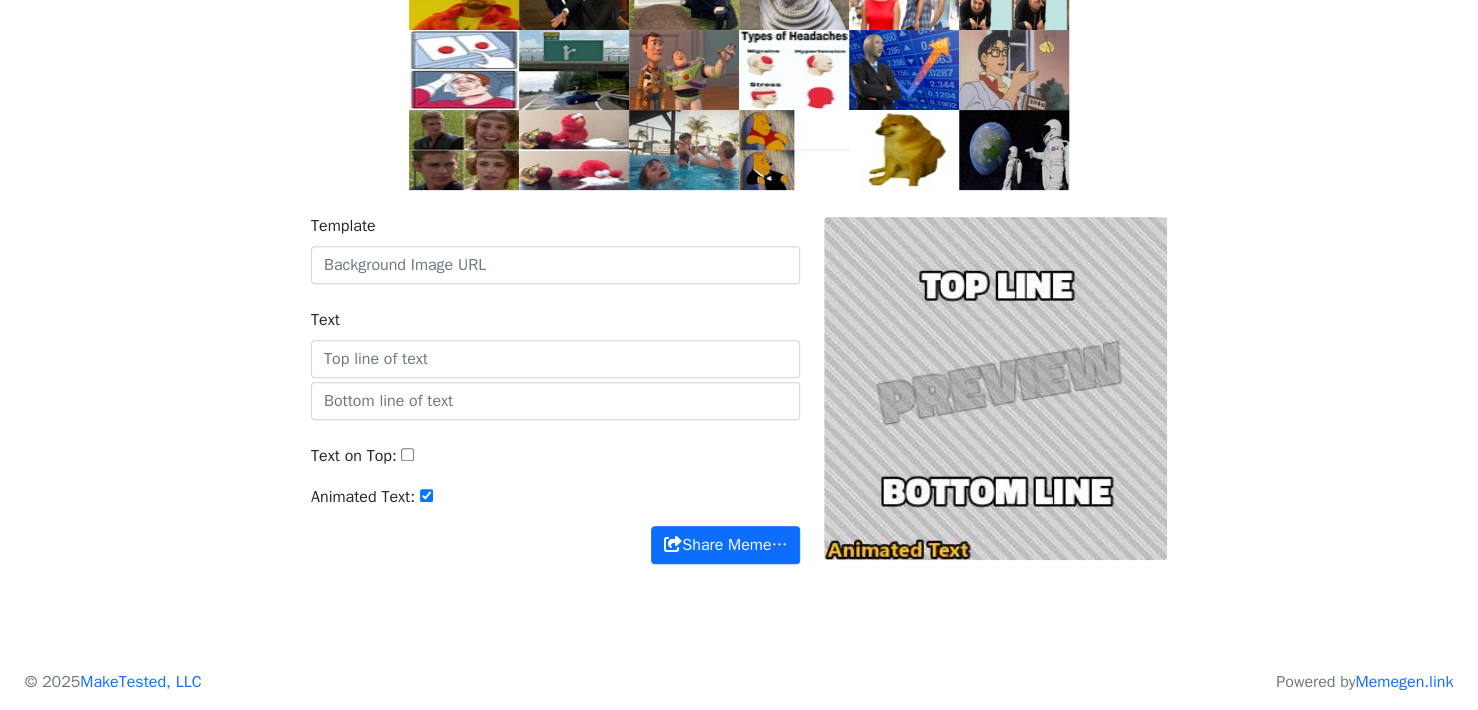 click on "Animated Text:" at bounding box center [426, 495] 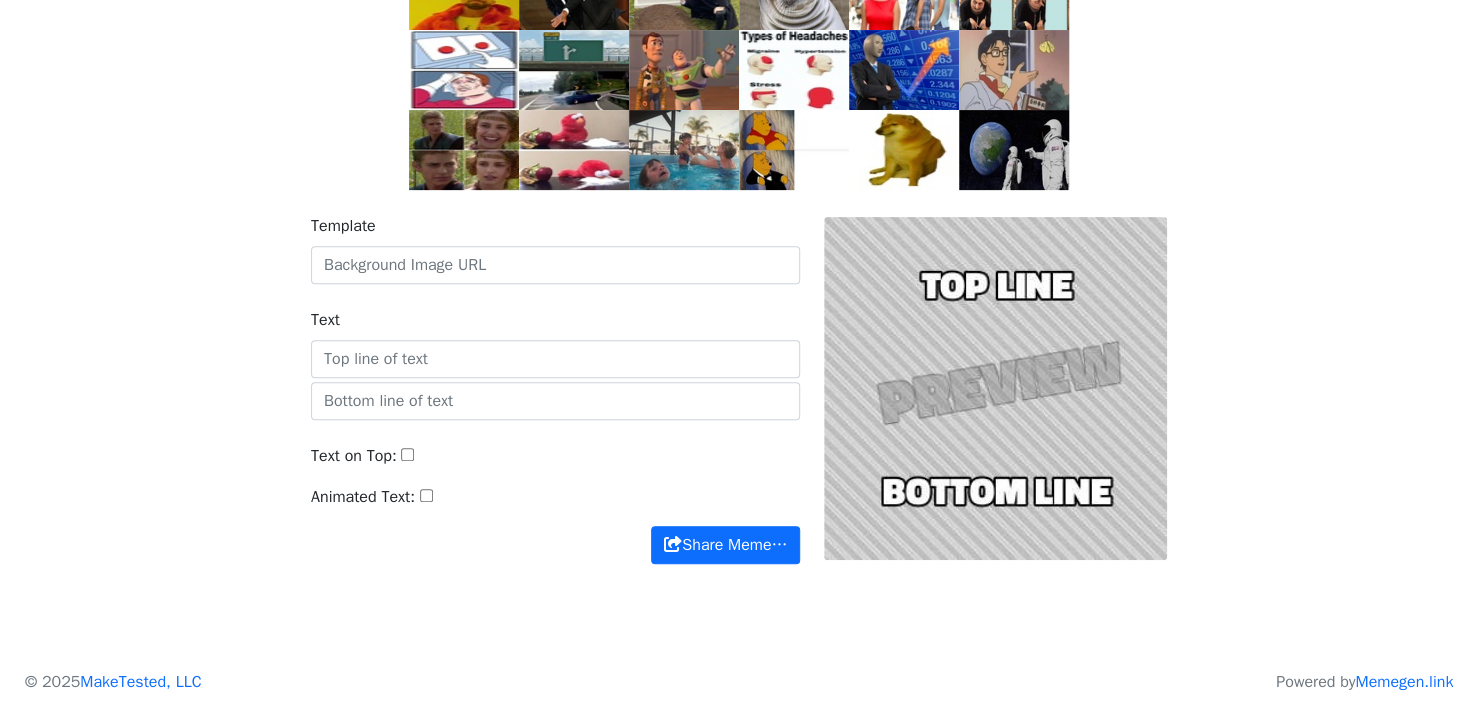 click at bounding box center [995, 389] 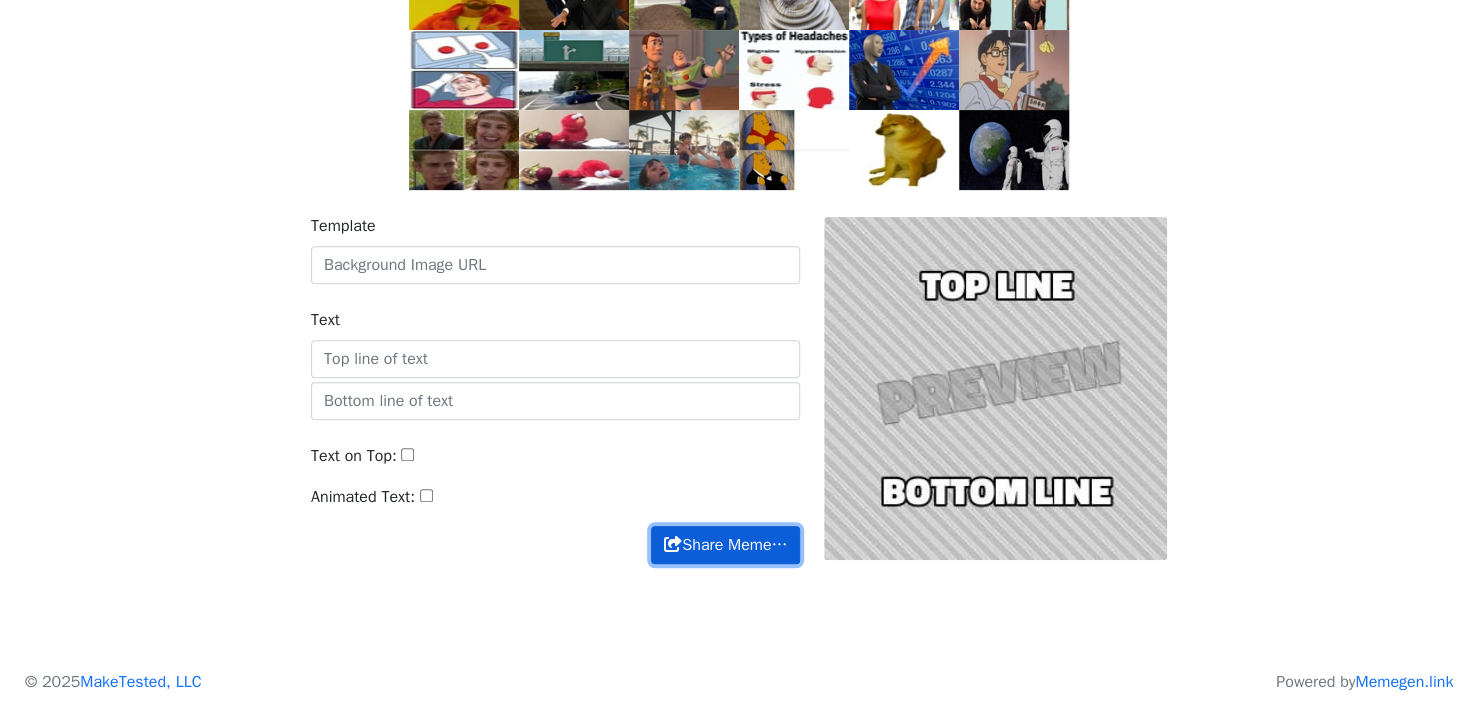 click on "Share Meme…" at bounding box center (725, 545) 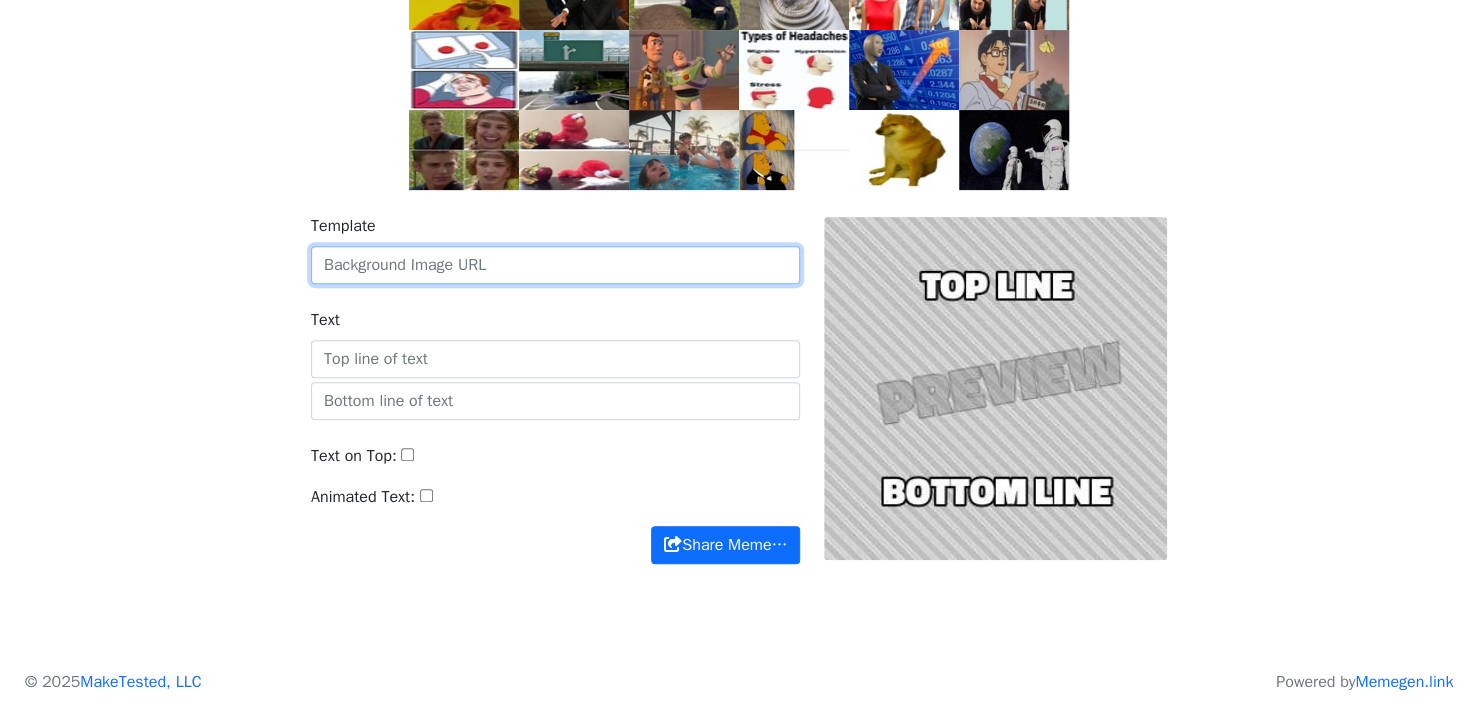 click on "Template" at bounding box center (555, 265) 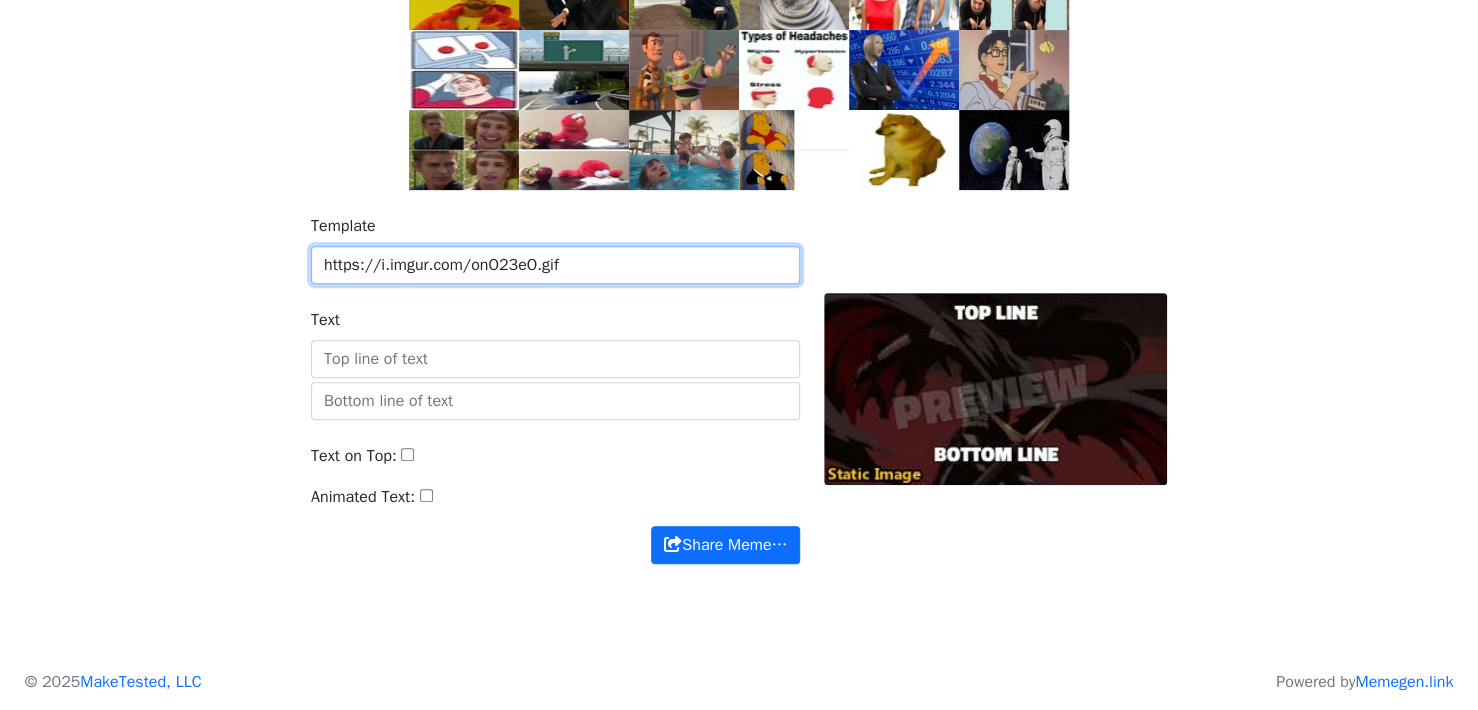 type on "https://i.imgur.com/onO23eO.gif" 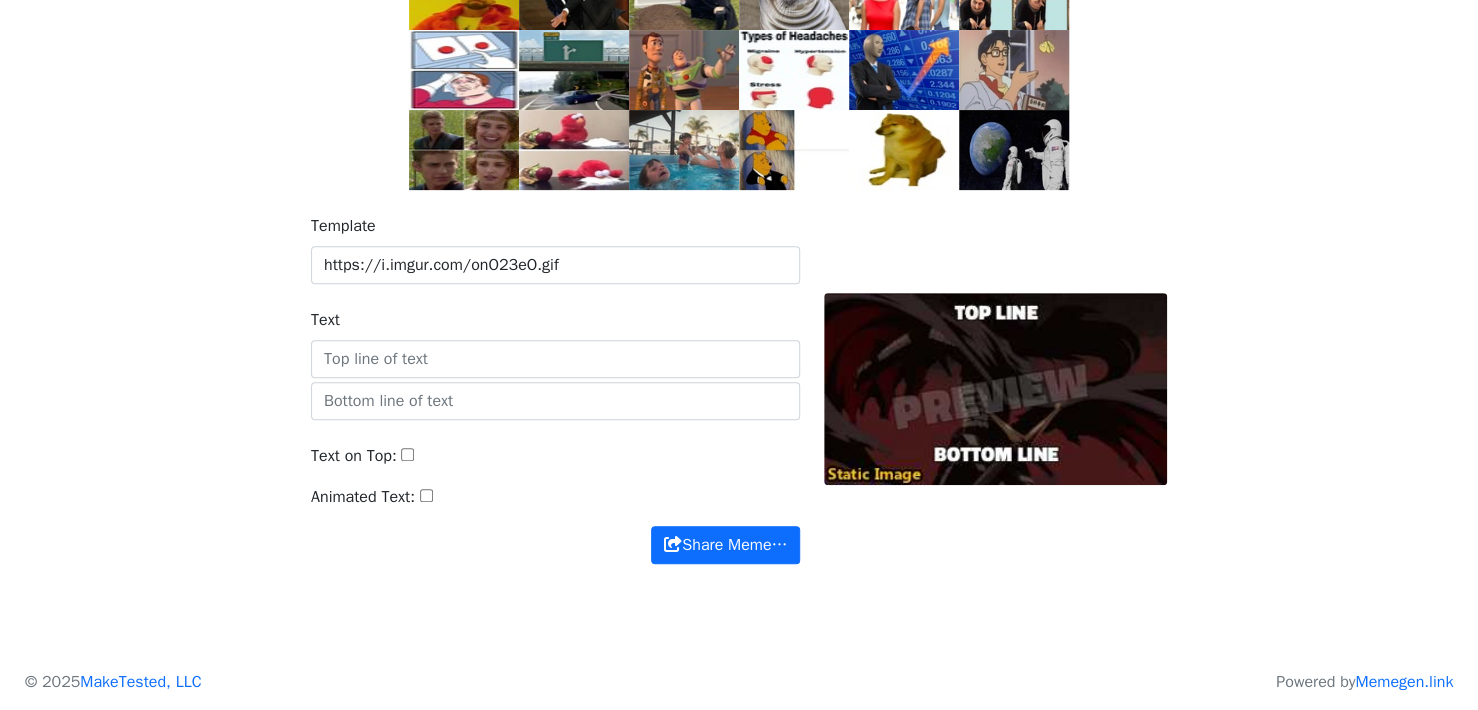 click on "Animated Text:" at bounding box center [555, 505] 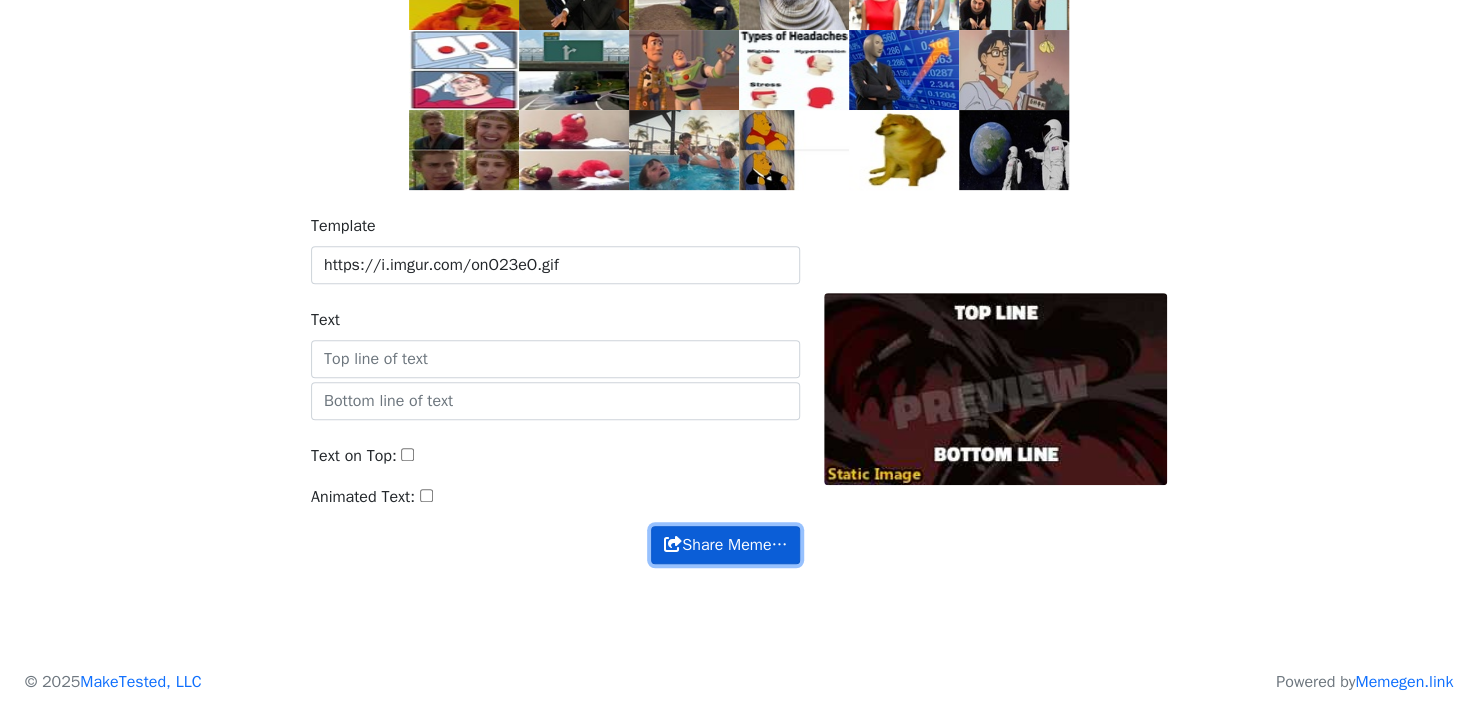 click on "Share Meme…" at bounding box center (725, 545) 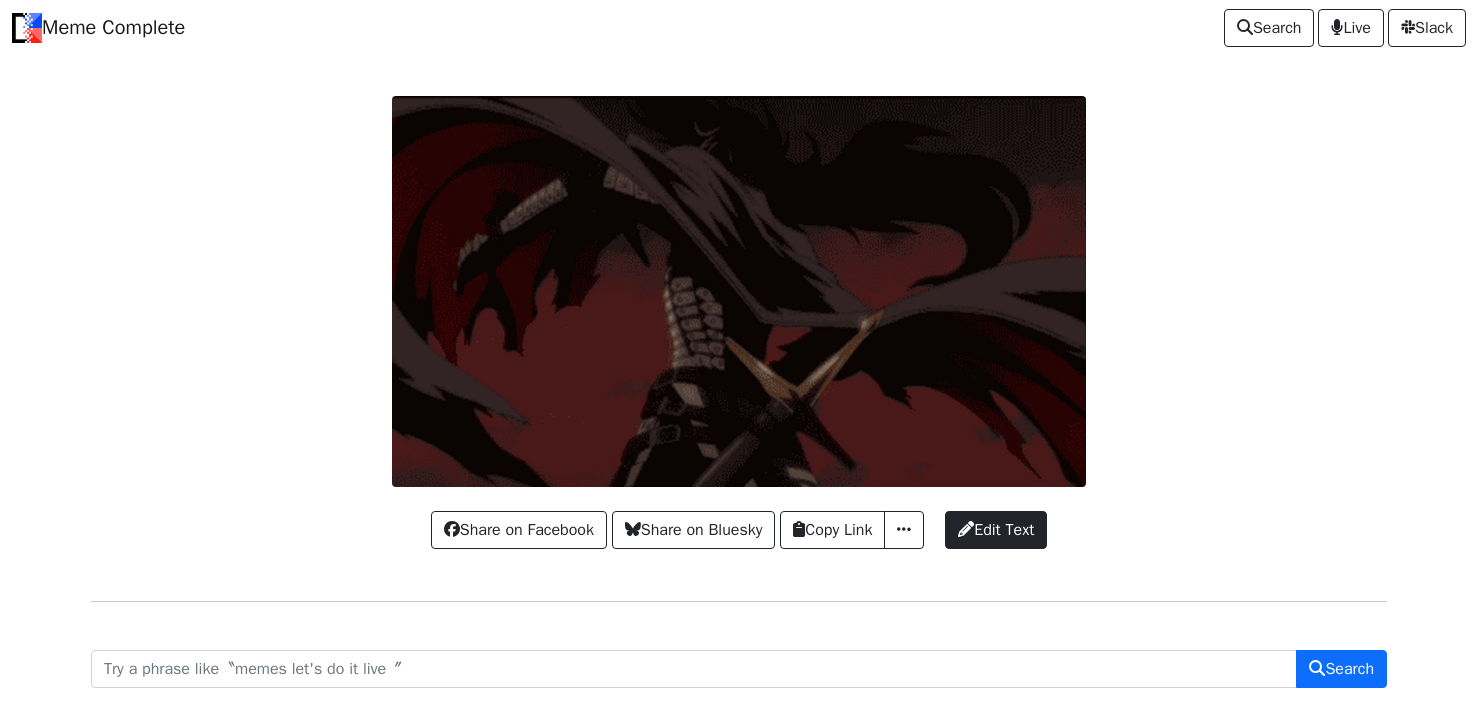 scroll, scrollTop: 0, scrollLeft: 0, axis: both 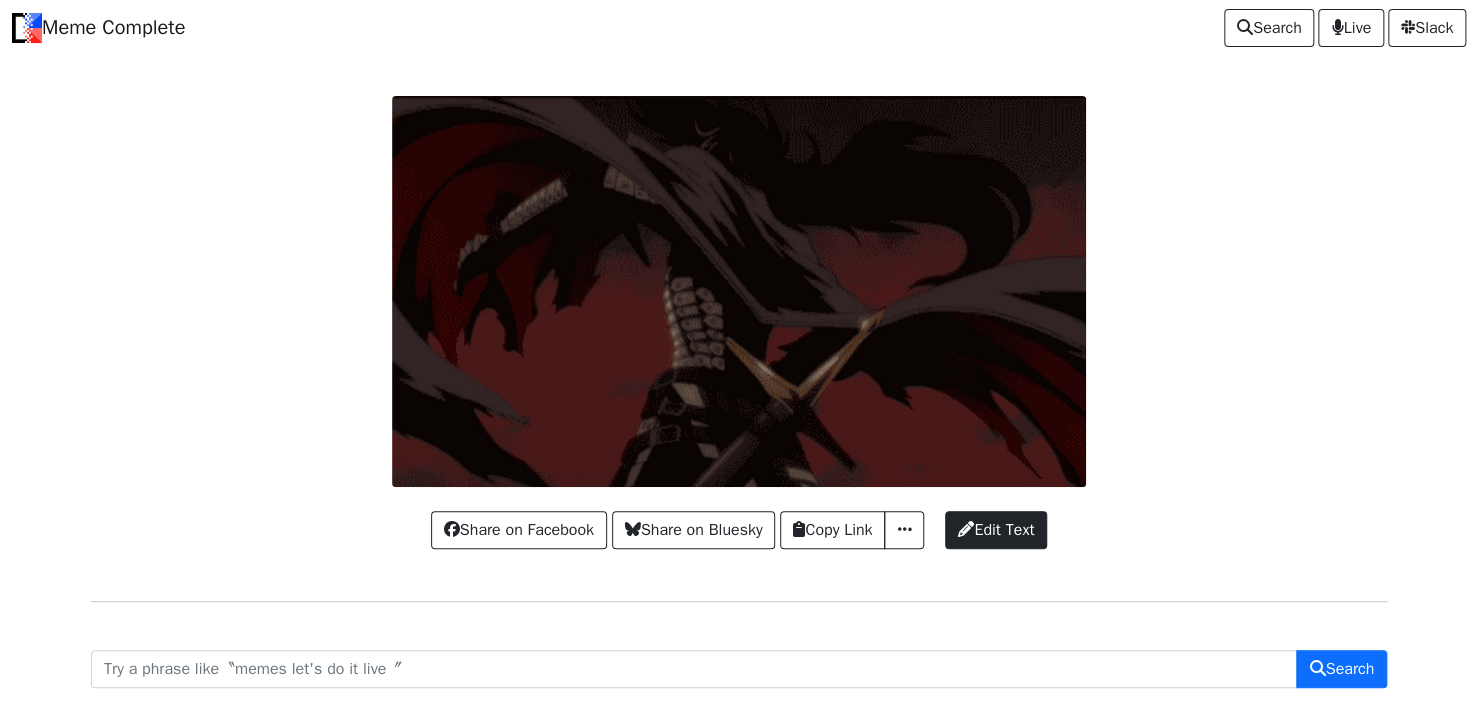 click at bounding box center (739, 291) 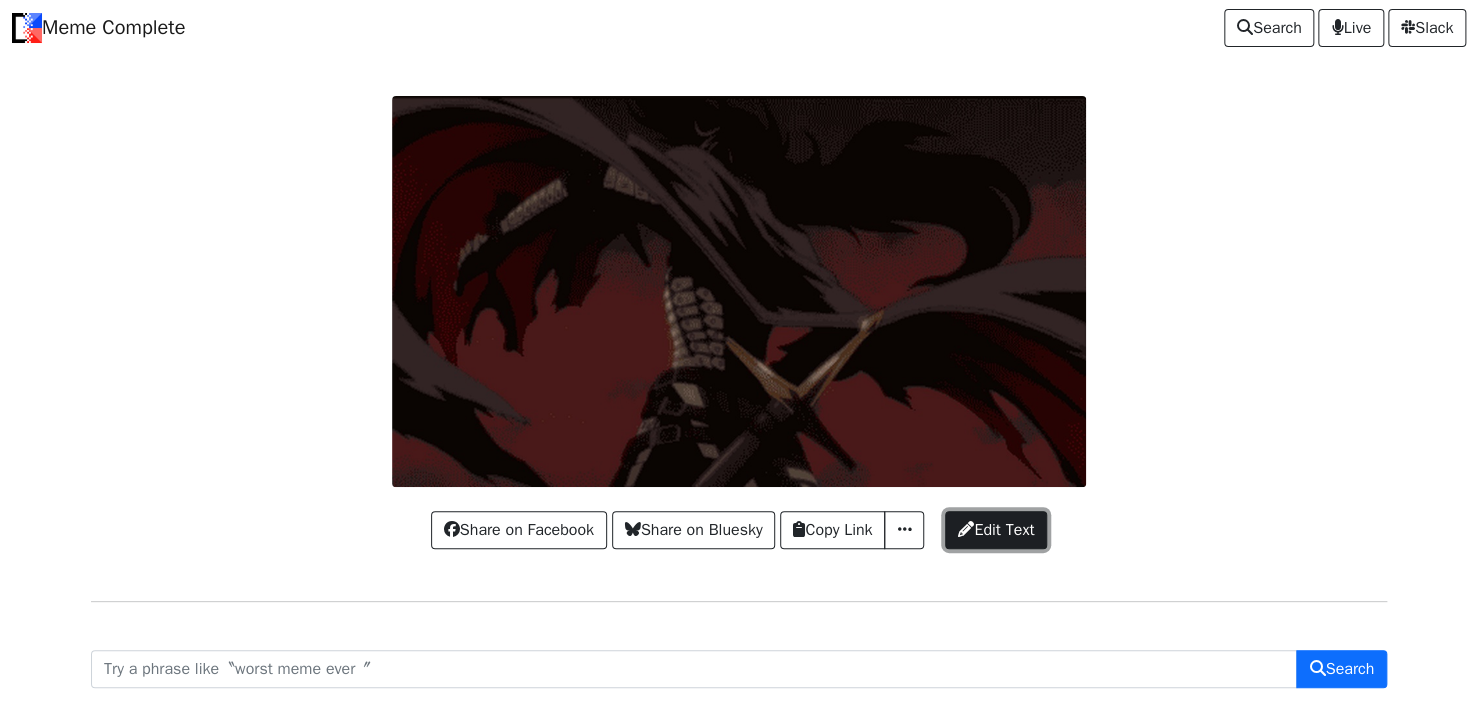 click on "Edit Text" at bounding box center [996, 530] 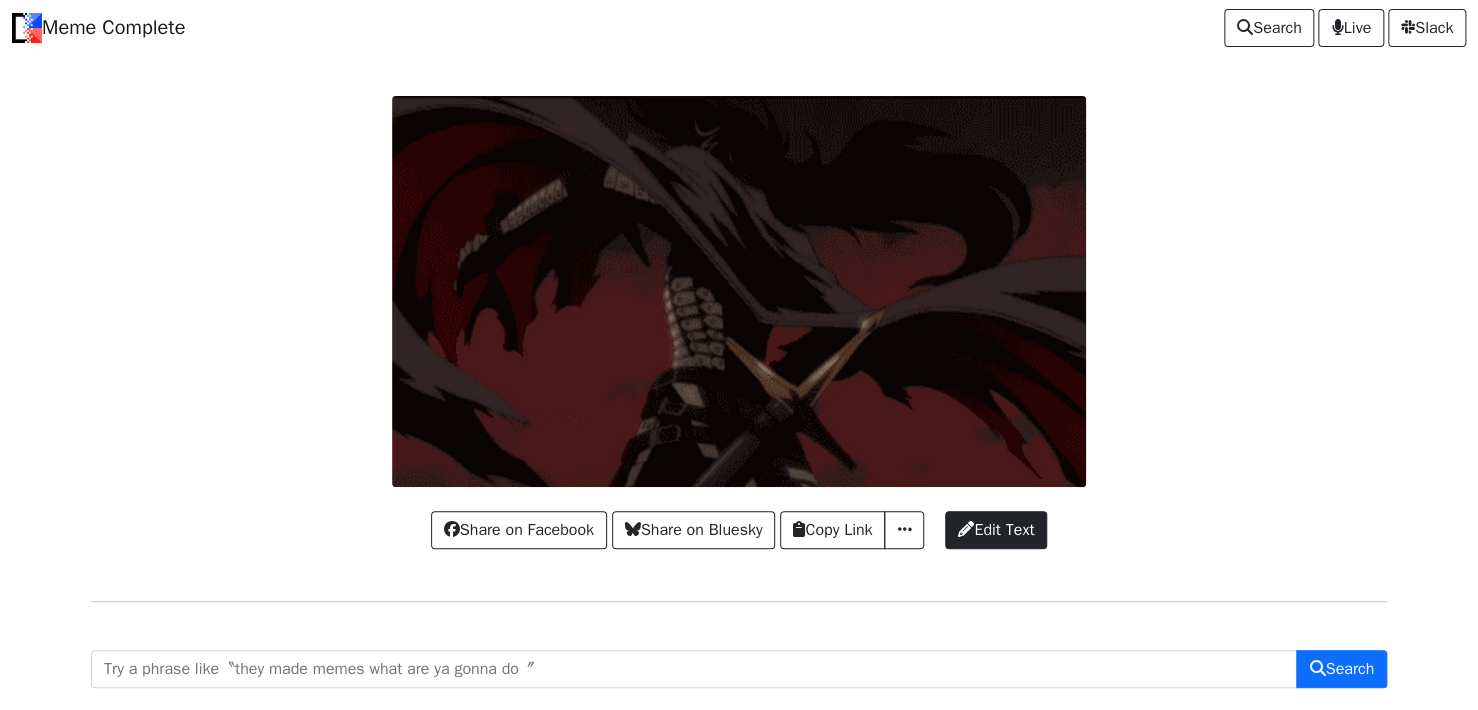click at bounding box center (739, 291) 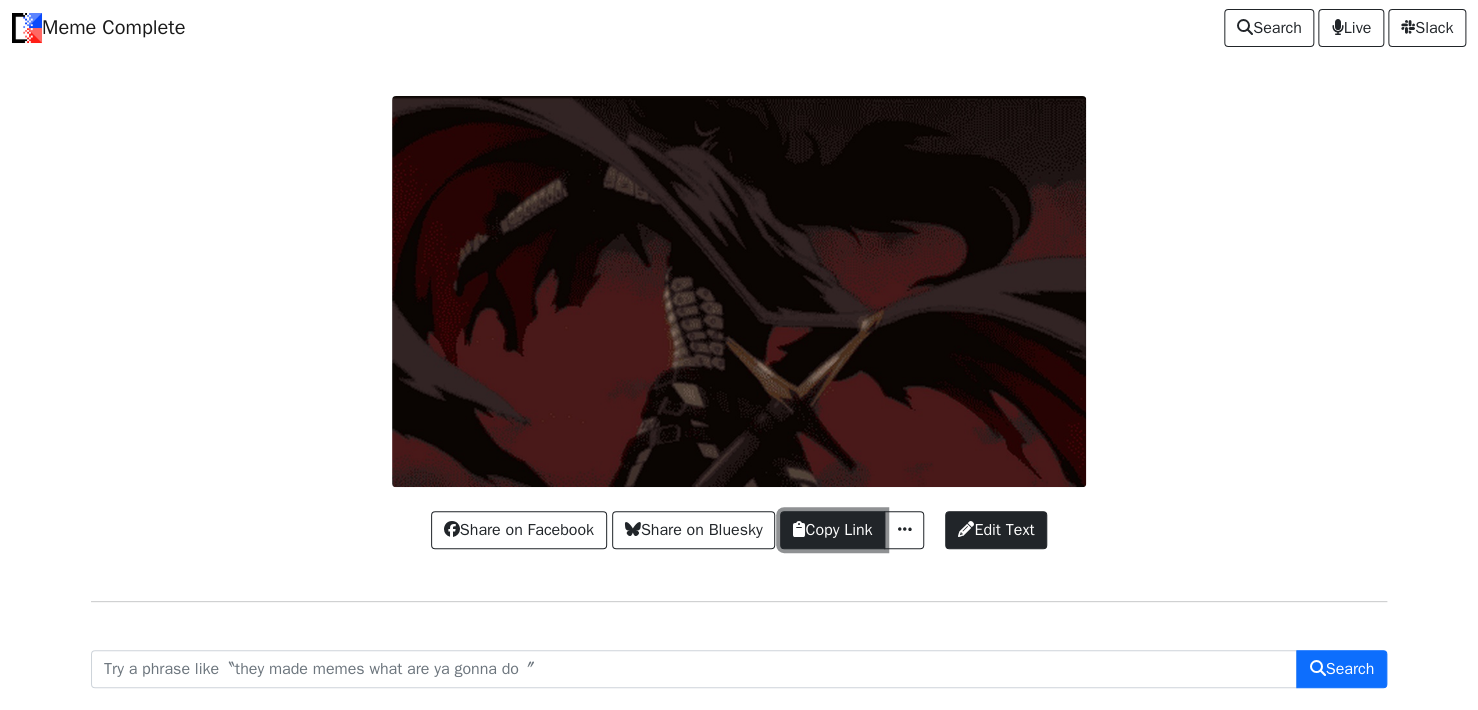 click on "Copy Link" at bounding box center (832, 530) 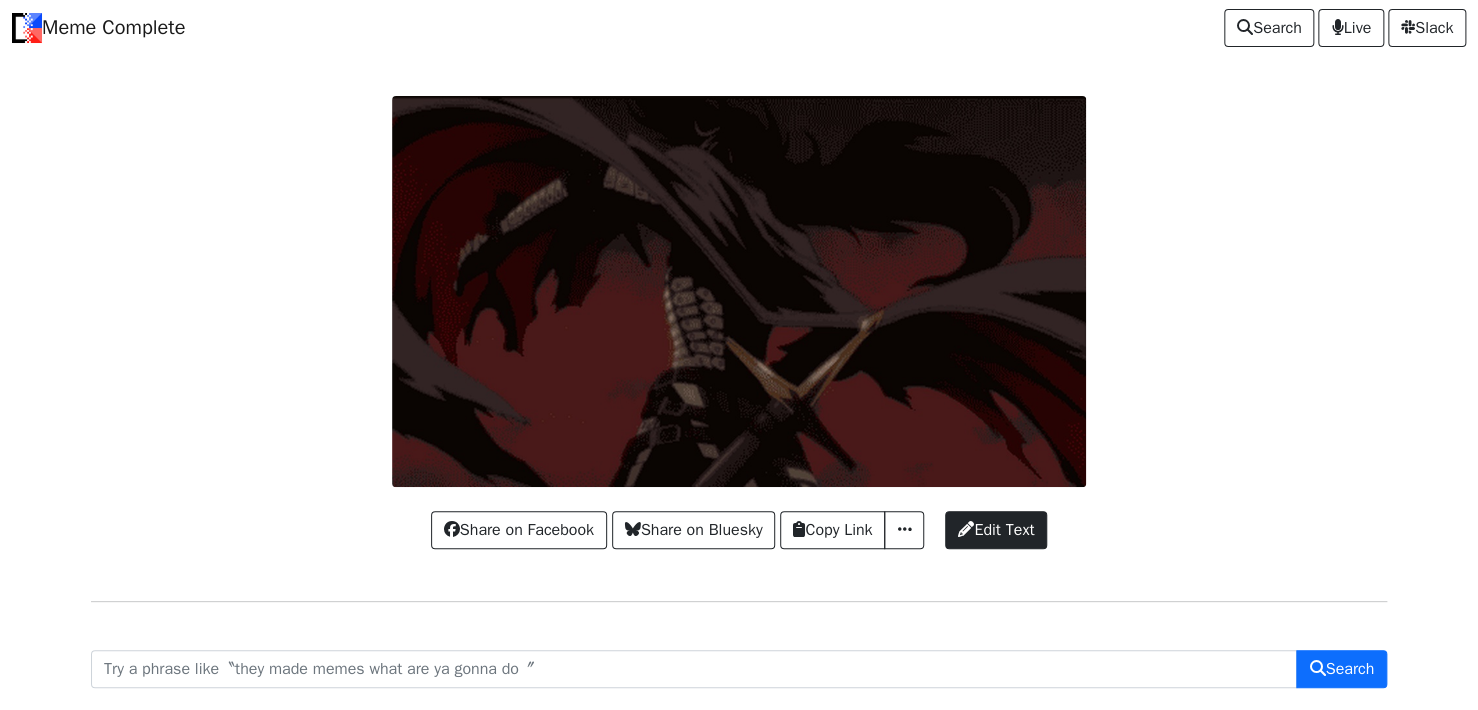 click on "Meme Complete" at bounding box center [98, 28] 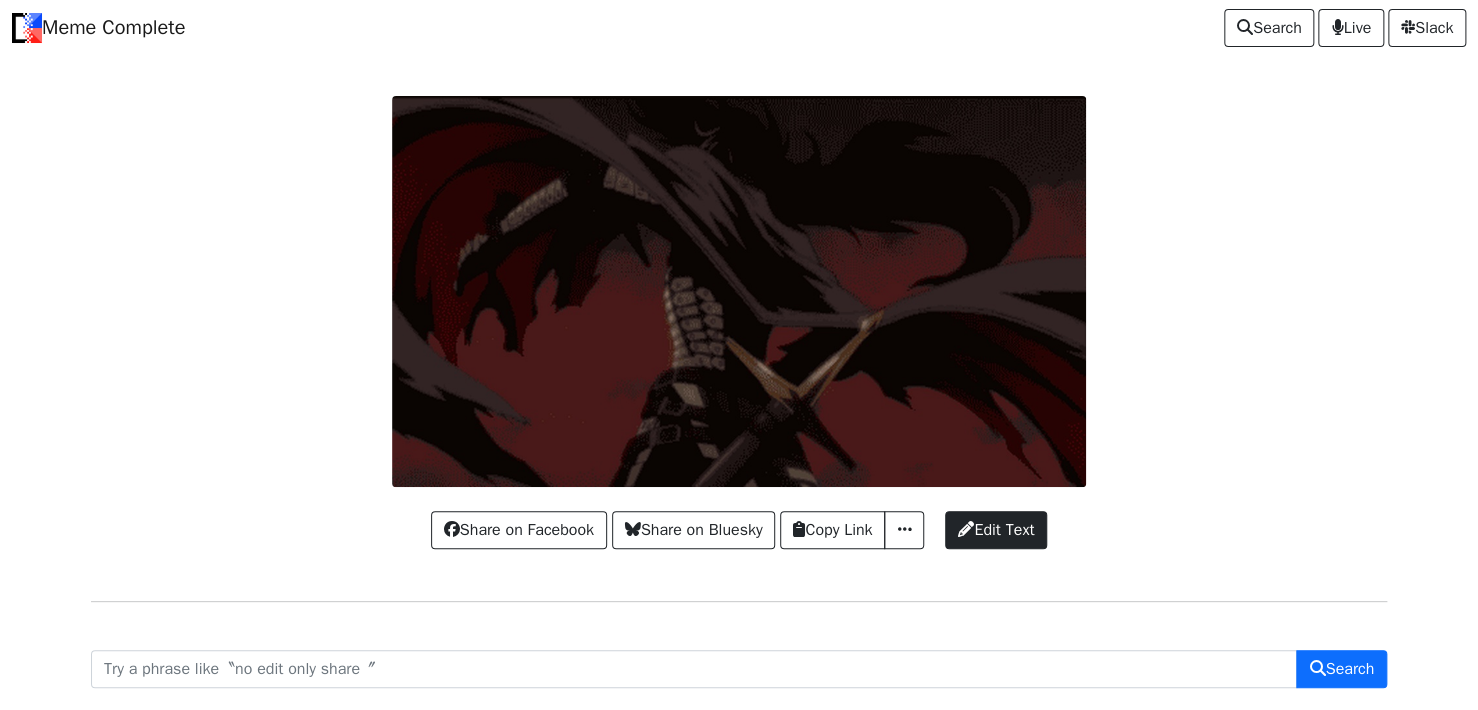 click at bounding box center (739, 291) 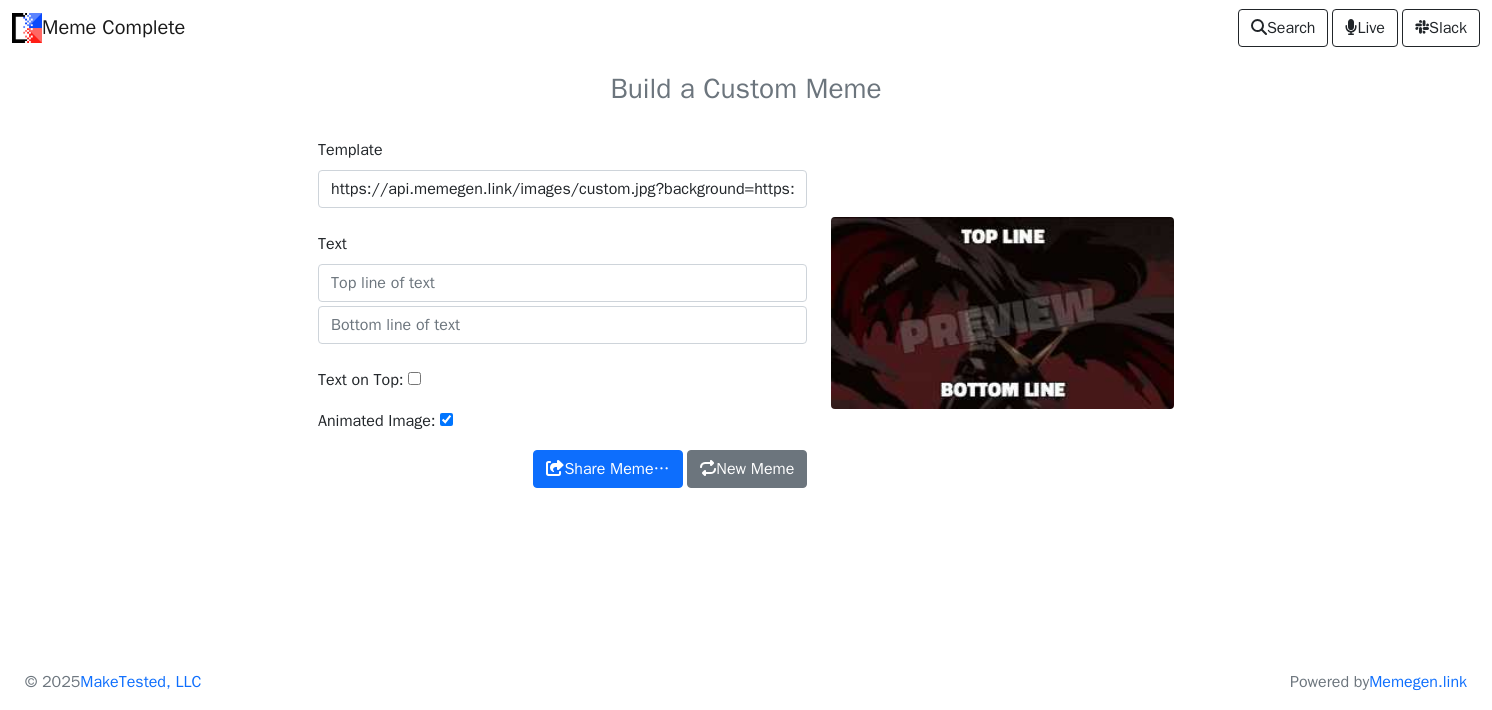 scroll, scrollTop: 0, scrollLeft: 0, axis: both 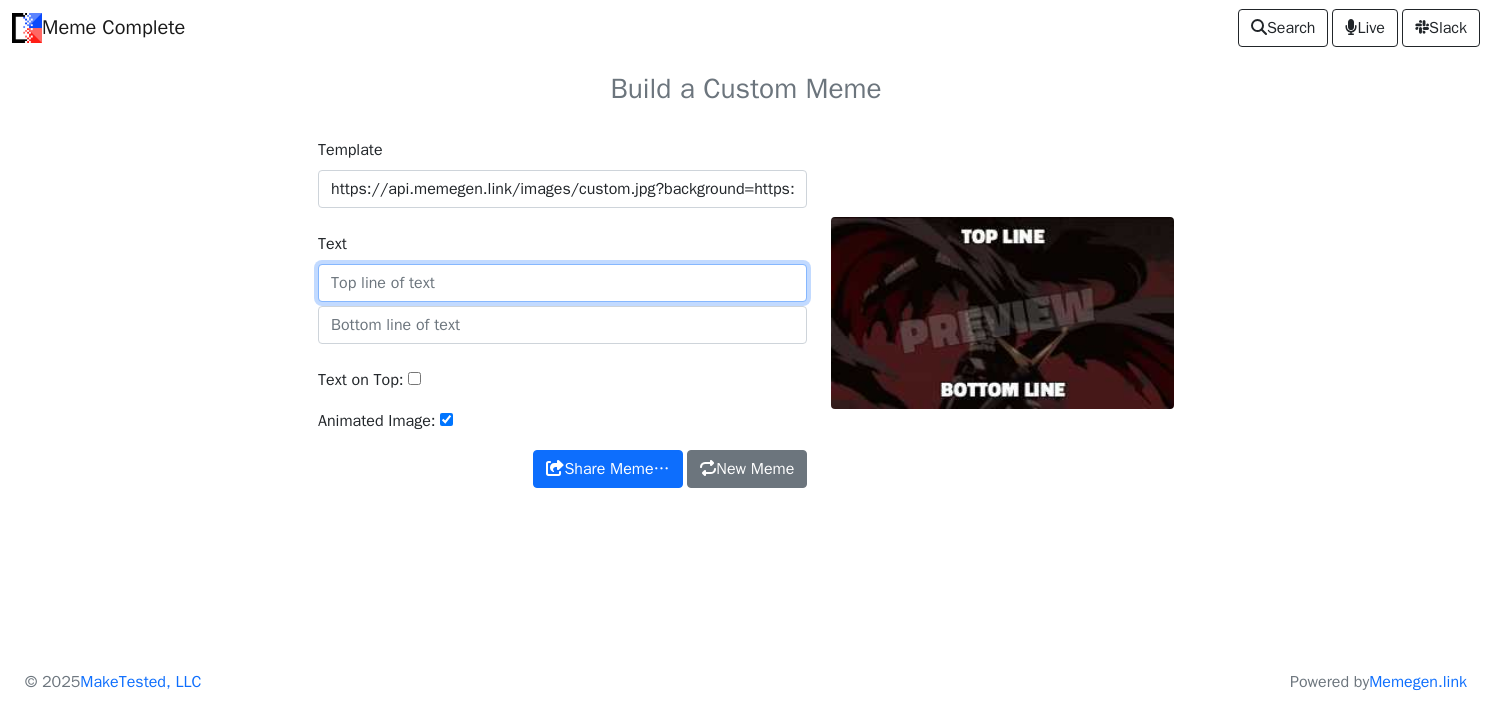 click on "Text" at bounding box center (562, 283) 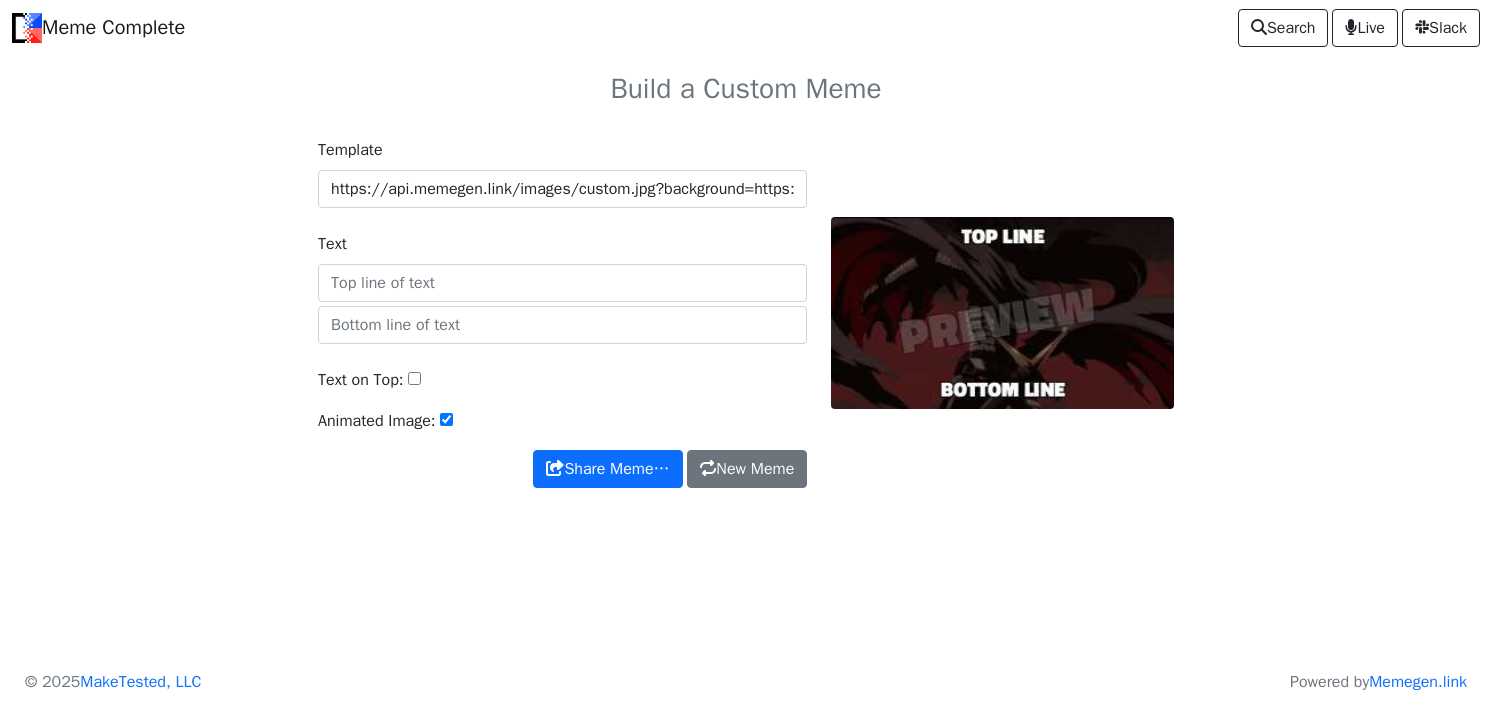 click on "Text on Top:" at bounding box center [562, 388] 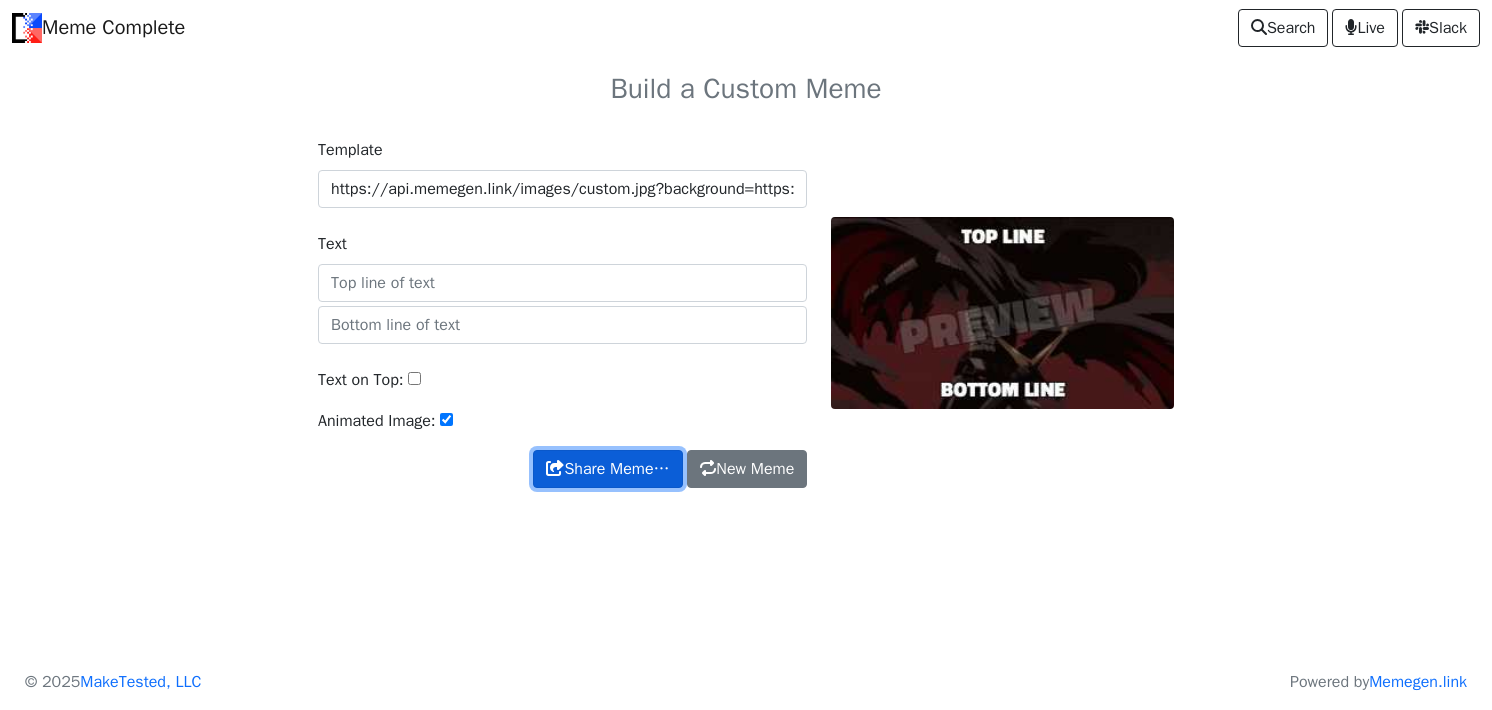 click on "Share Meme…" at bounding box center [607, 469] 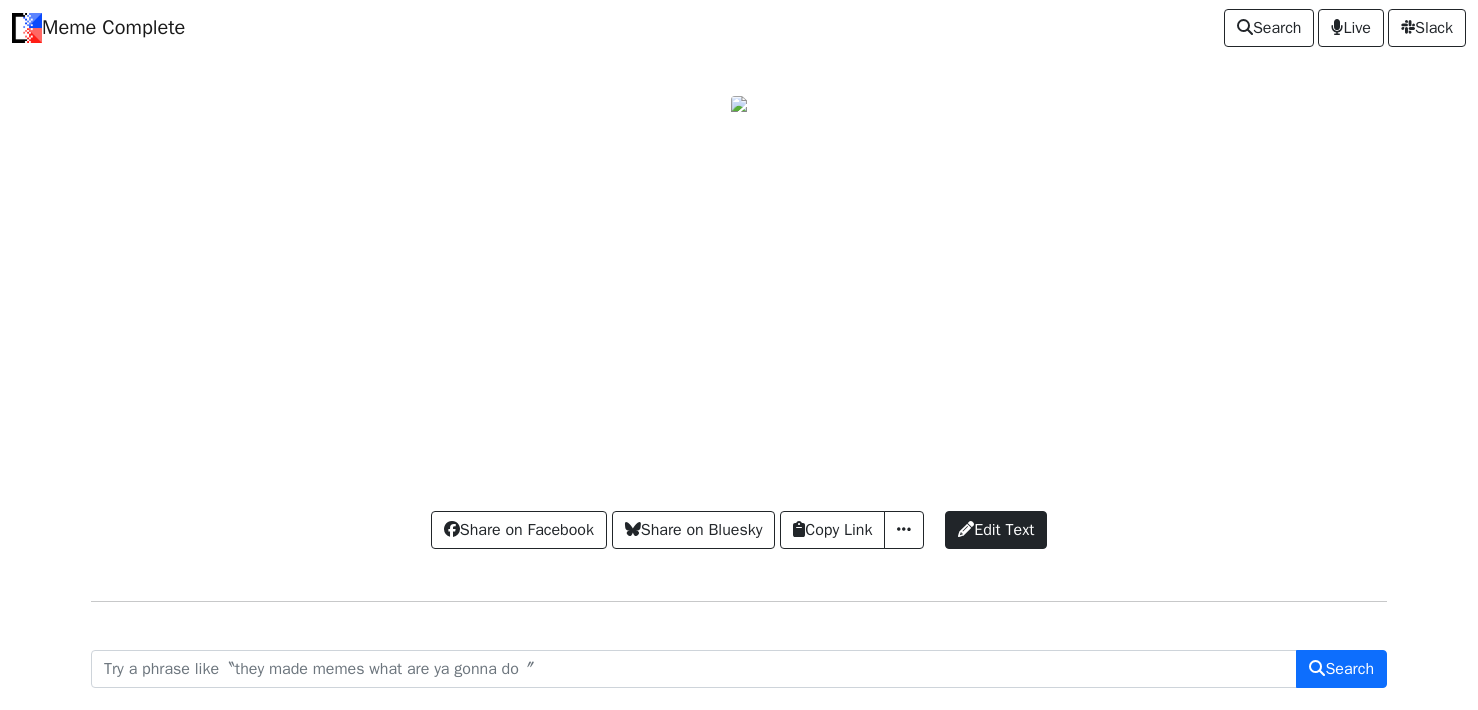 scroll, scrollTop: 0, scrollLeft: 0, axis: both 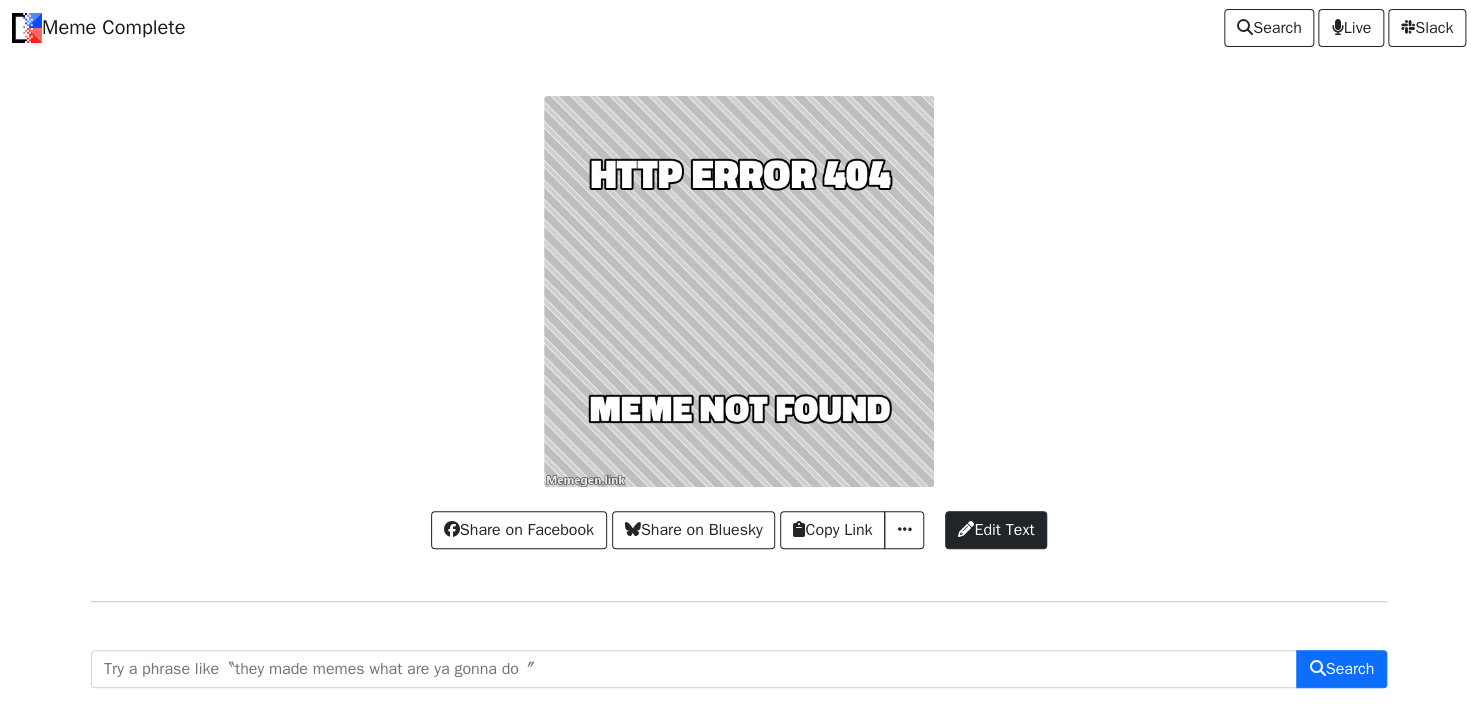 click at bounding box center [739, 291] 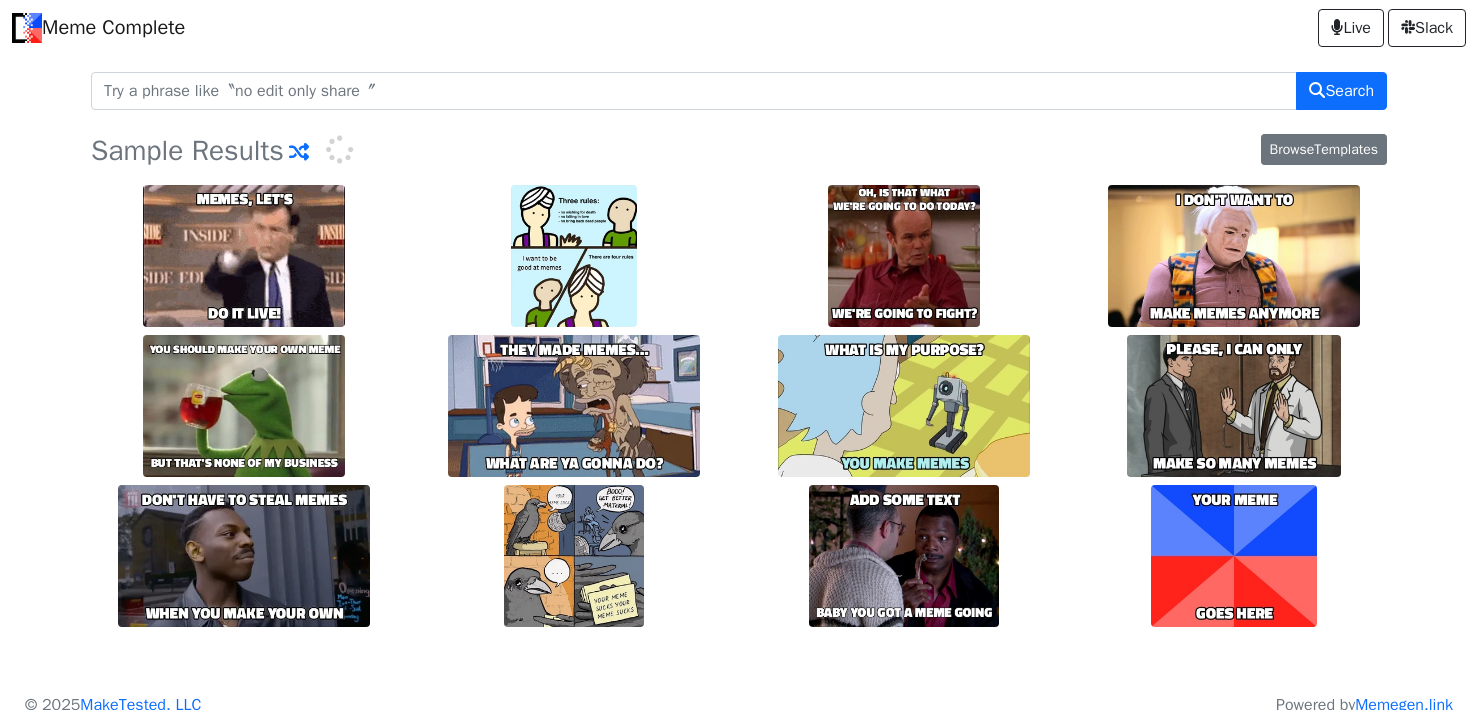 scroll, scrollTop: 0, scrollLeft: 0, axis: both 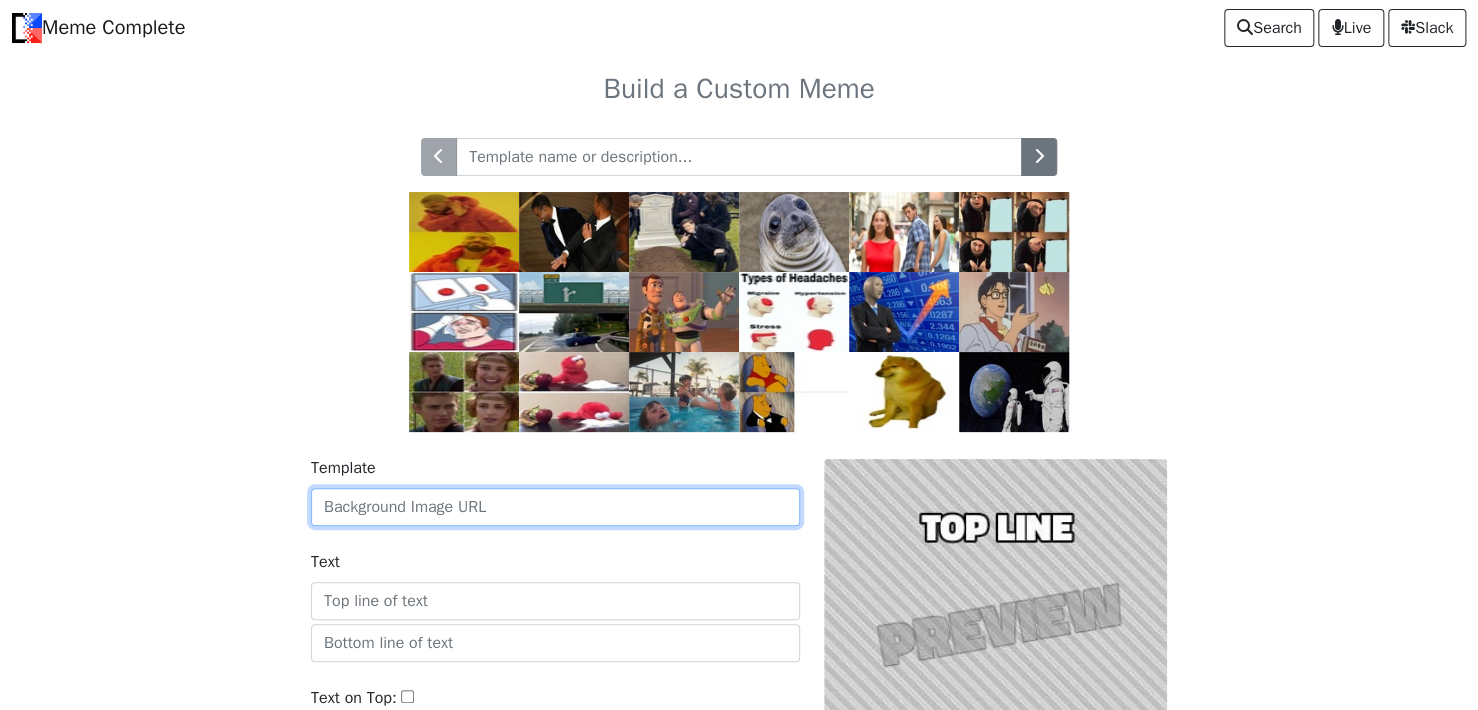 click on "Template" at bounding box center (555, 507) 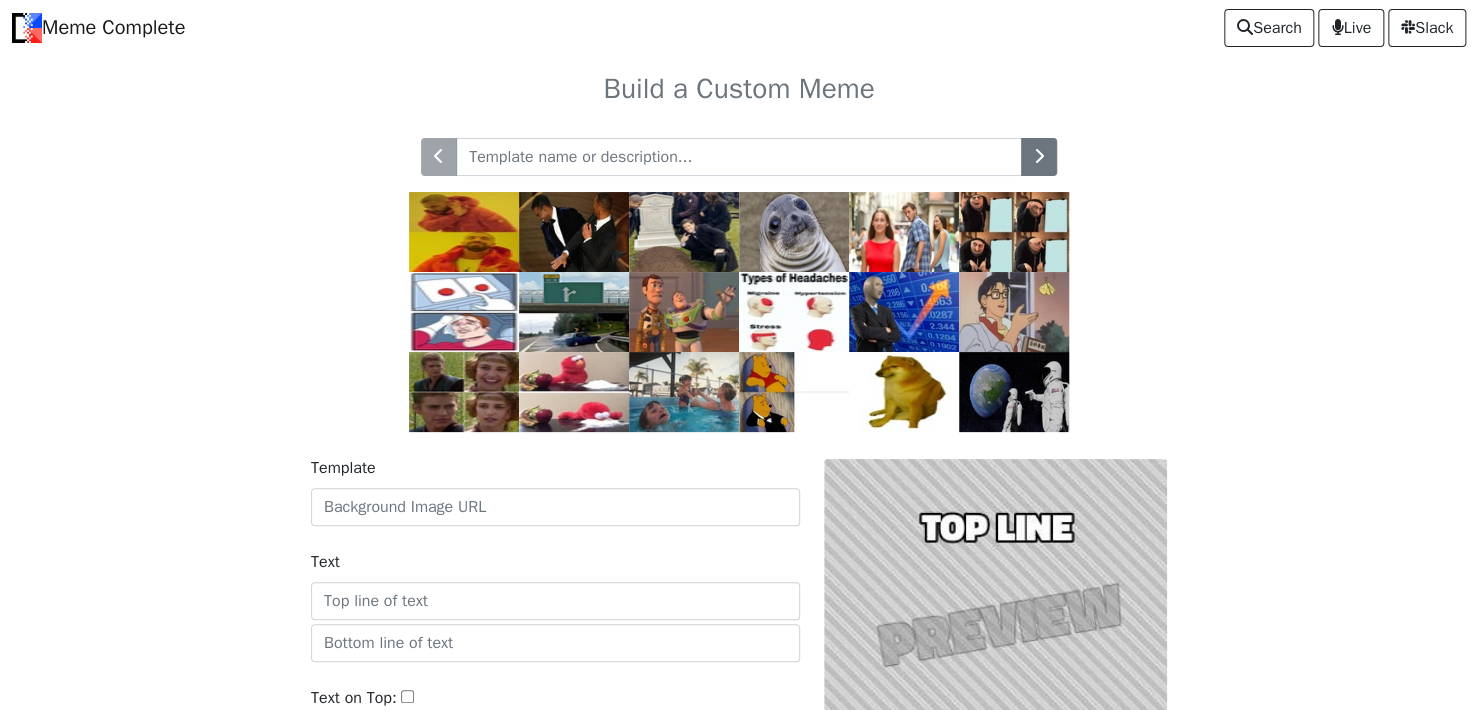 click on "Text" at bounding box center [555, 585] 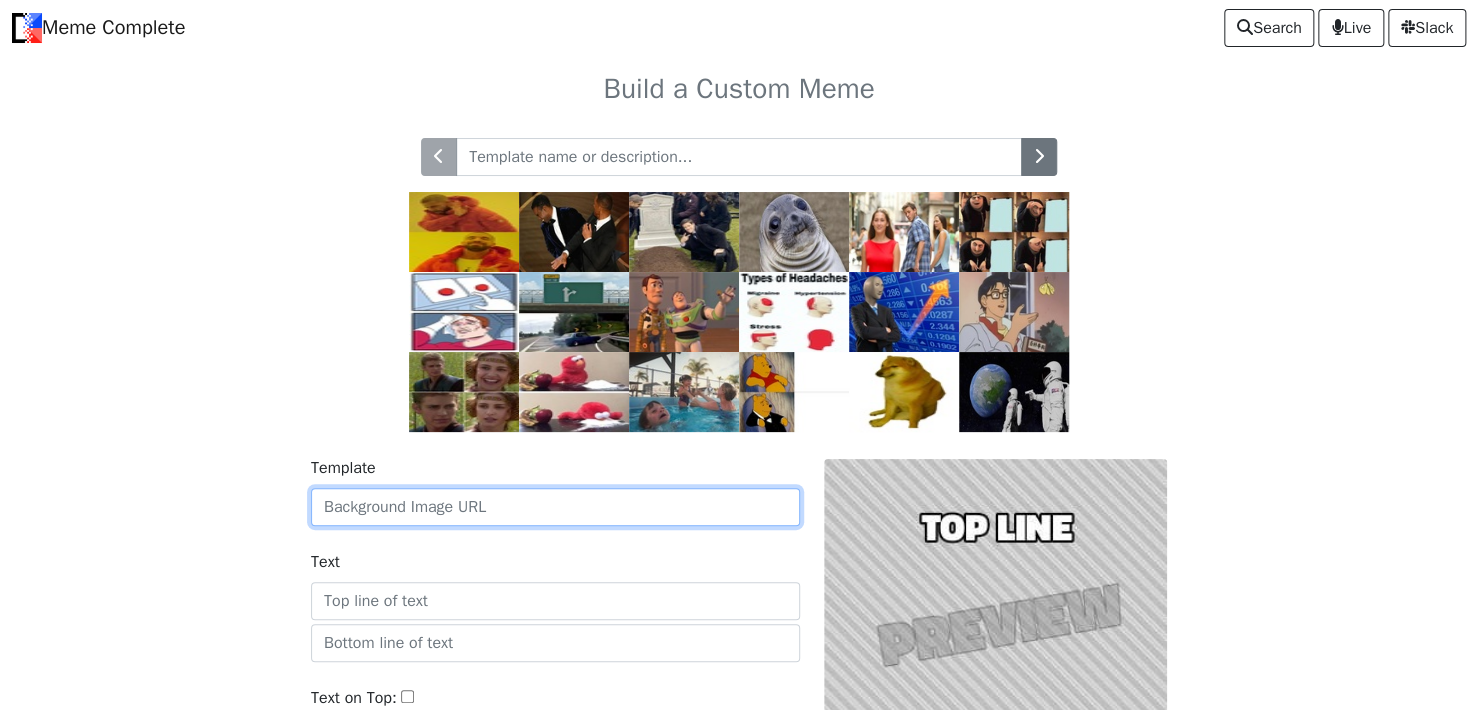 click on "Template" at bounding box center [555, 507] 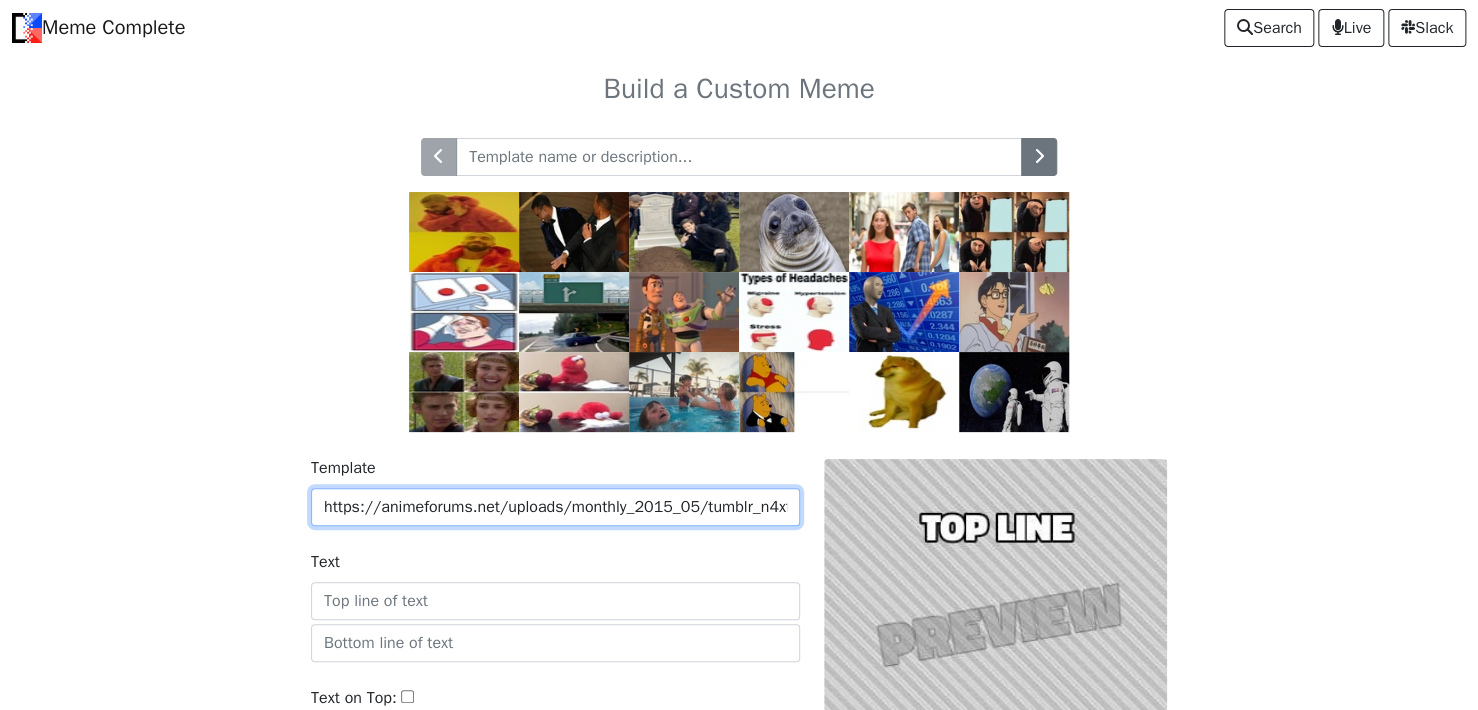 scroll, scrollTop: 0, scrollLeft: 458, axis: horizontal 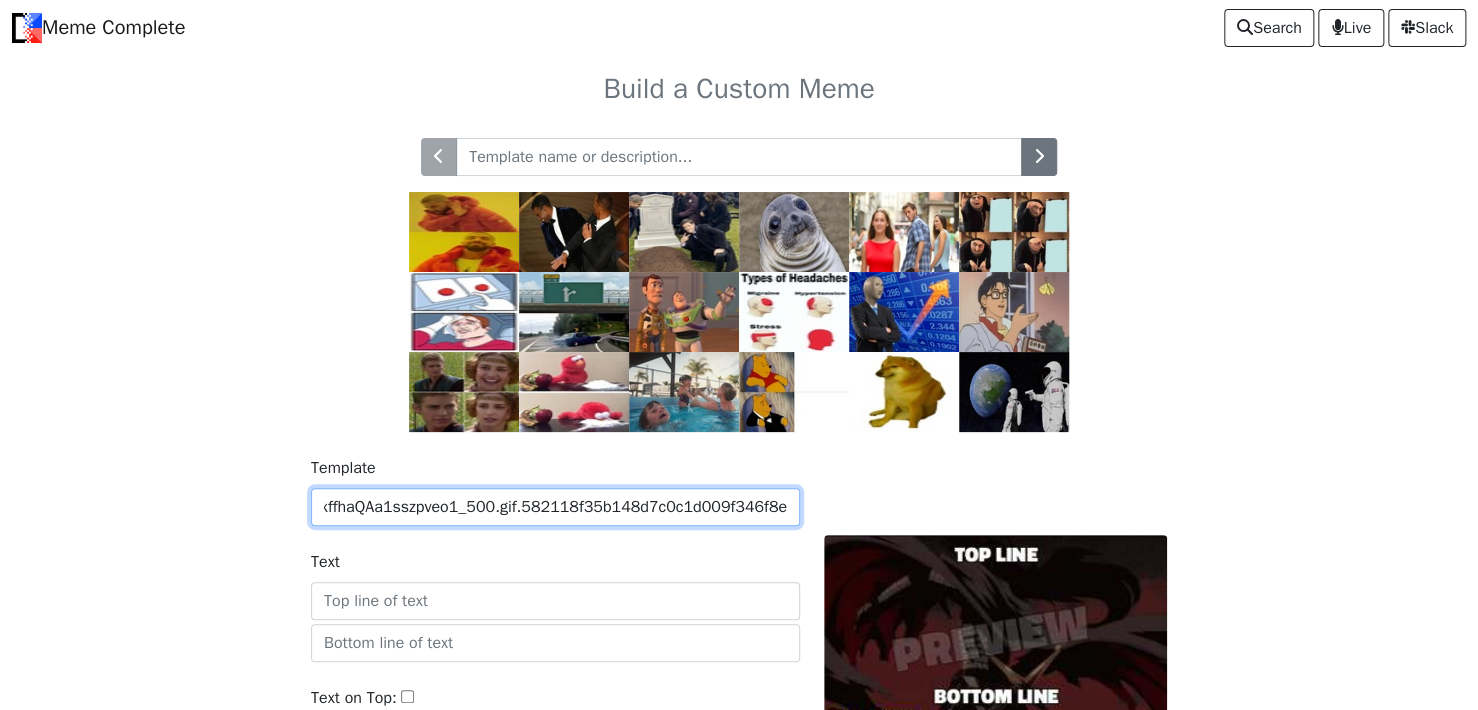 type on "https://animeforums.net/uploads/monthly_2015_05/tumblr_n4xffhaQAa1sszpveo1_500.gif.582118f35b148d7c0c1d009f346f8e89.gif" 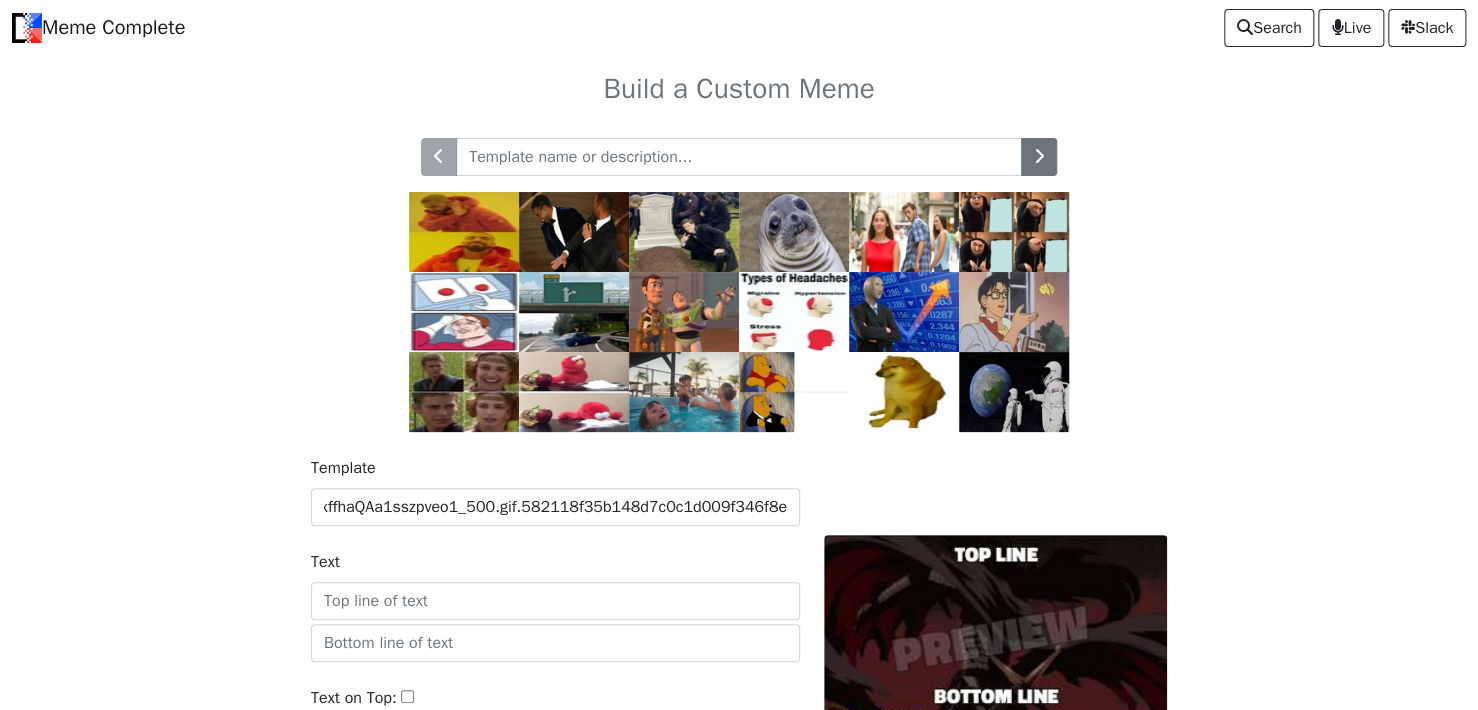 click on "Template
https://animeforums.net/uploads/monthly_2015_05/tumblr_n4xffhaQAa1sszpveo1_500.gif.582118f35b148d7c0c1d009f346f8e89.gif
Text
Text on Top:
Animated Text:
Share Meme…" at bounding box center [555, 631] 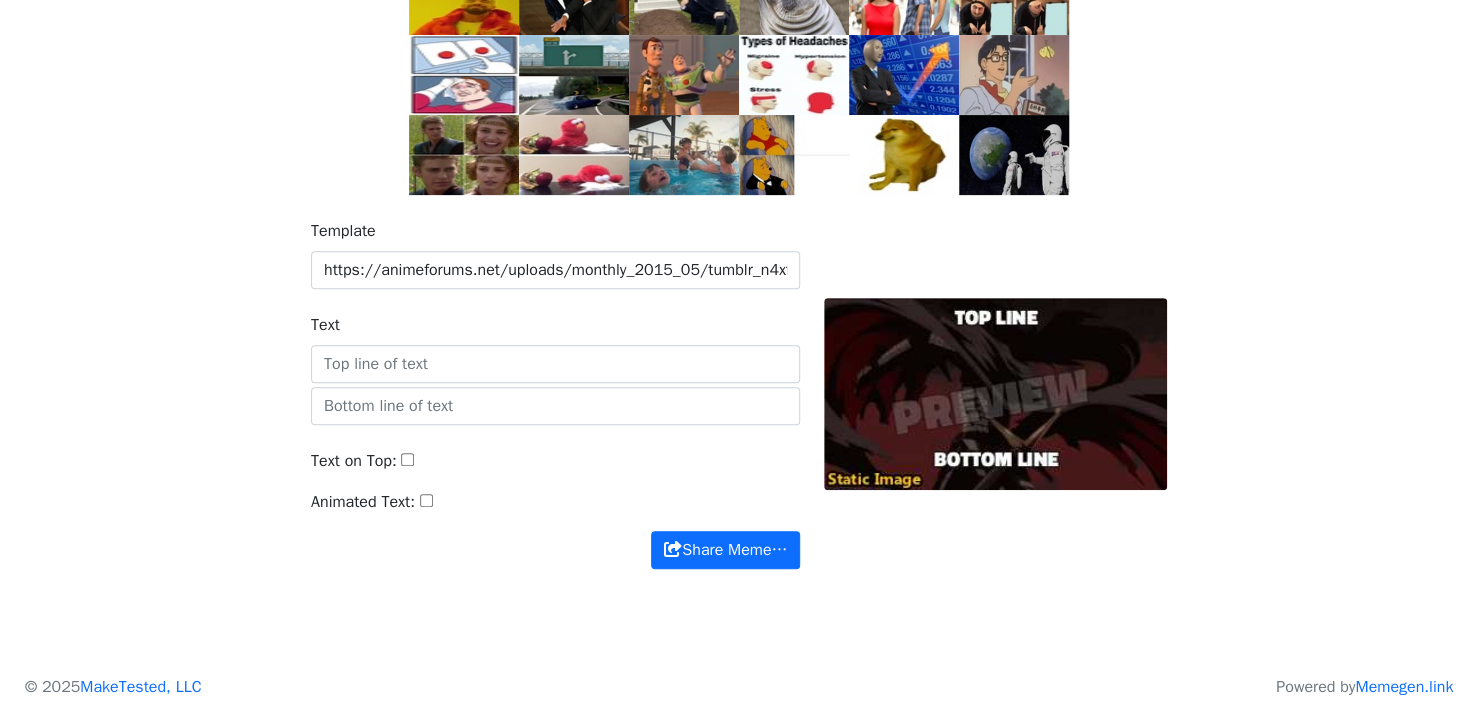 scroll, scrollTop: 243, scrollLeft: 0, axis: vertical 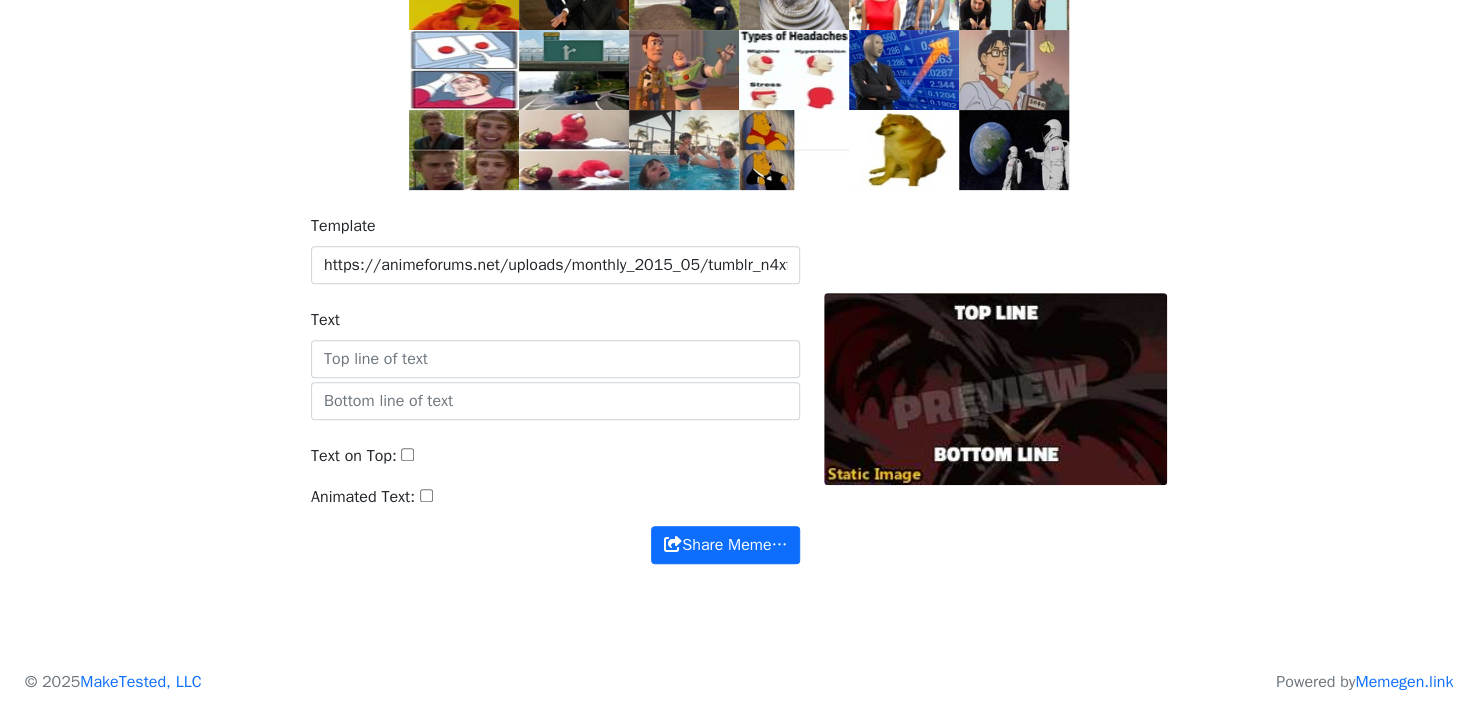 click on "Animated Text:" at bounding box center [555, 505] 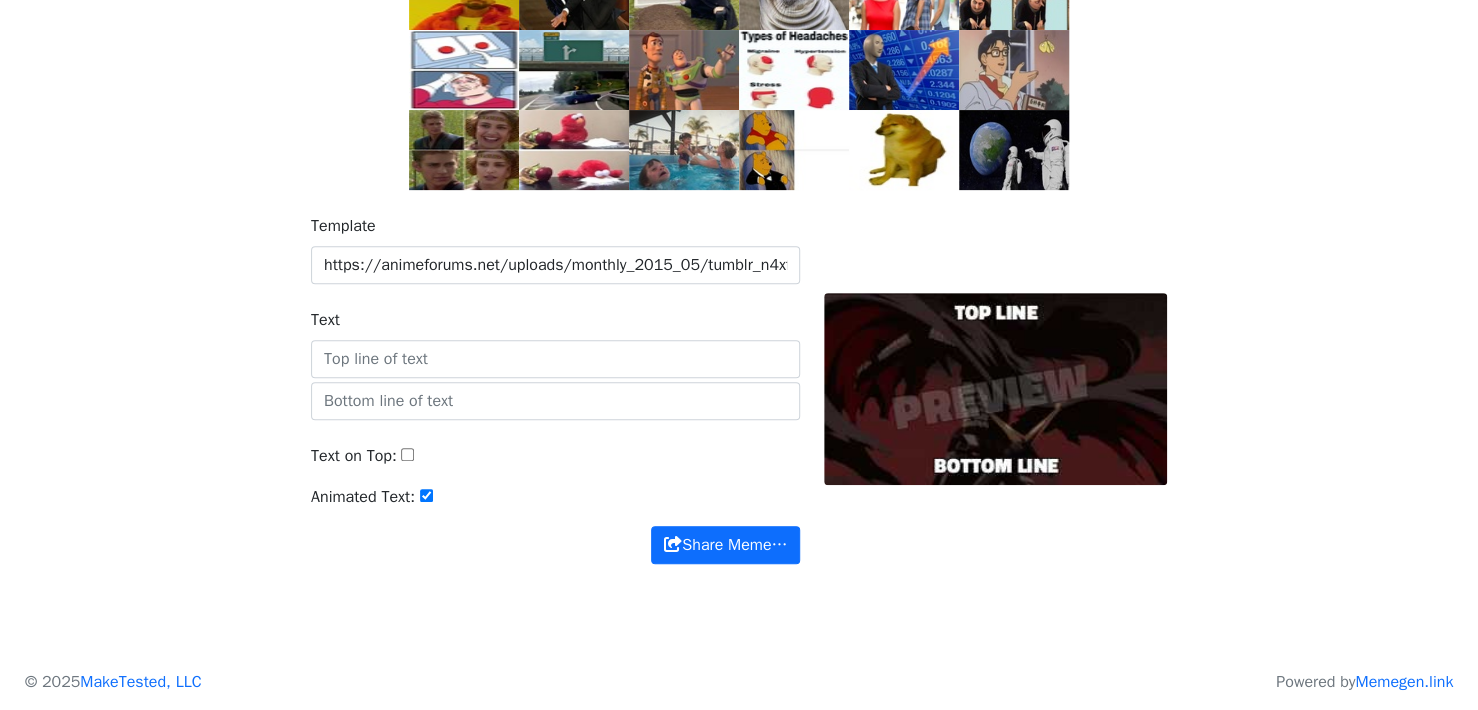 click at bounding box center [995, 389] 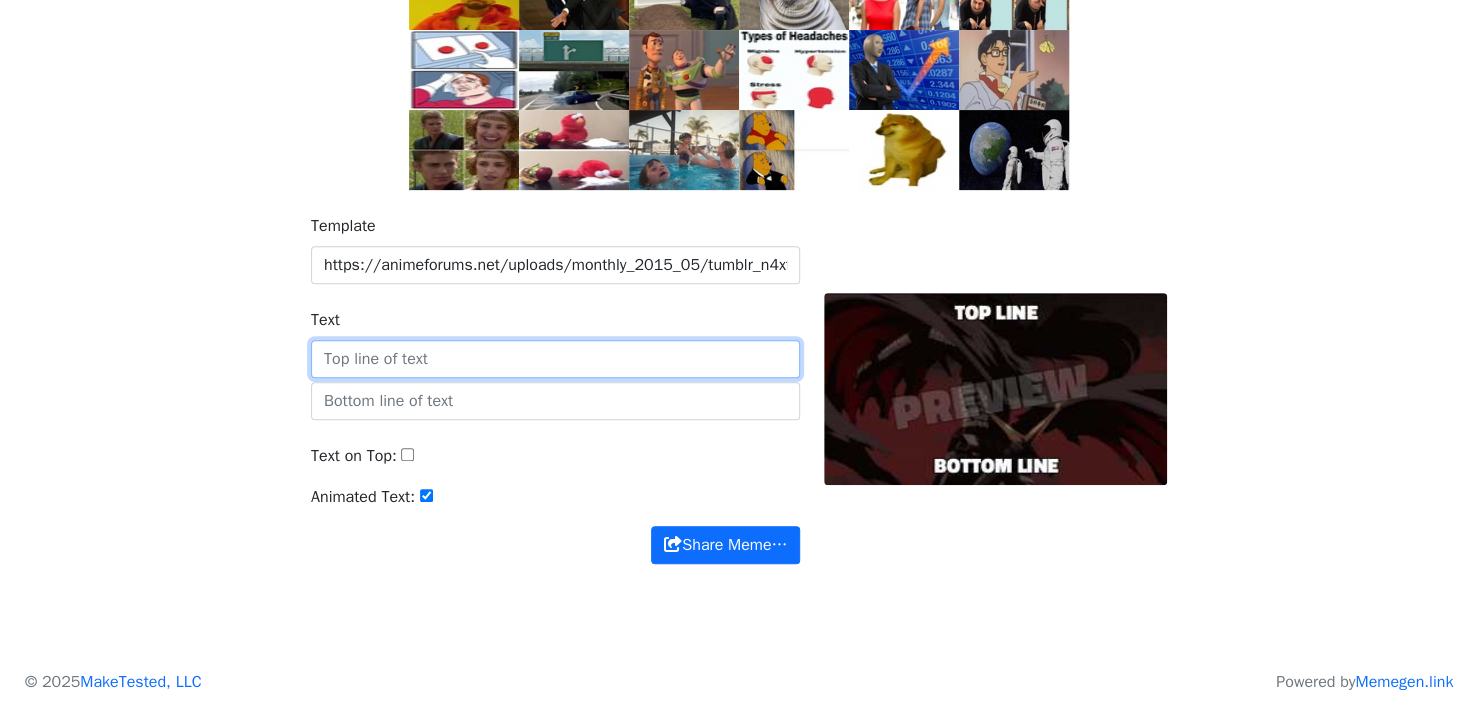 click on "Text" at bounding box center (555, 359) 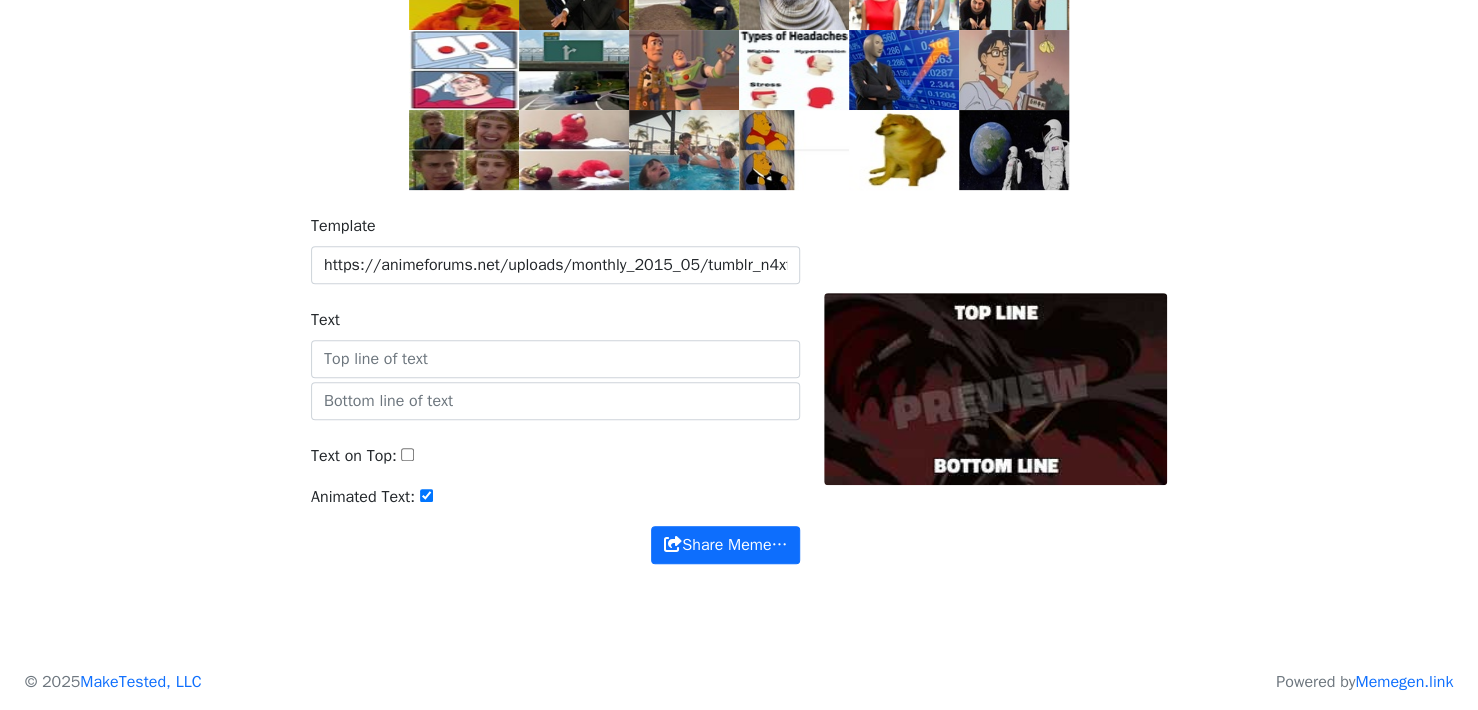 click on "Text on Top:" at bounding box center (555, 464) 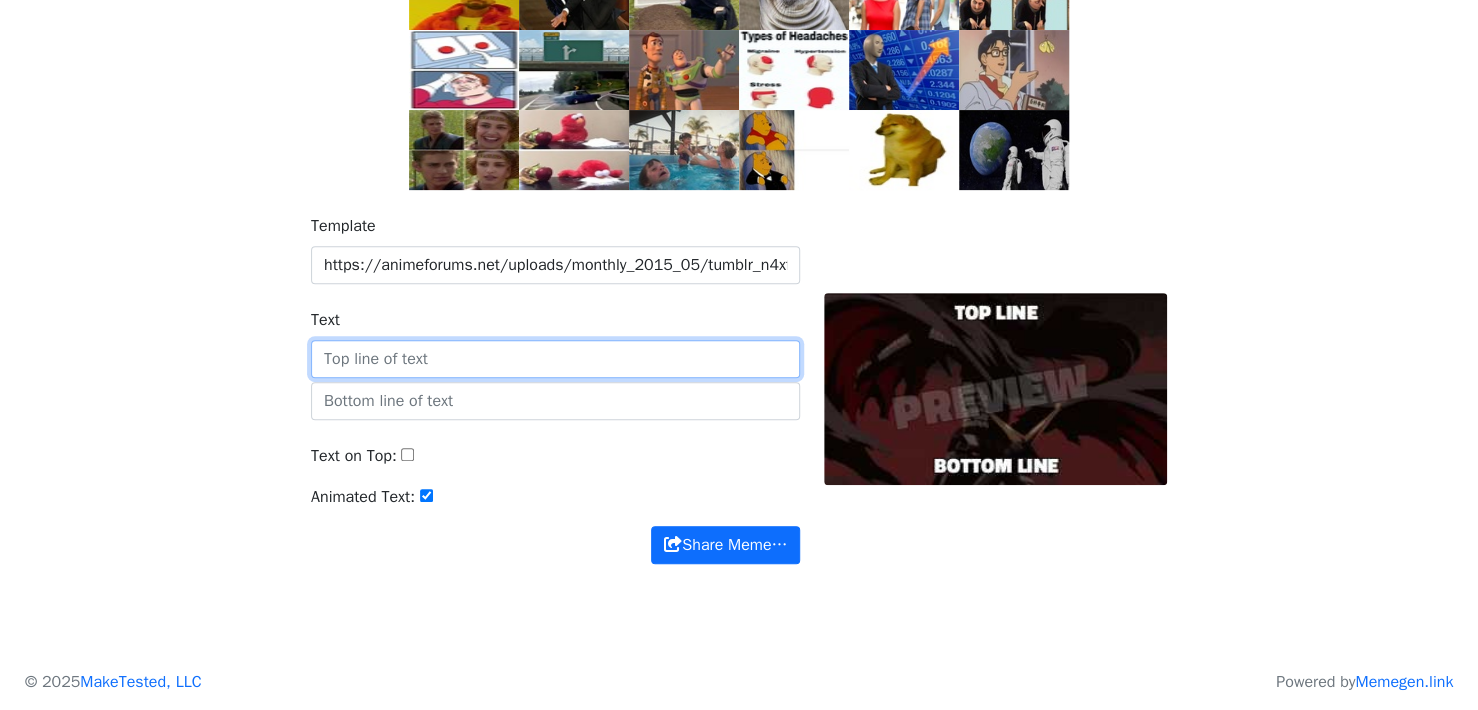 click on "Text" at bounding box center (555, 359) 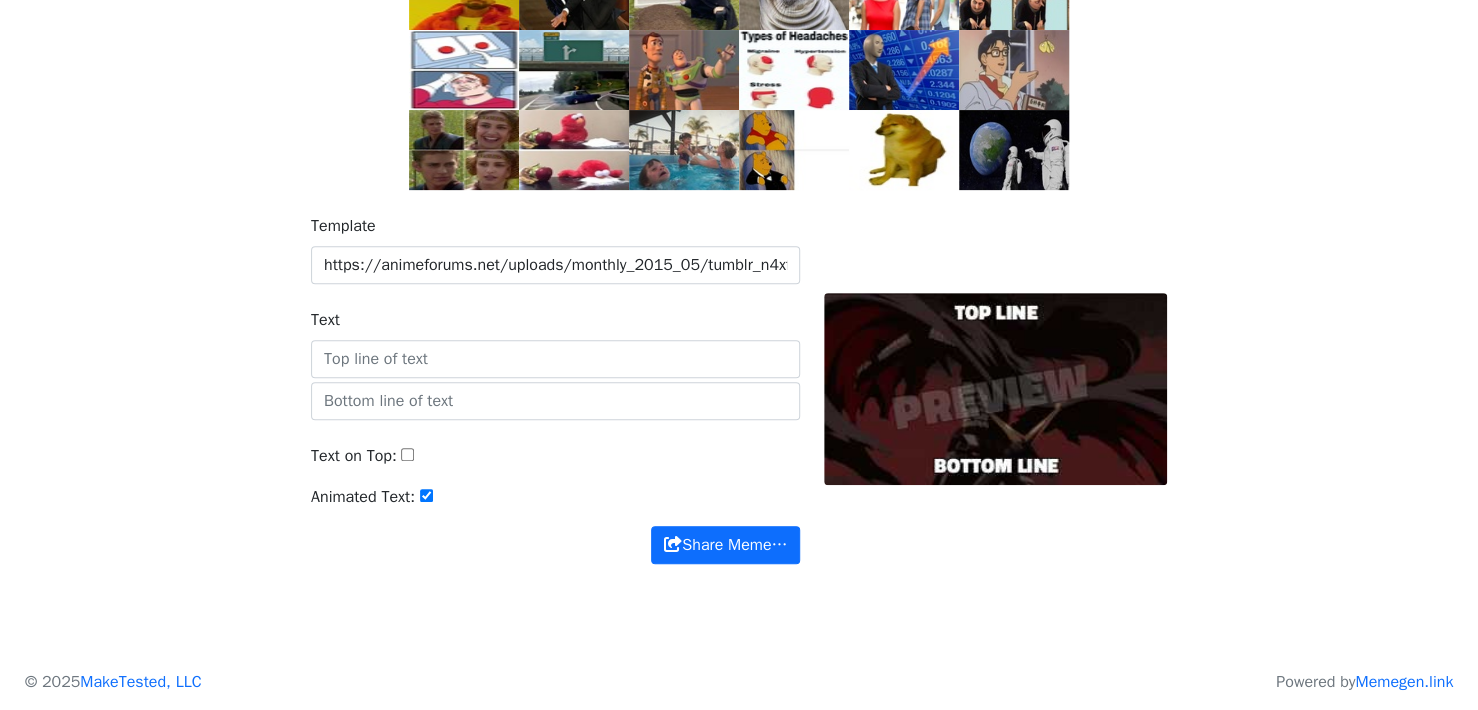 click at bounding box center [995, 389] 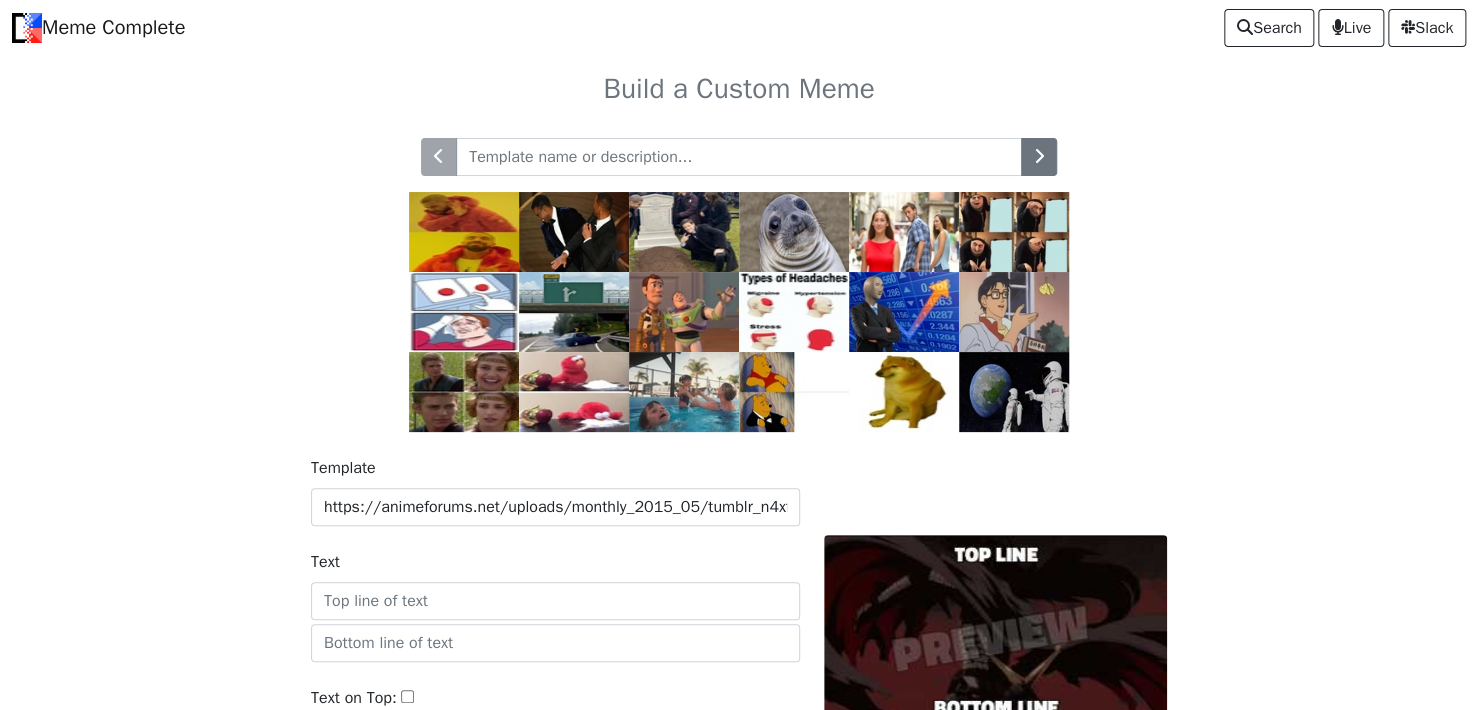 scroll, scrollTop: 243, scrollLeft: 0, axis: vertical 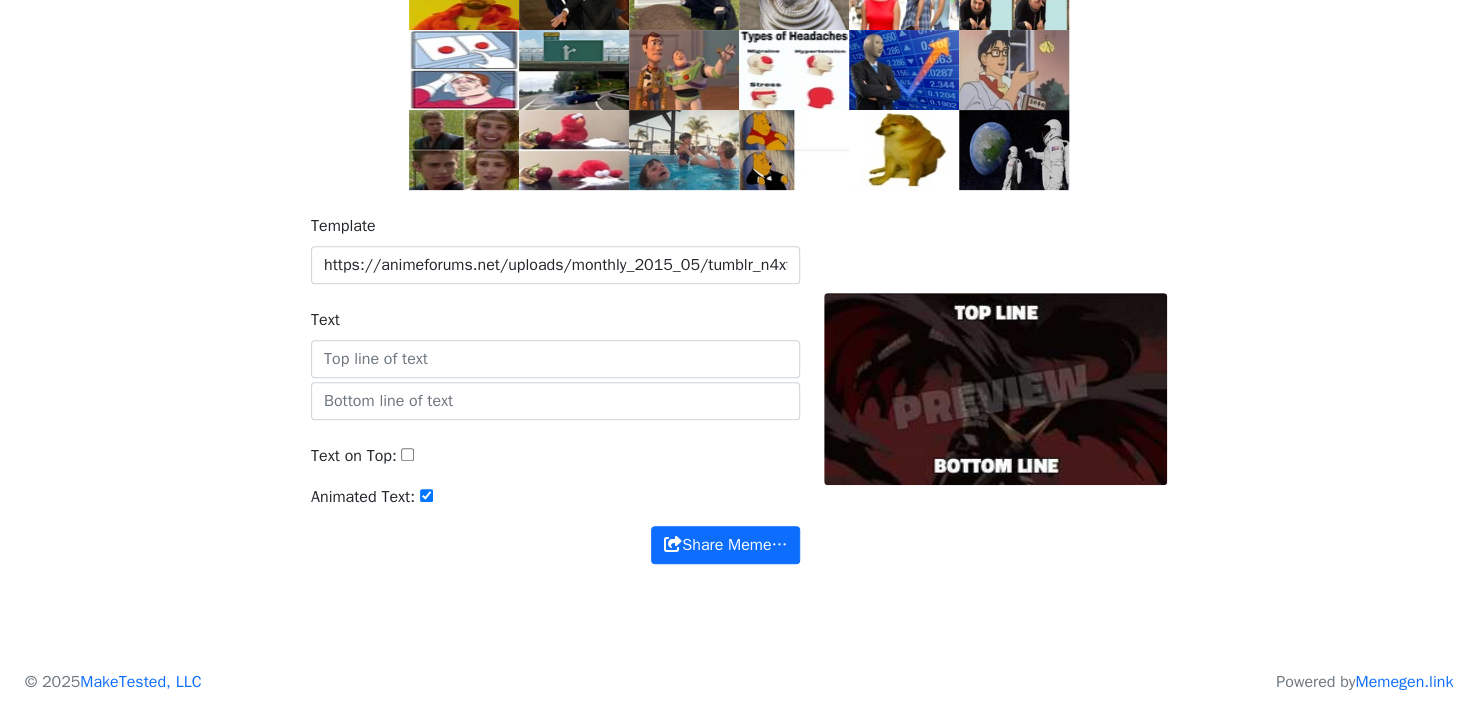 click at bounding box center (995, 389) 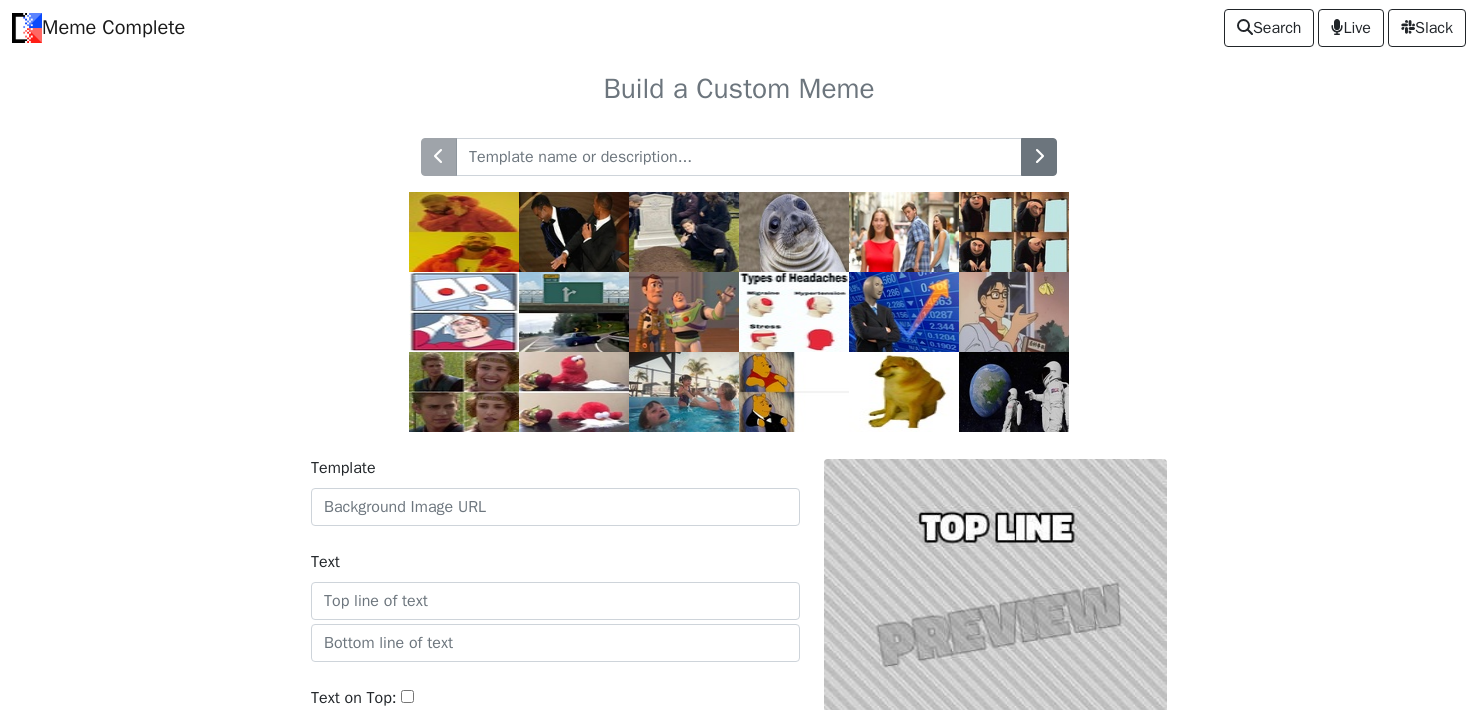 scroll, scrollTop: 0, scrollLeft: 0, axis: both 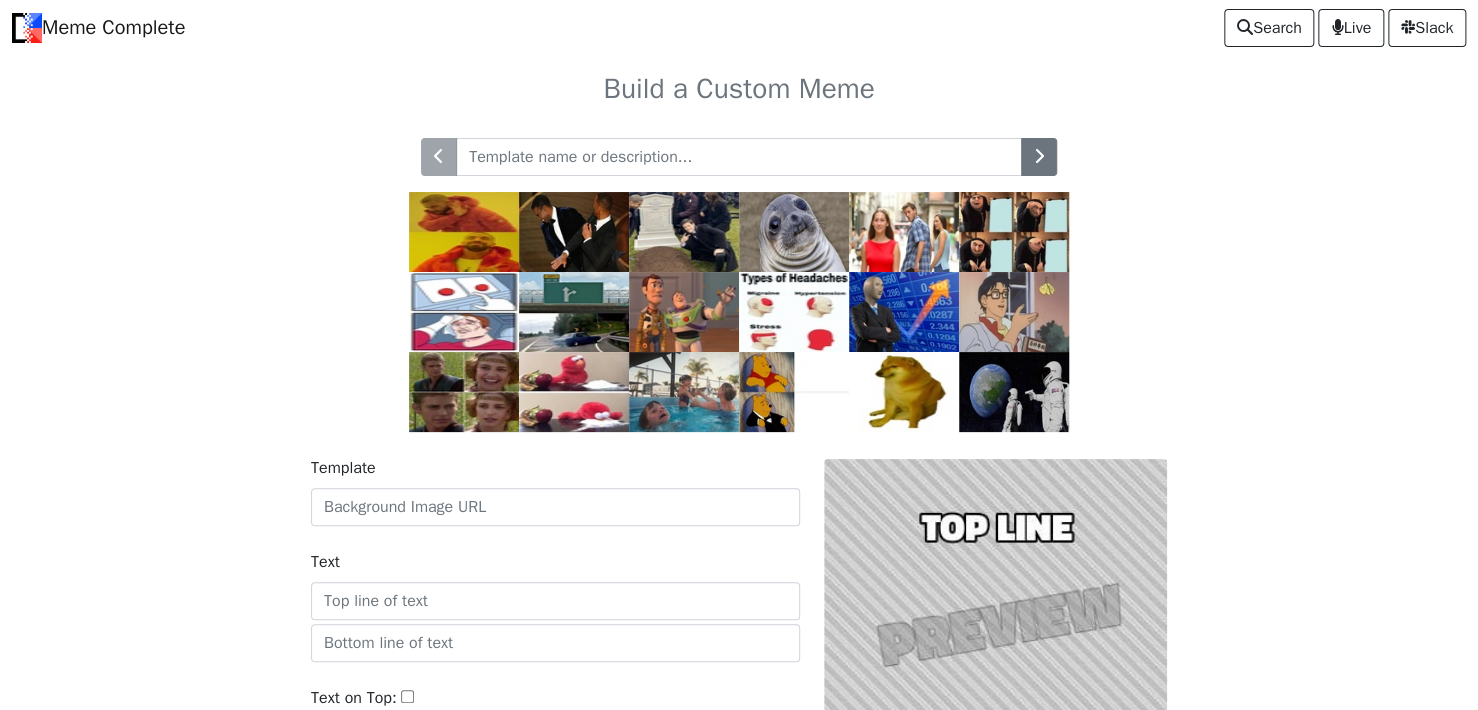 click at bounding box center (739, 273) 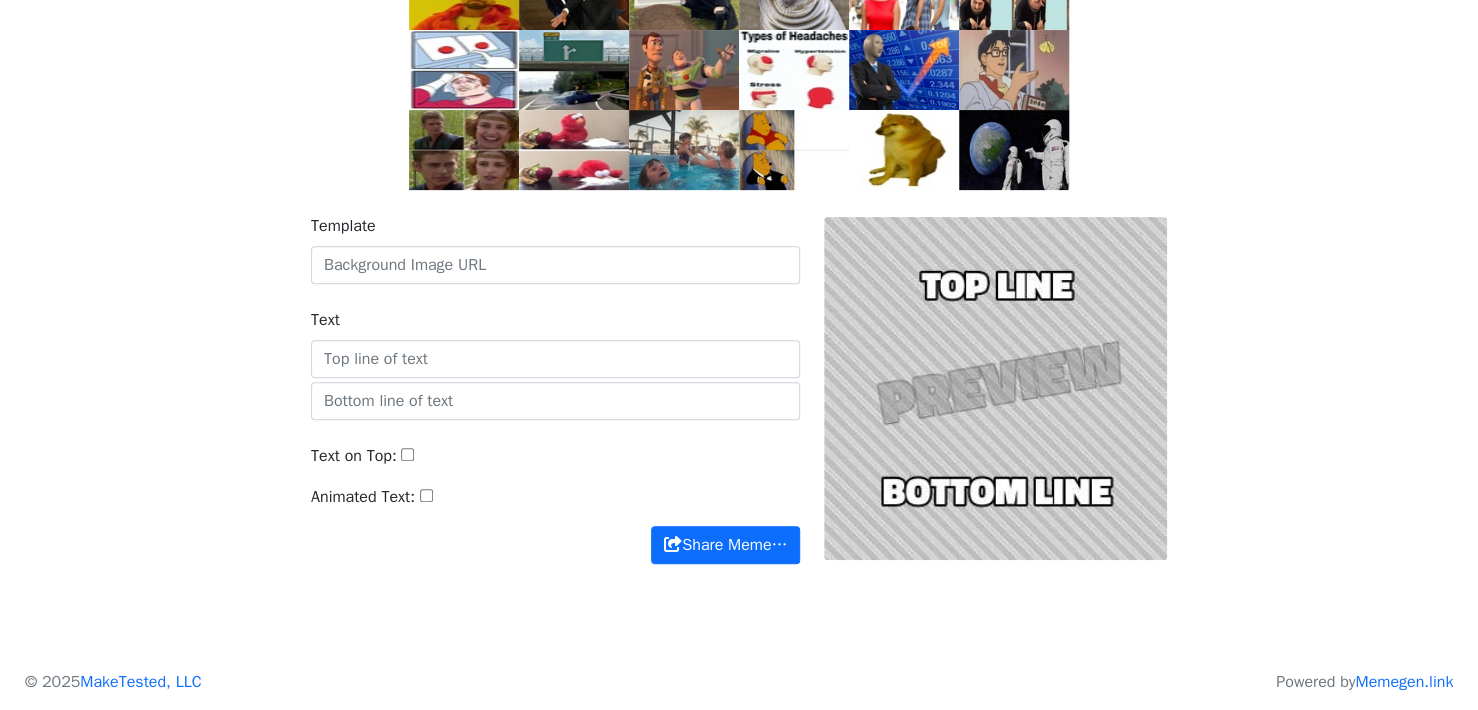 scroll, scrollTop: 243, scrollLeft: 0, axis: vertical 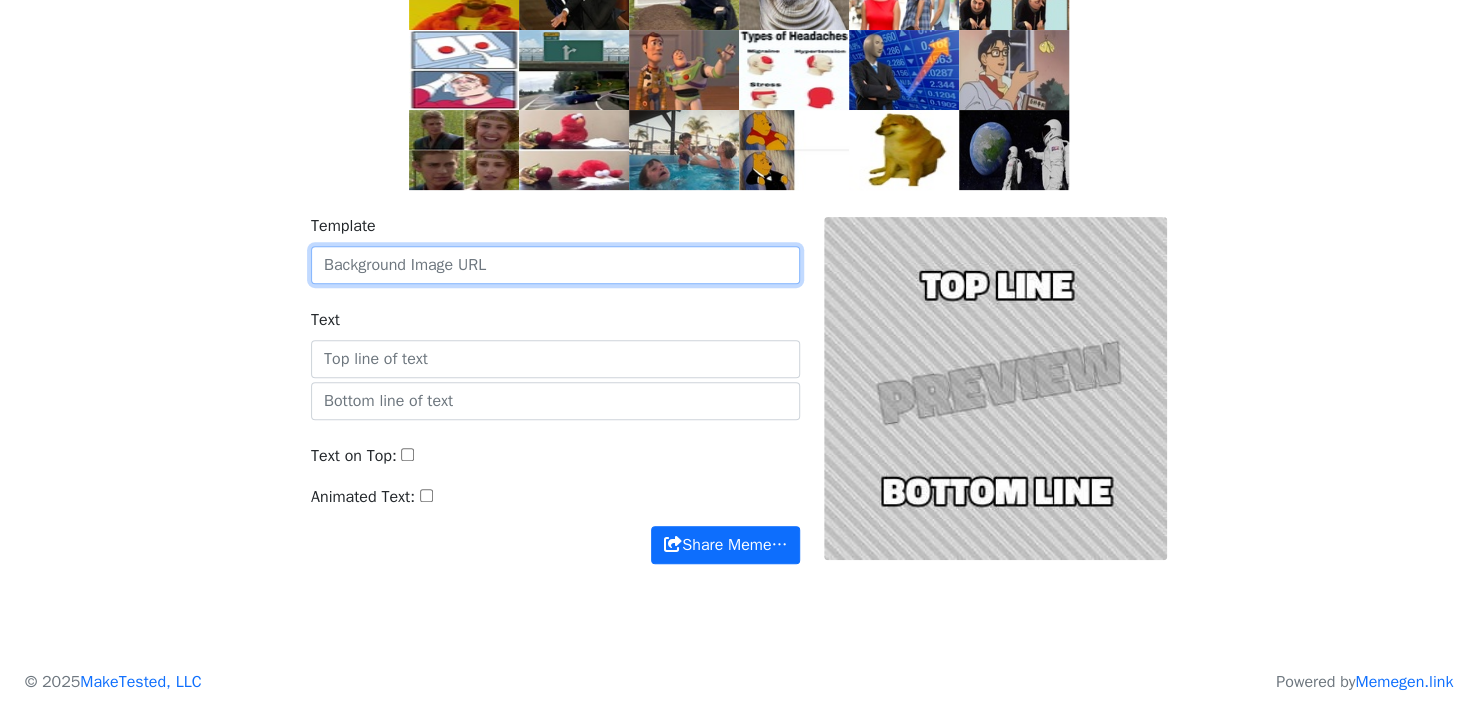 click on "Template" at bounding box center [555, 265] 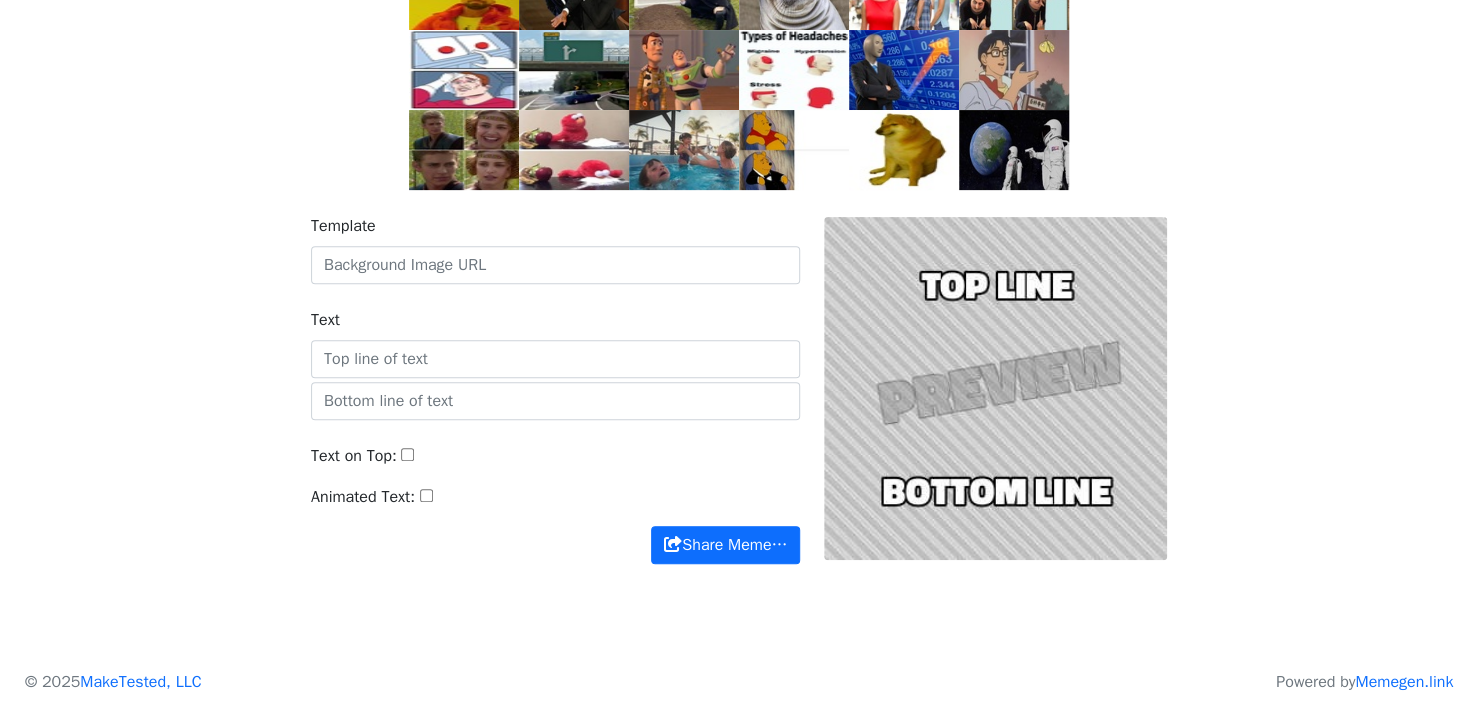 click on "Template
Text
Text on Top:
Animated Text:
Share Meme…
Share Meme…" at bounding box center (739, 401) 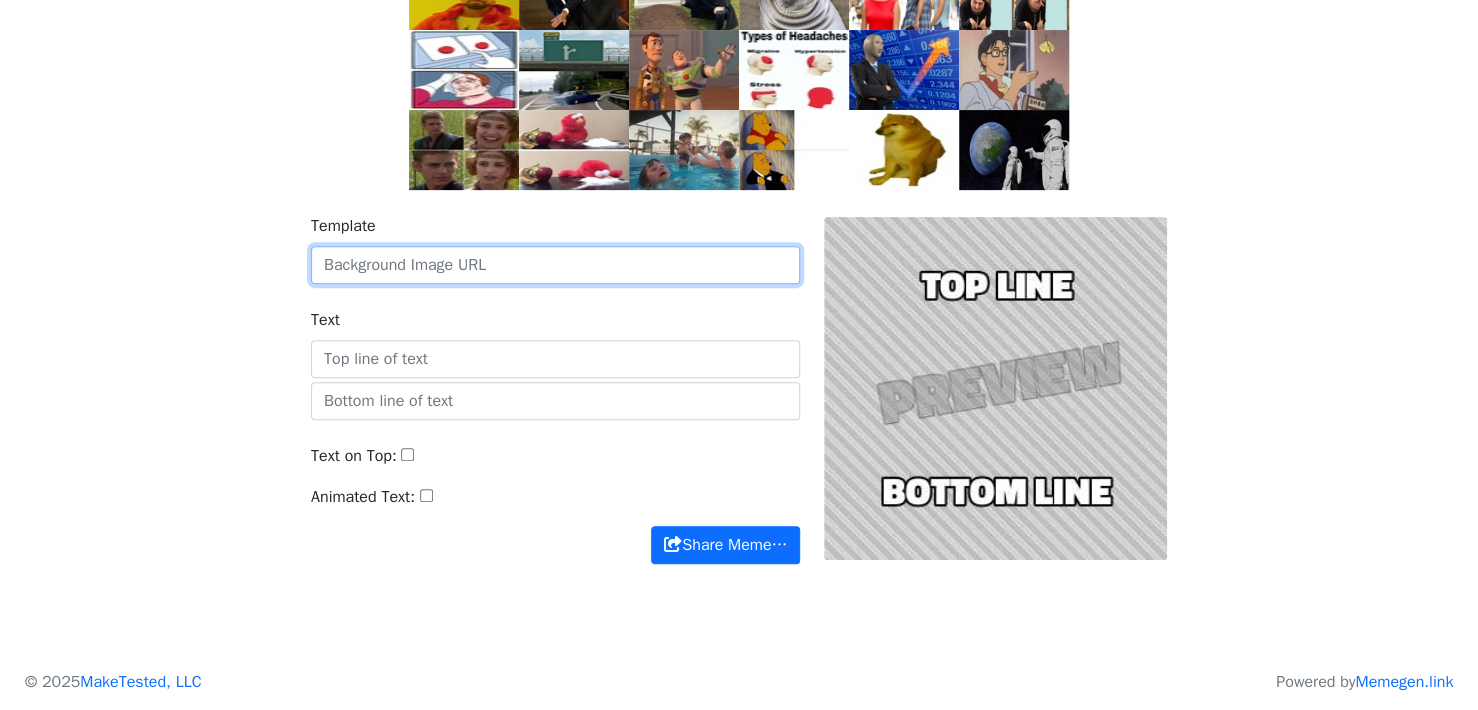 click on "Template" at bounding box center [555, 265] 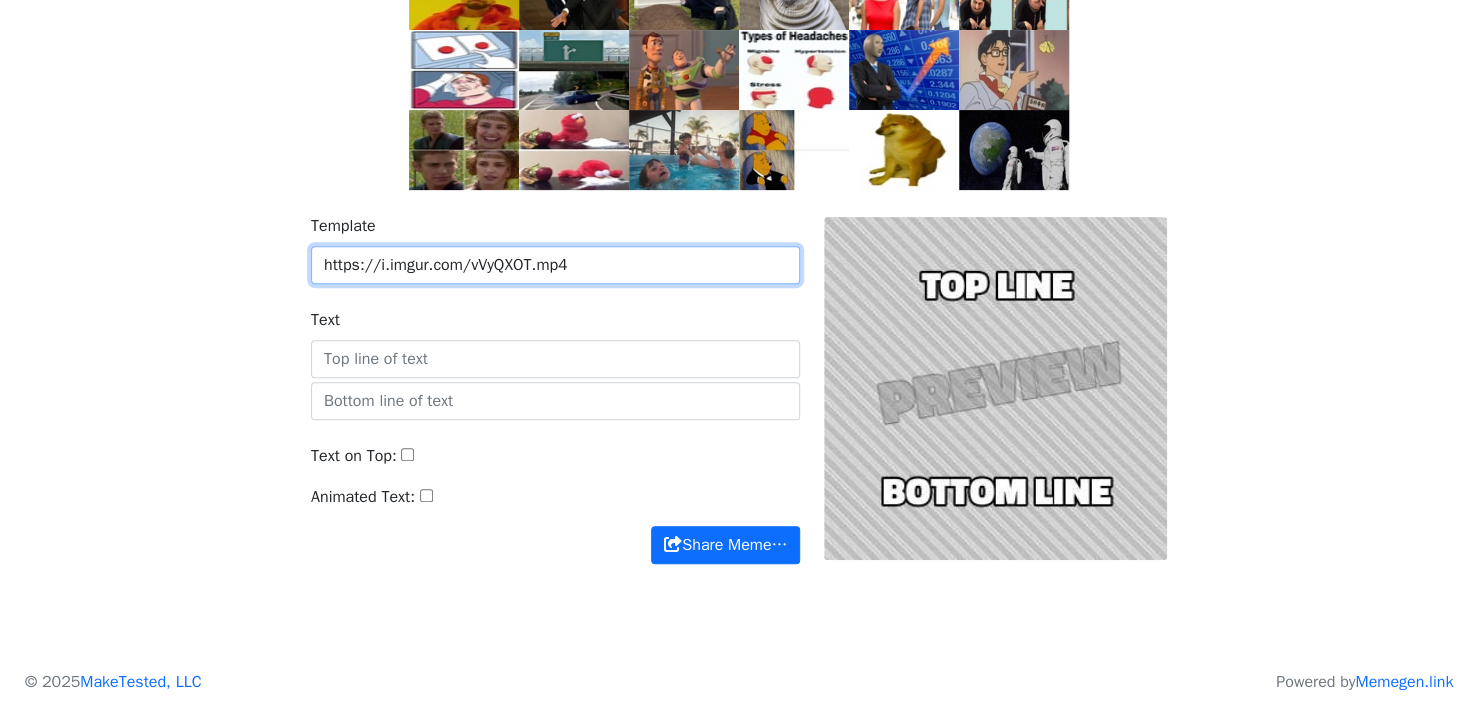 type on "https://i.imgur.com/vVyQXOT.mp4" 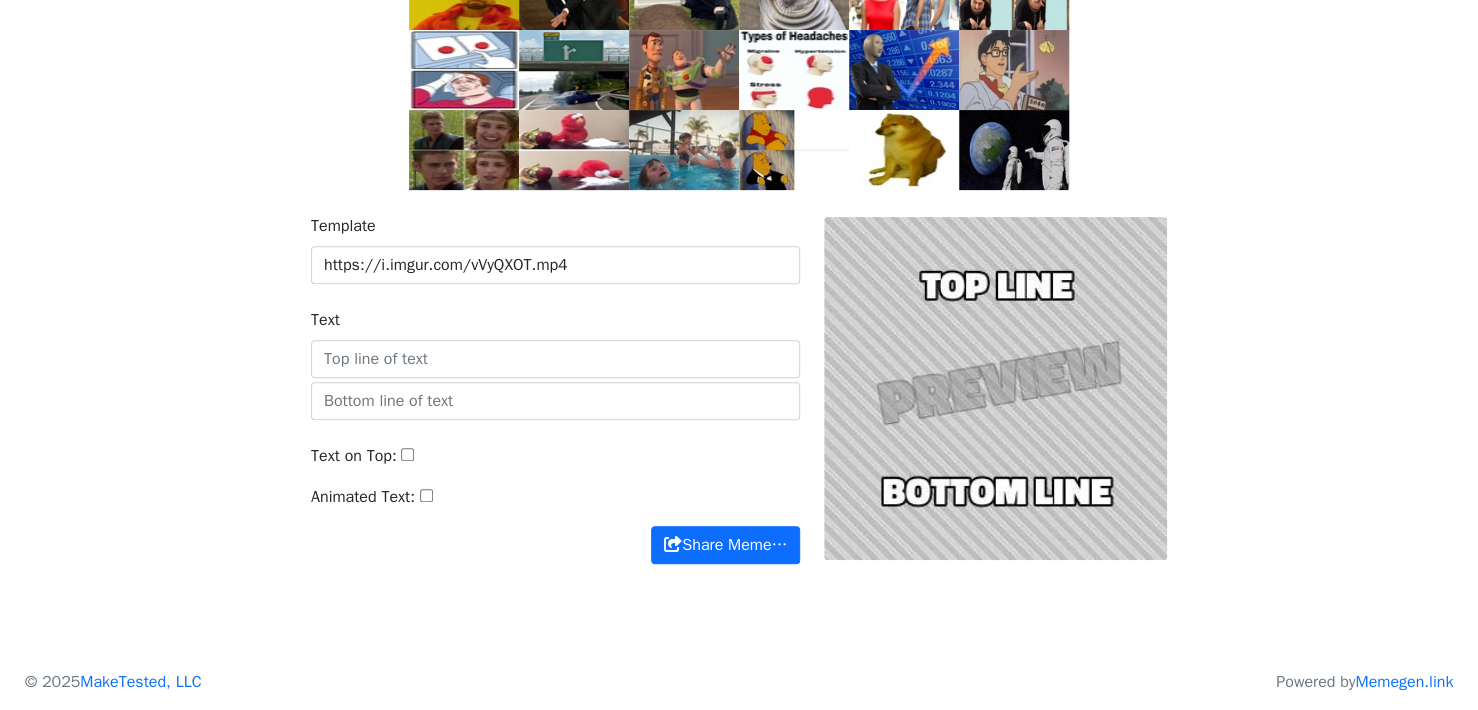click on "Text" at bounding box center [555, 343] 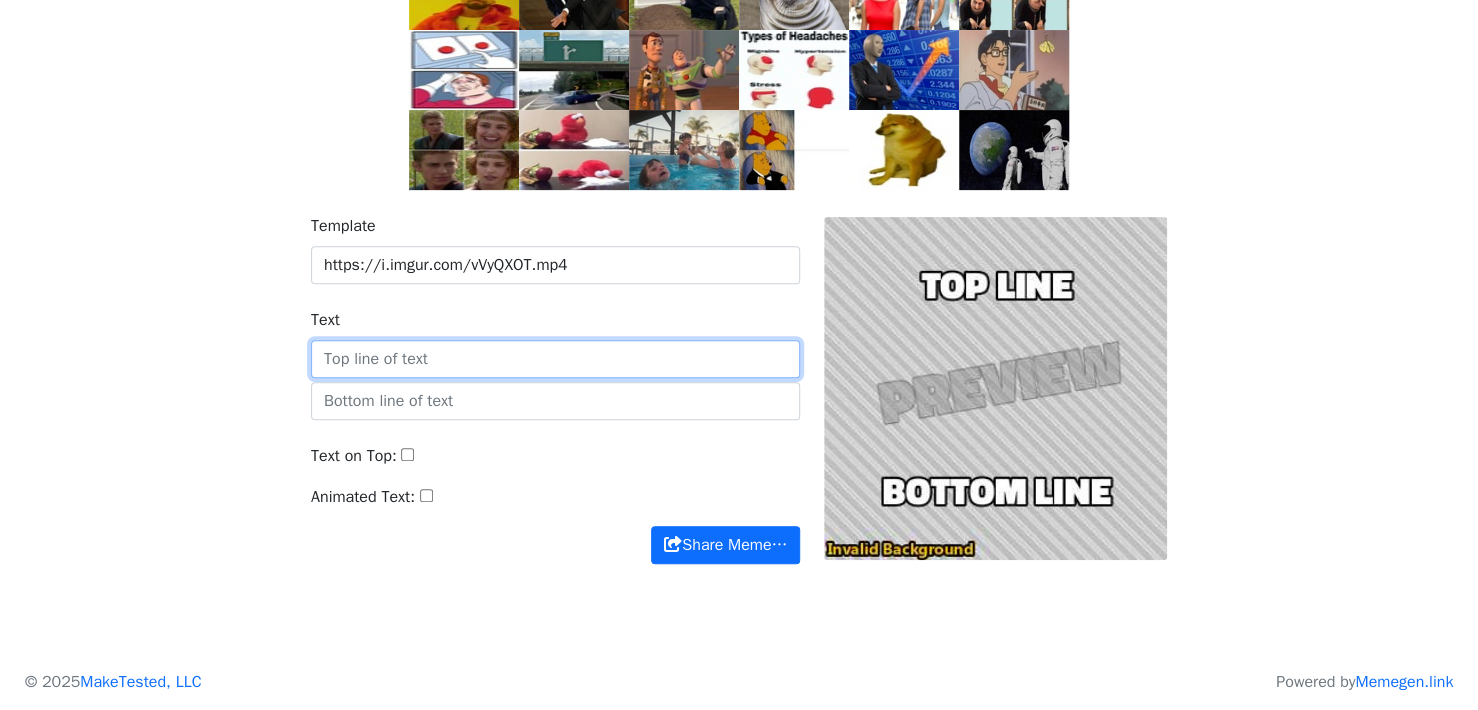 click on "Text" at bounding box center (555, 359) 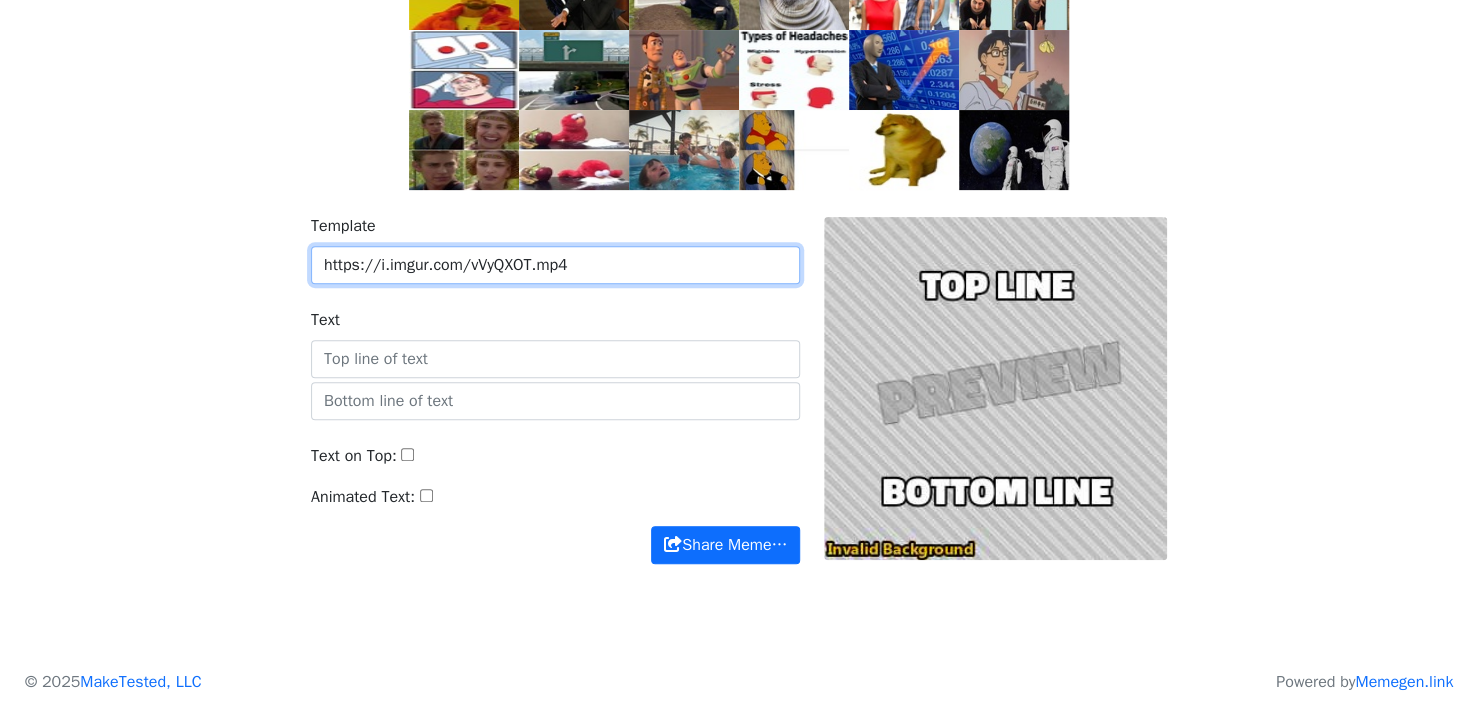 click on "https://i.imgur.com/vVyQXOT.mp4" at bounding box center [555, 265] 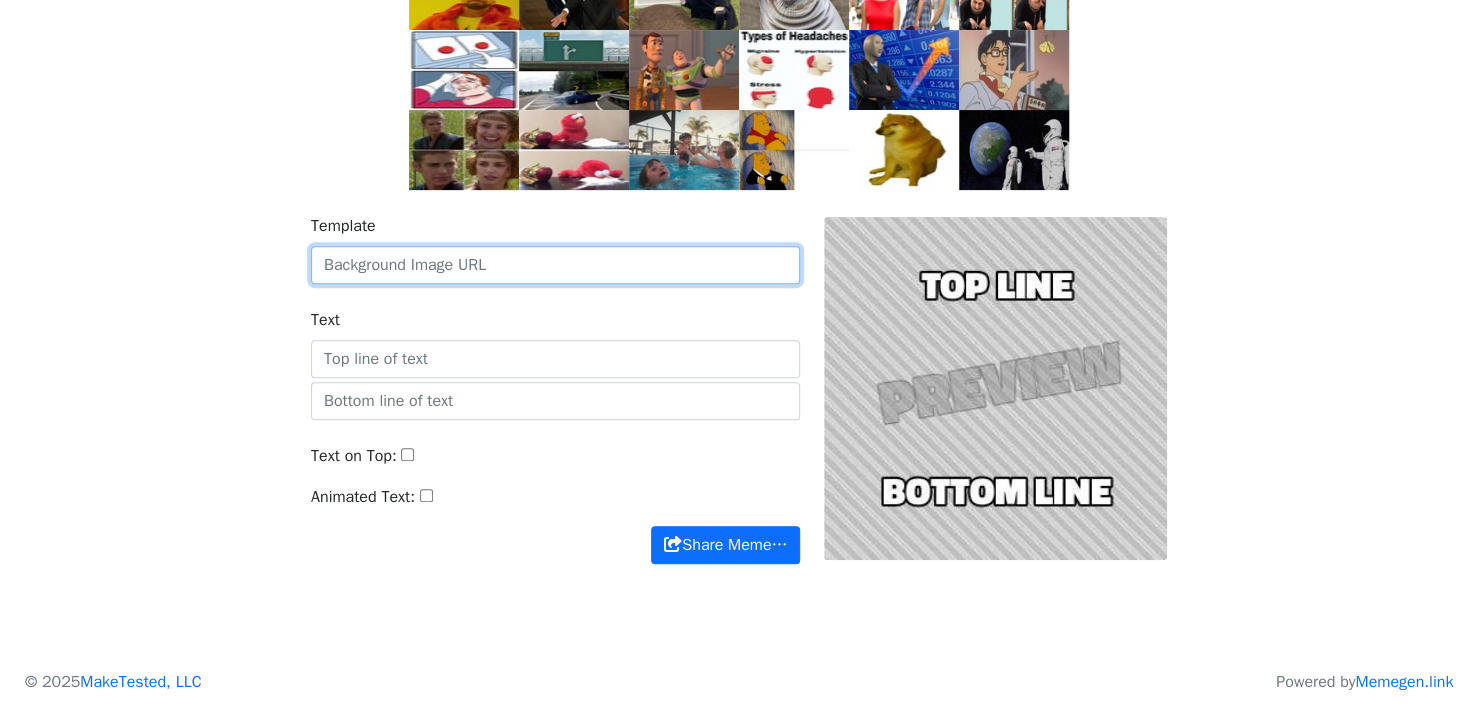 paste on "https://i.imgur.com/onO23eO.gif" 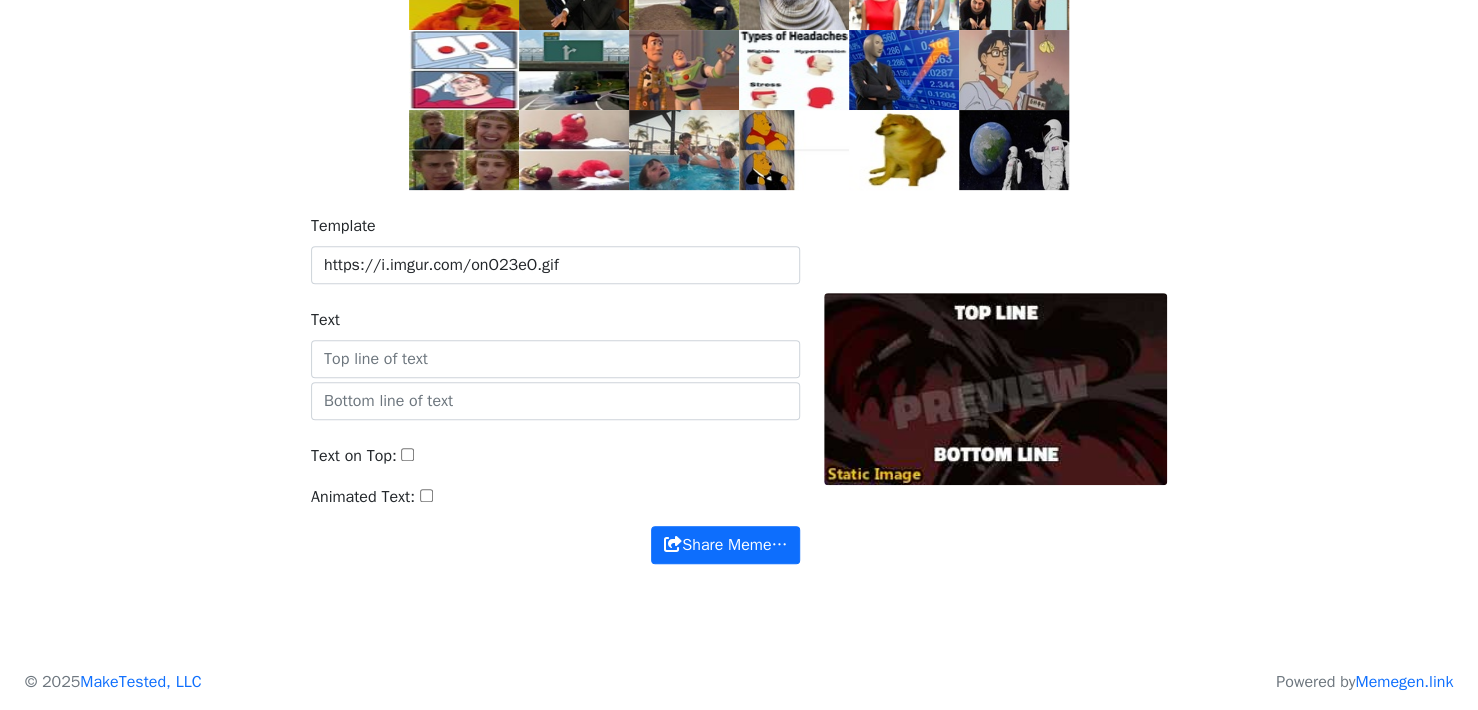 click on "Template
https://i.imgur.com/onO23eO.gif
Text
Text on Top:
Animated Text:
Share Meme…" at bounding box center (555, 389) 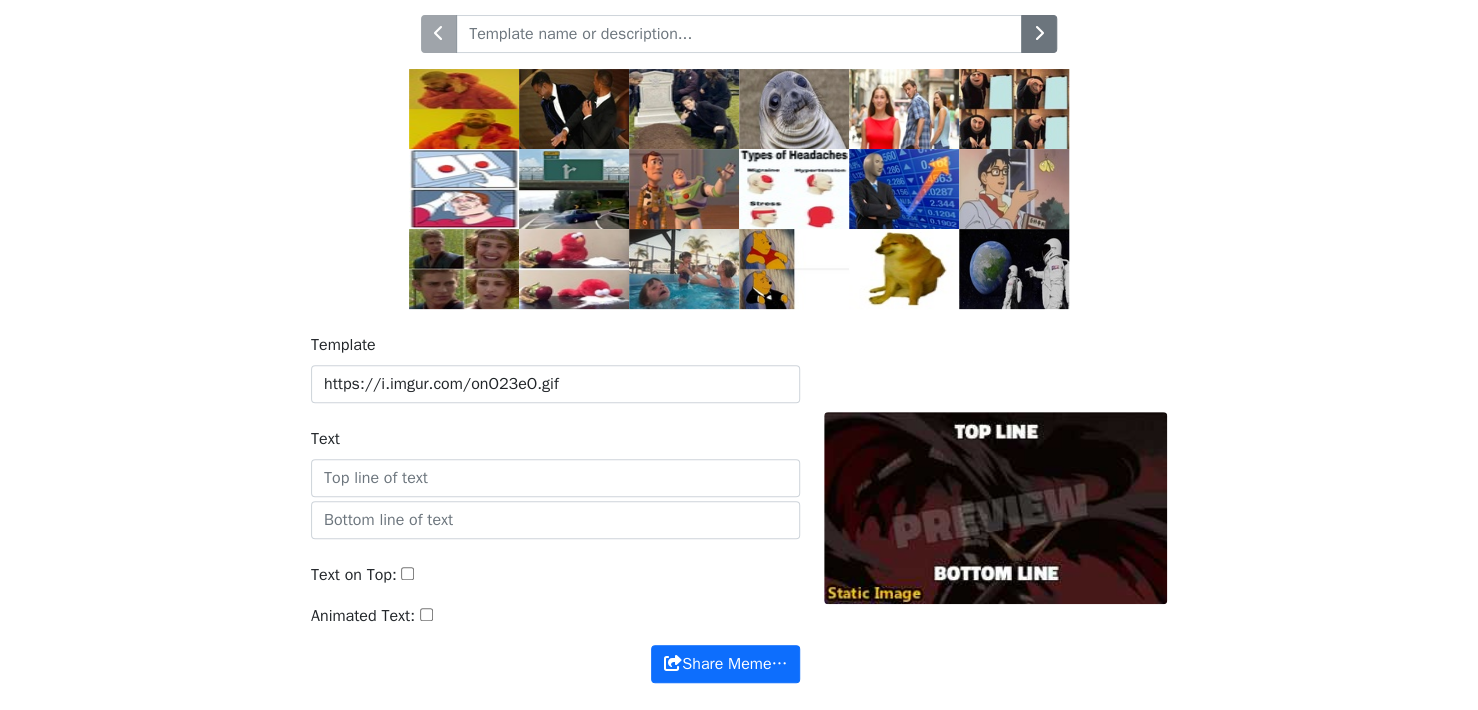 scroll, scrollTop: 243, scrollLeft: 0, axis: vertical 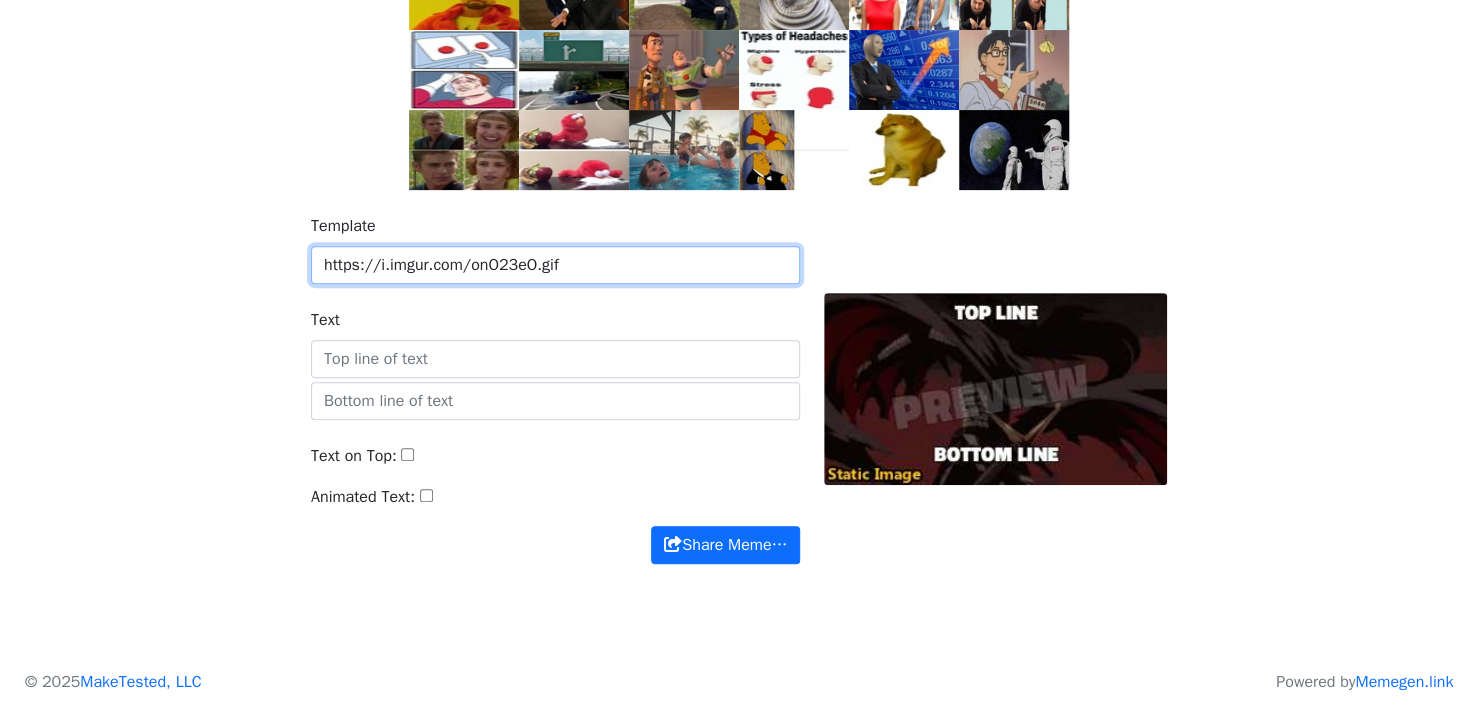 click on "https://i.imgur.com/onO23eO.gif" at bounding box center (555, 265) 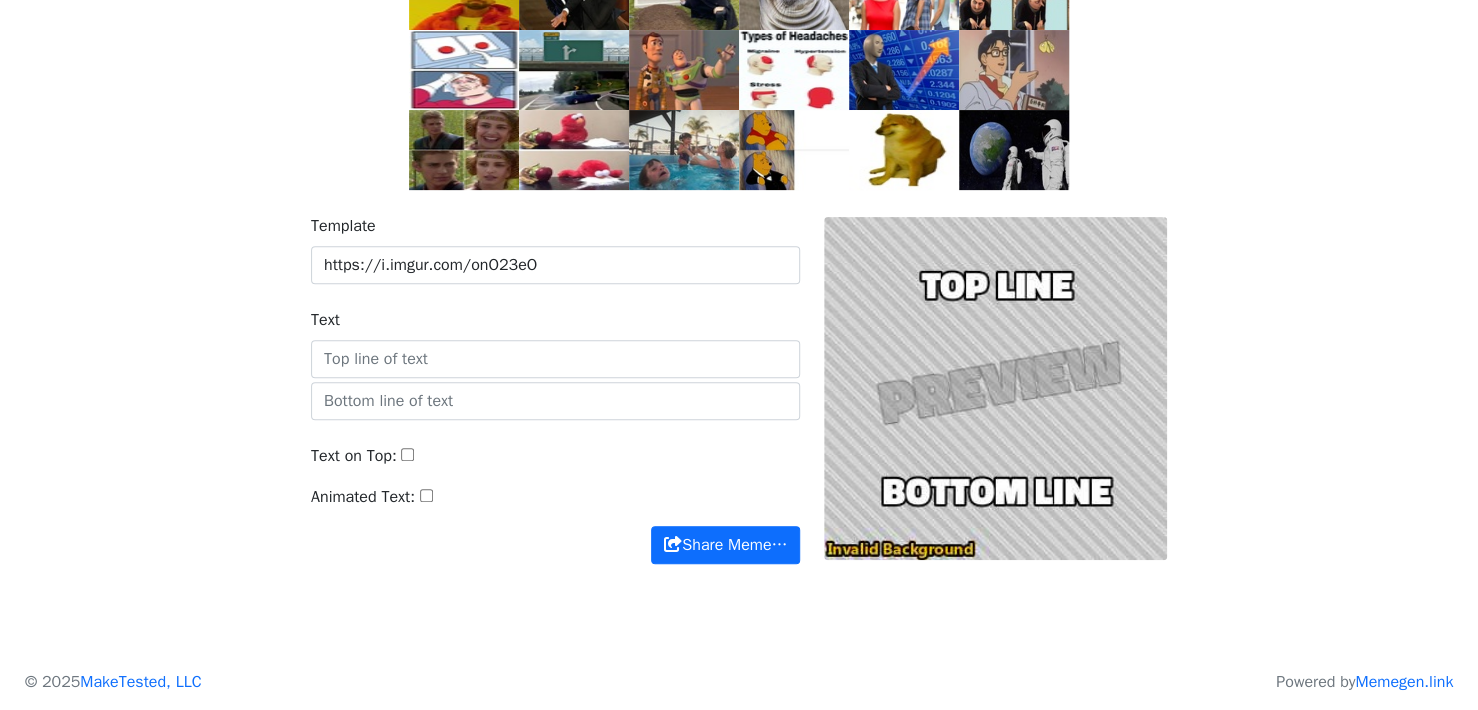 click on "Animated Text:" at bounding box center (555, 505) 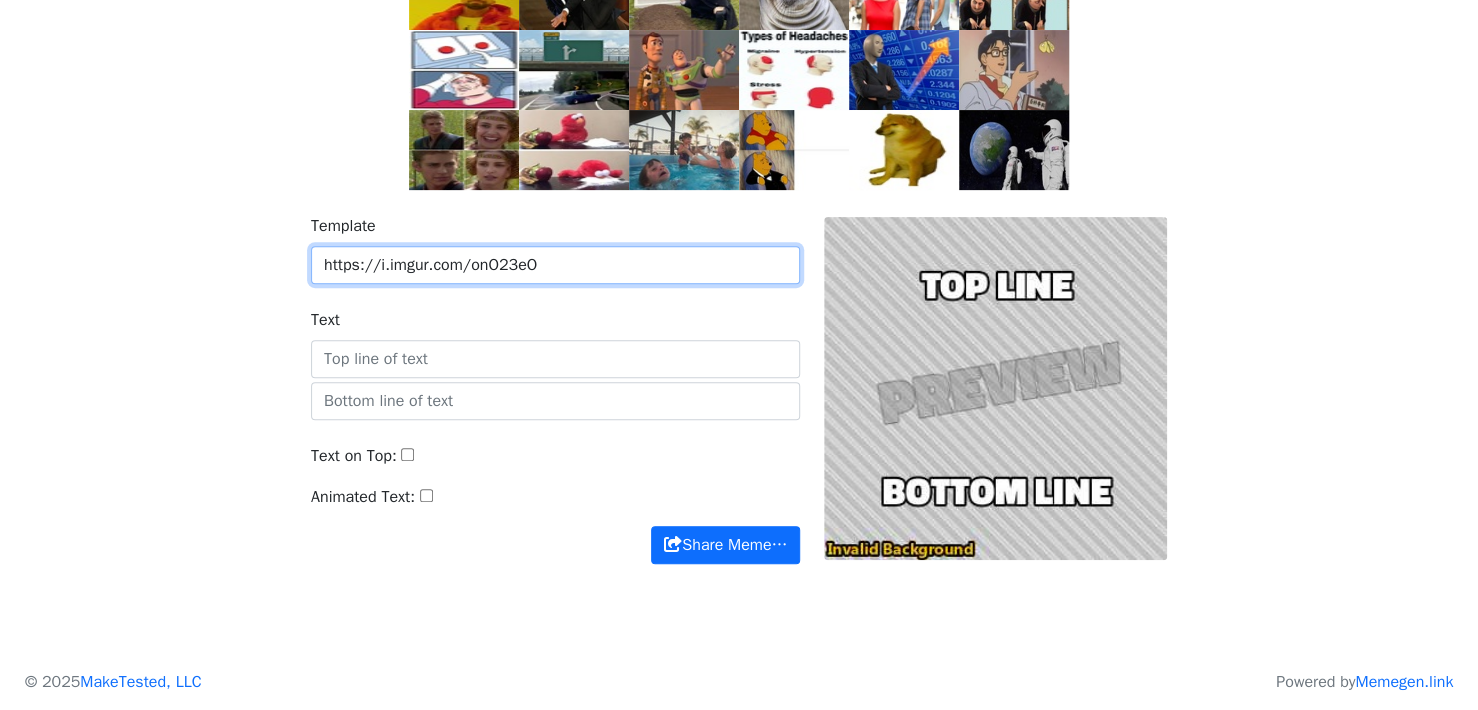 click on "https://i.imgur.com/onO23eO" at bounding box center (555, 265) 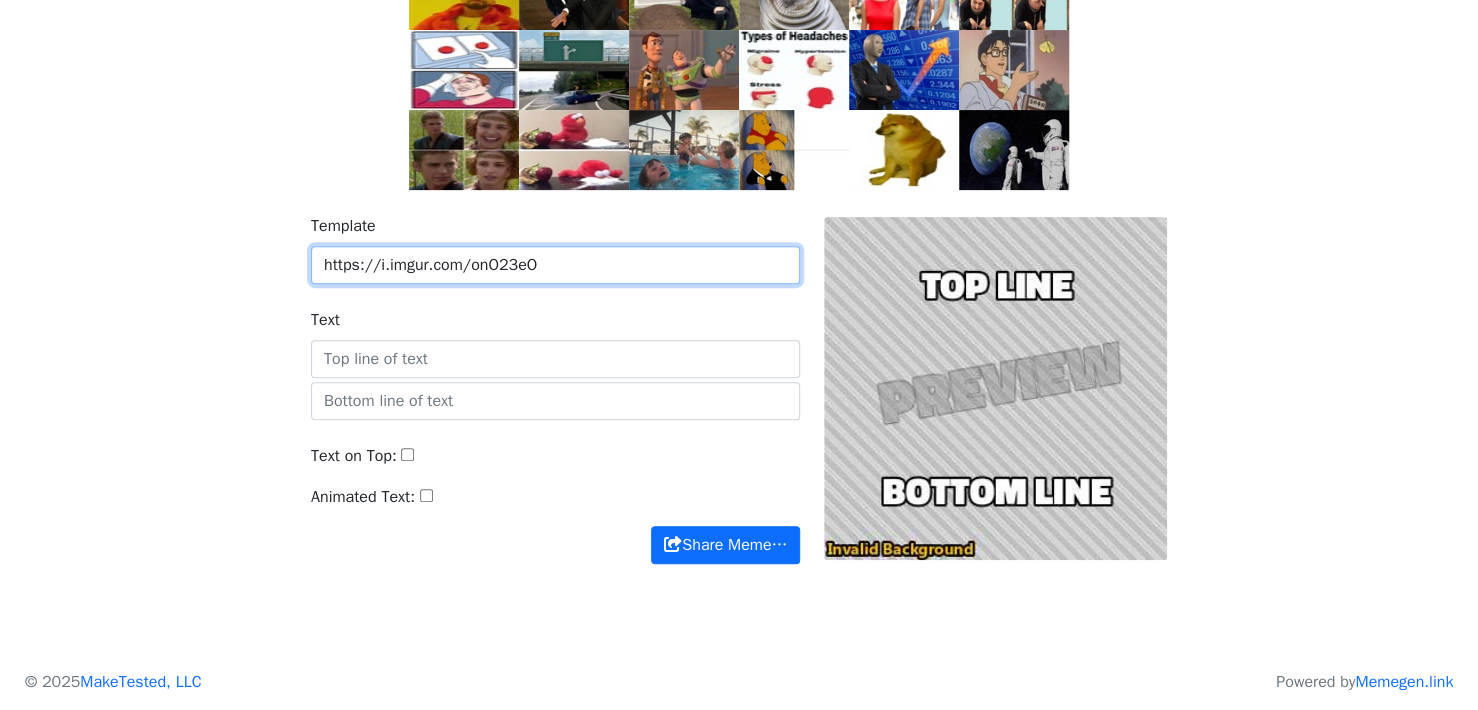 type on "https://i.imgur.com/onO23eO.gif" 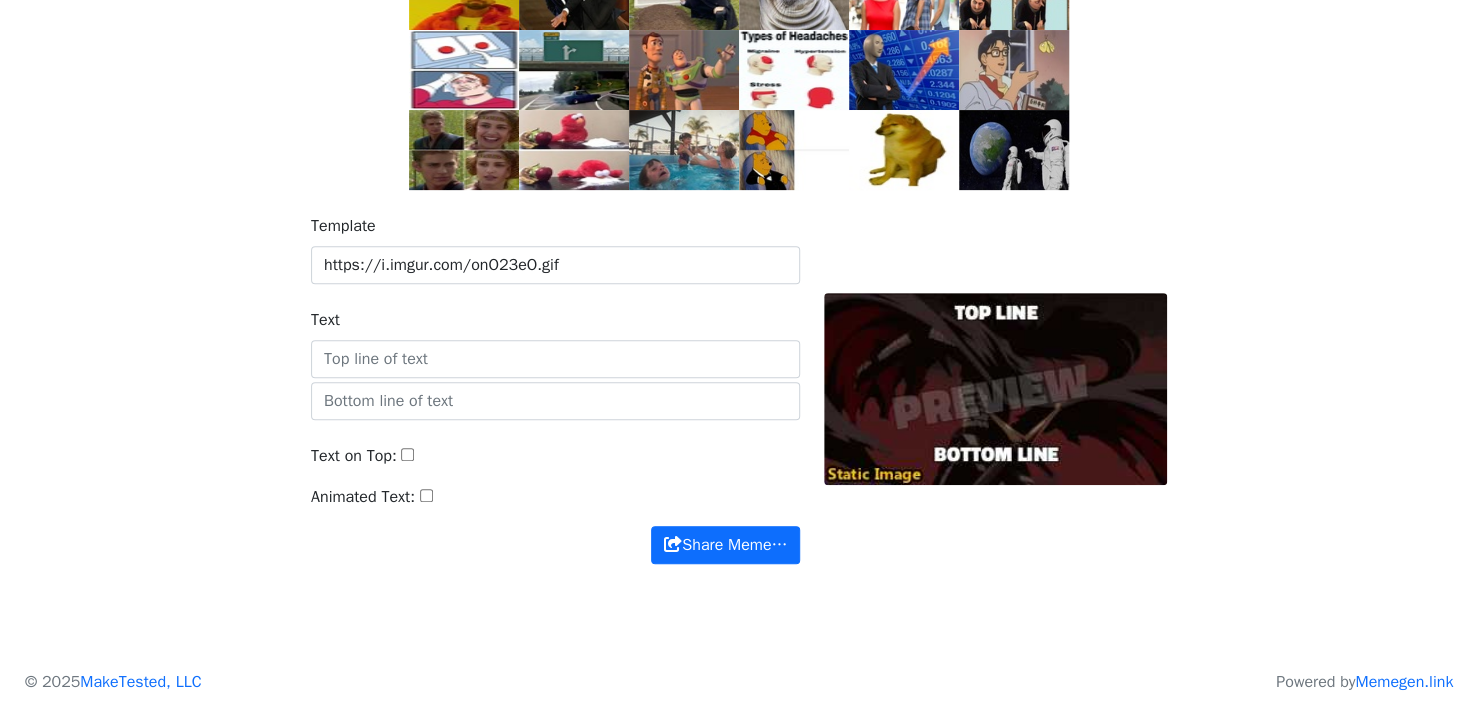 click on "Text" at bounding box center (555, 343) 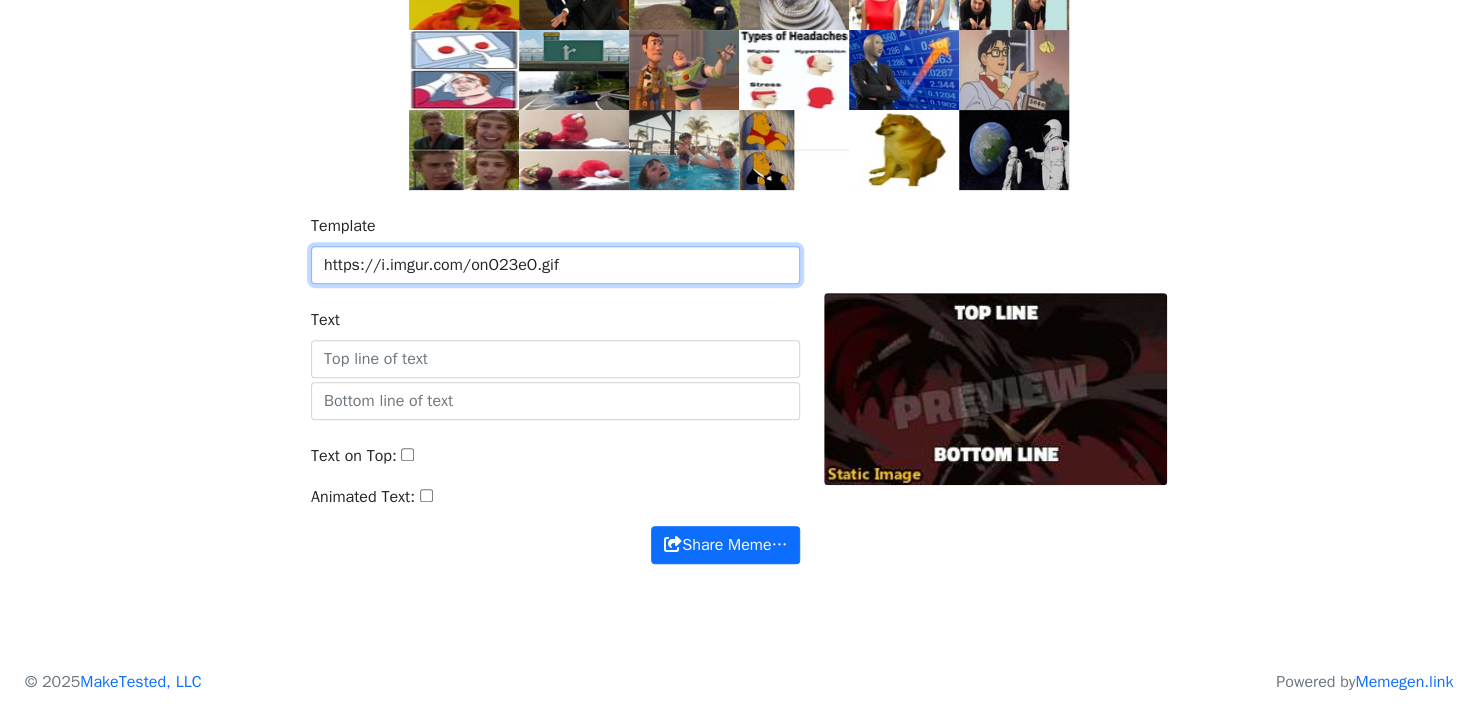 click on "https://i.imgur.com/onO23eO.gif" at bounding box center (555, 265) 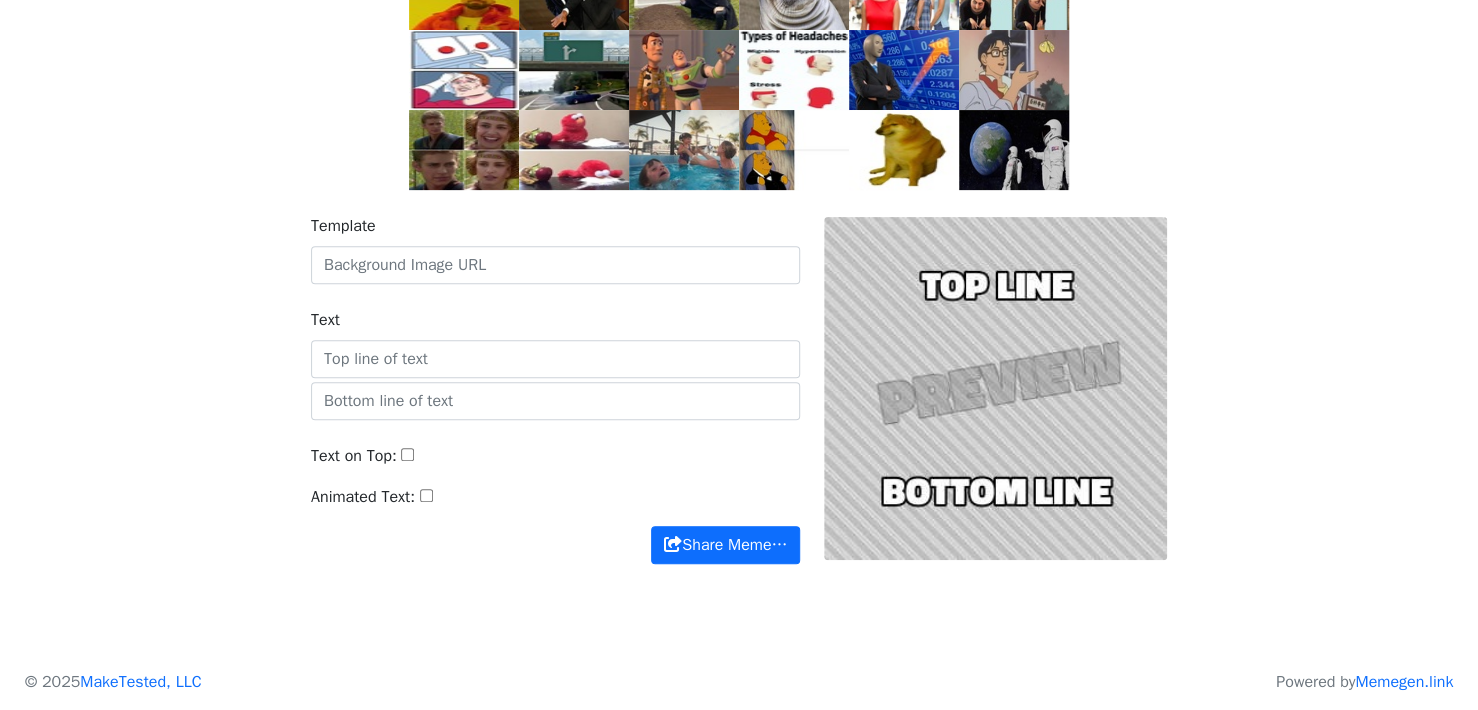 click on "Template
Text
Text on Top:
Animated Text:
Share Meme…
Share Meme…" at bounding box center [739, 401] 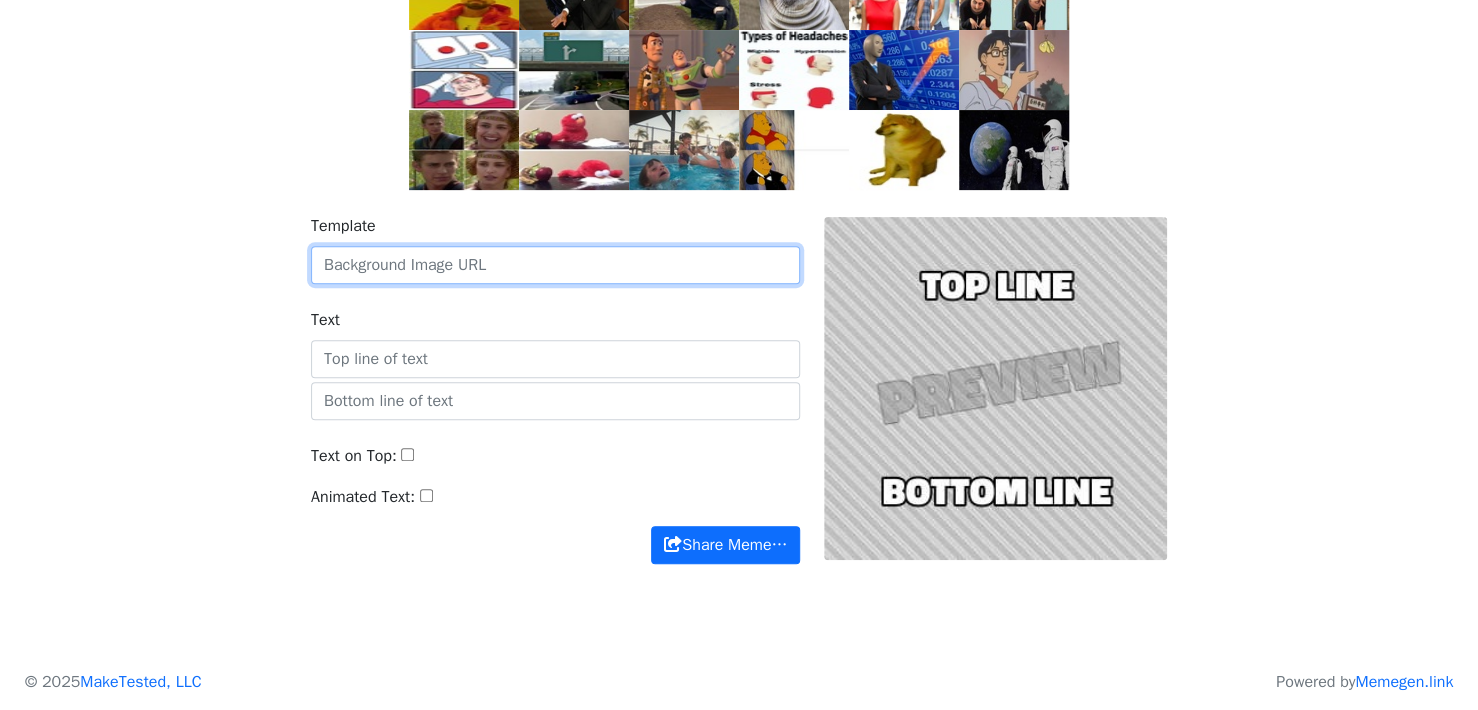 click on "Template" at bounding box center (555, 265) 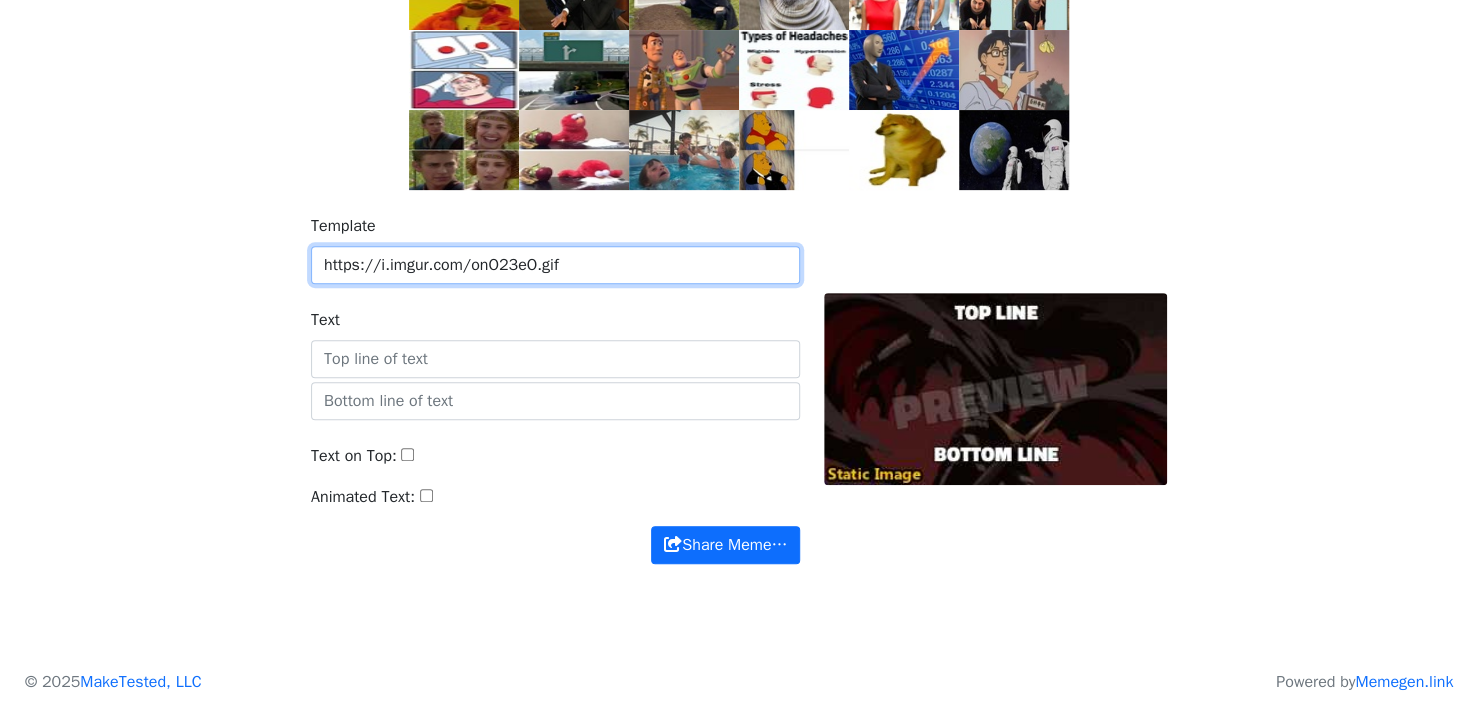 type on "https://i.imgur.com/onO23eO.gif" 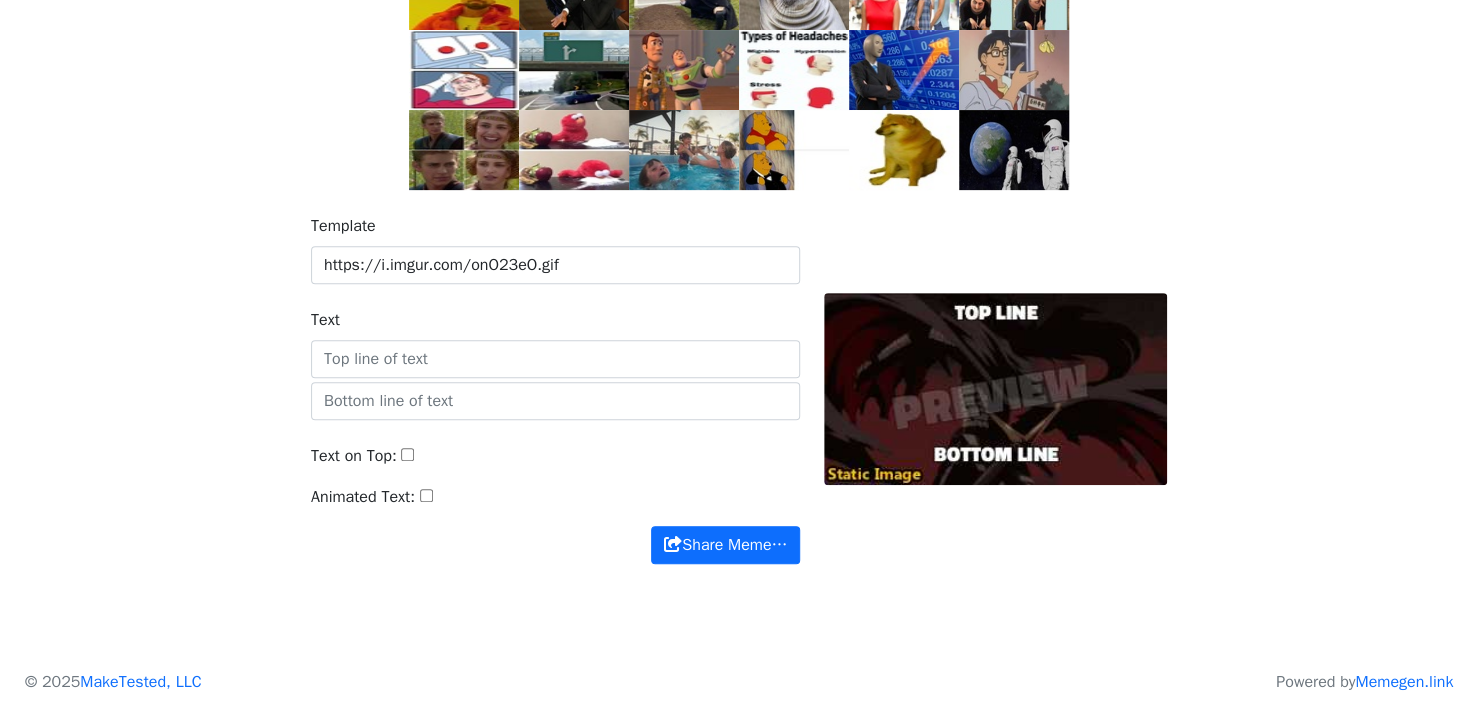 click on "Template
https://i.imgur.com/onO23eO.gif
Text
Text on Top:
Animated Text:
Share Meme…
Share Meme…" at bounding box center (739, 401) 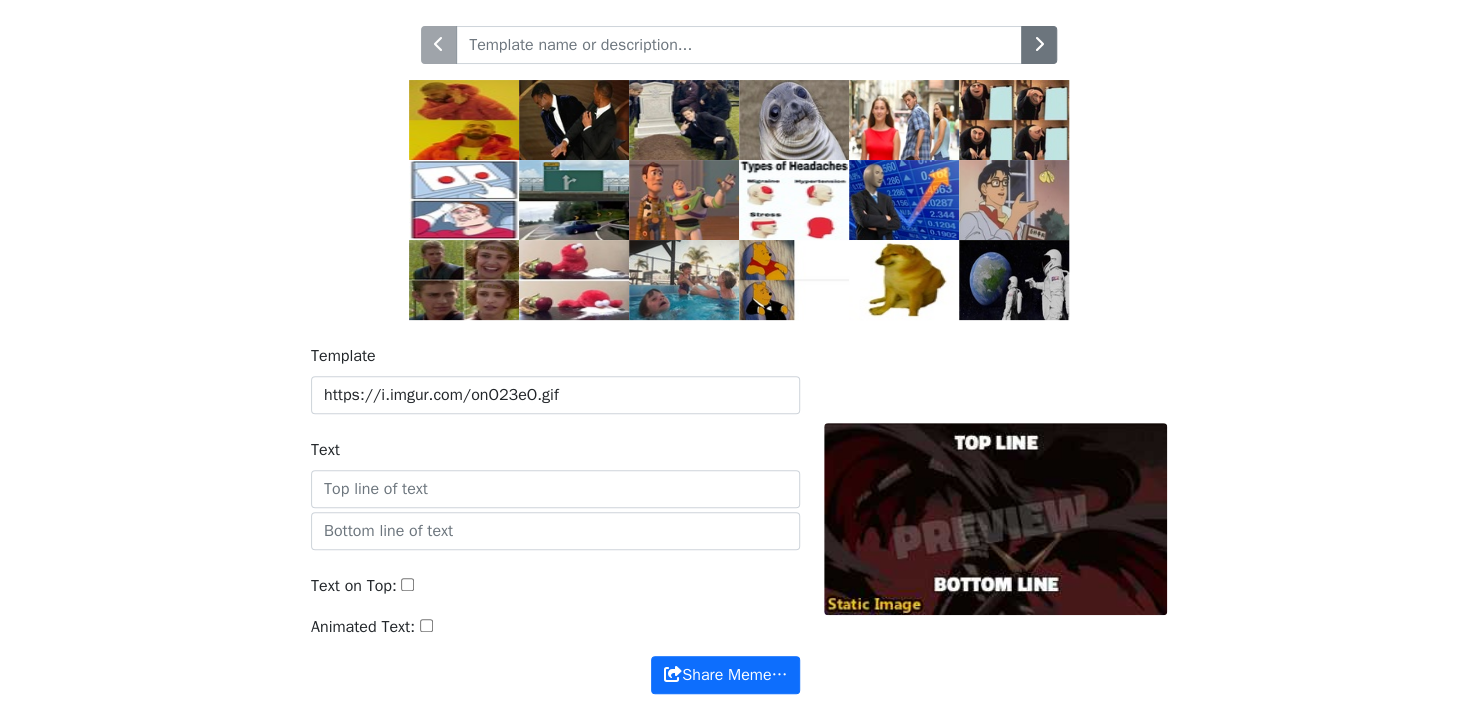 scroll, scrollTop: 0, scrollLeft: 0, axis: both 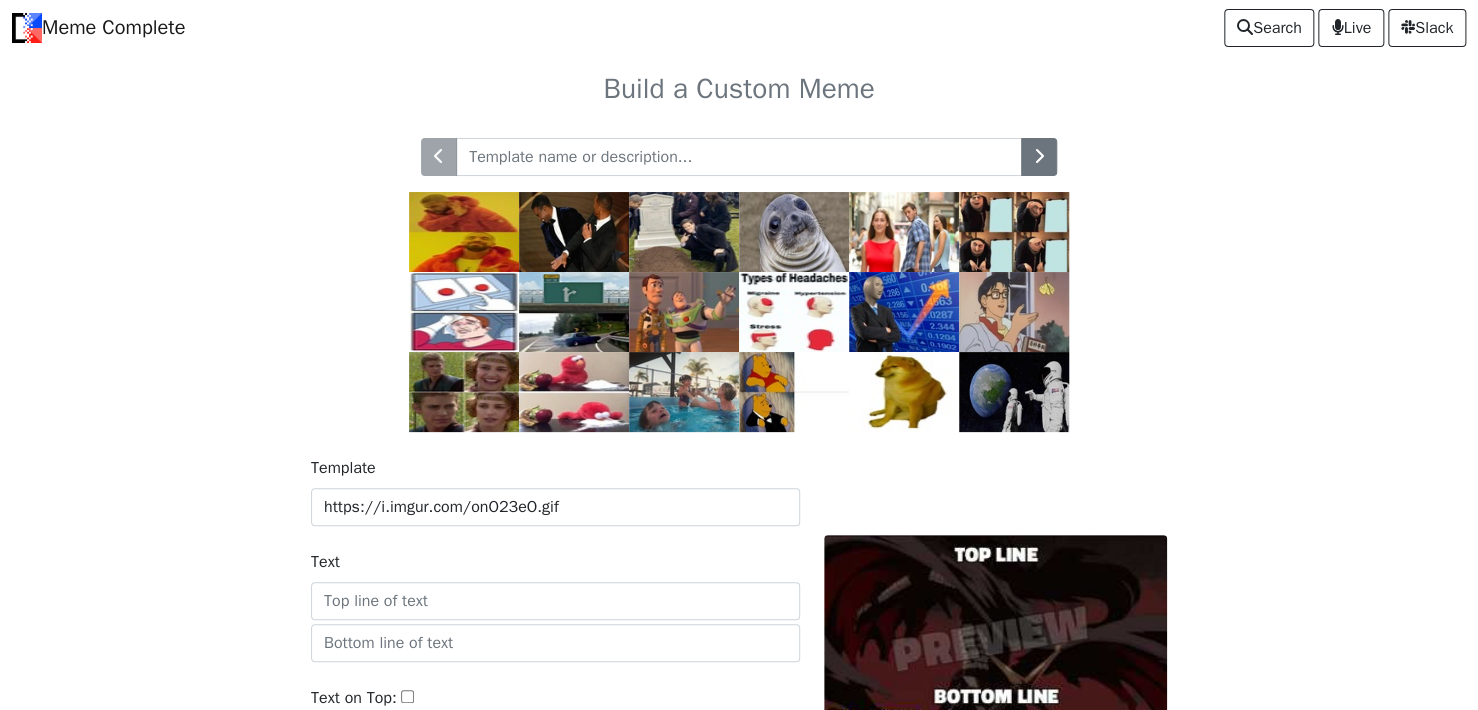 click at bounding box center (739, 273) 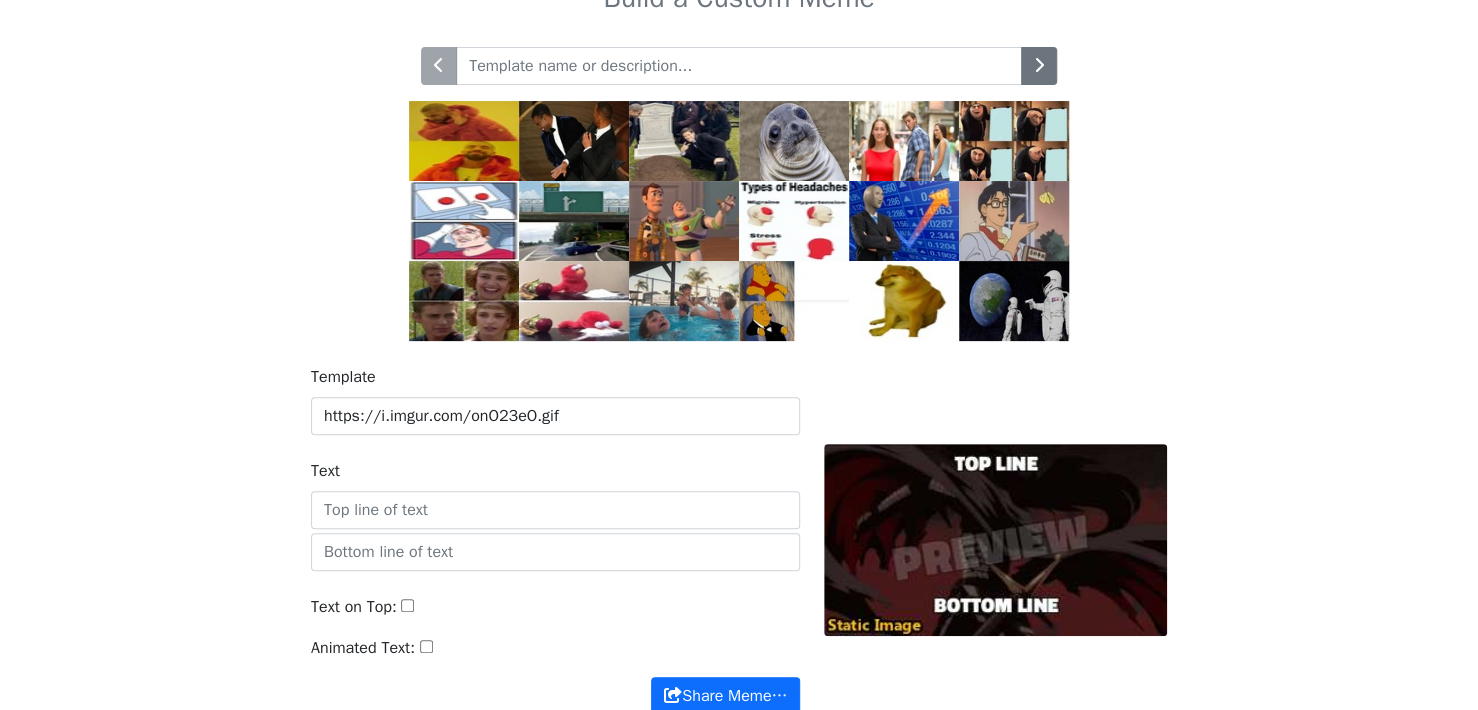 scroll, scrollTop: 0, scrollLeft: 0, axis: both 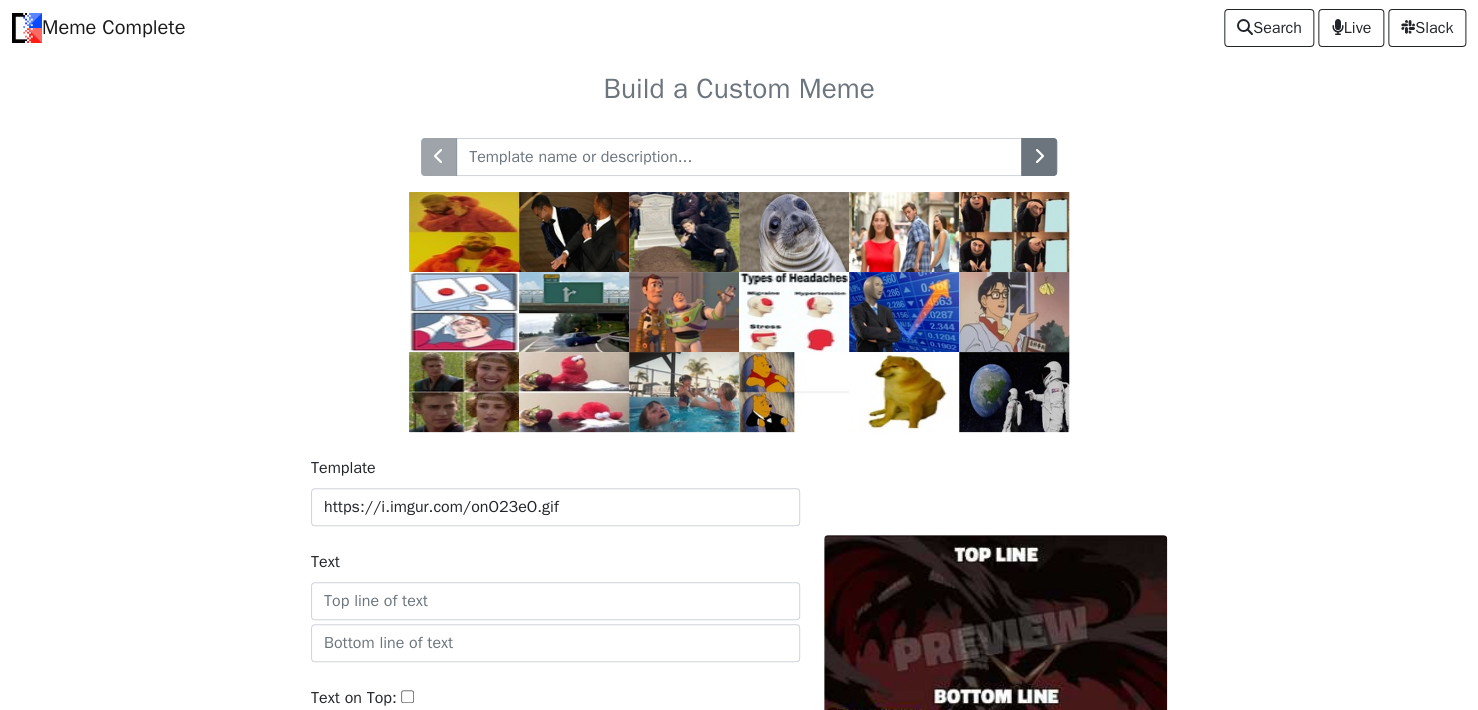click on "Meme Complete" at bounding box center [98, 28] 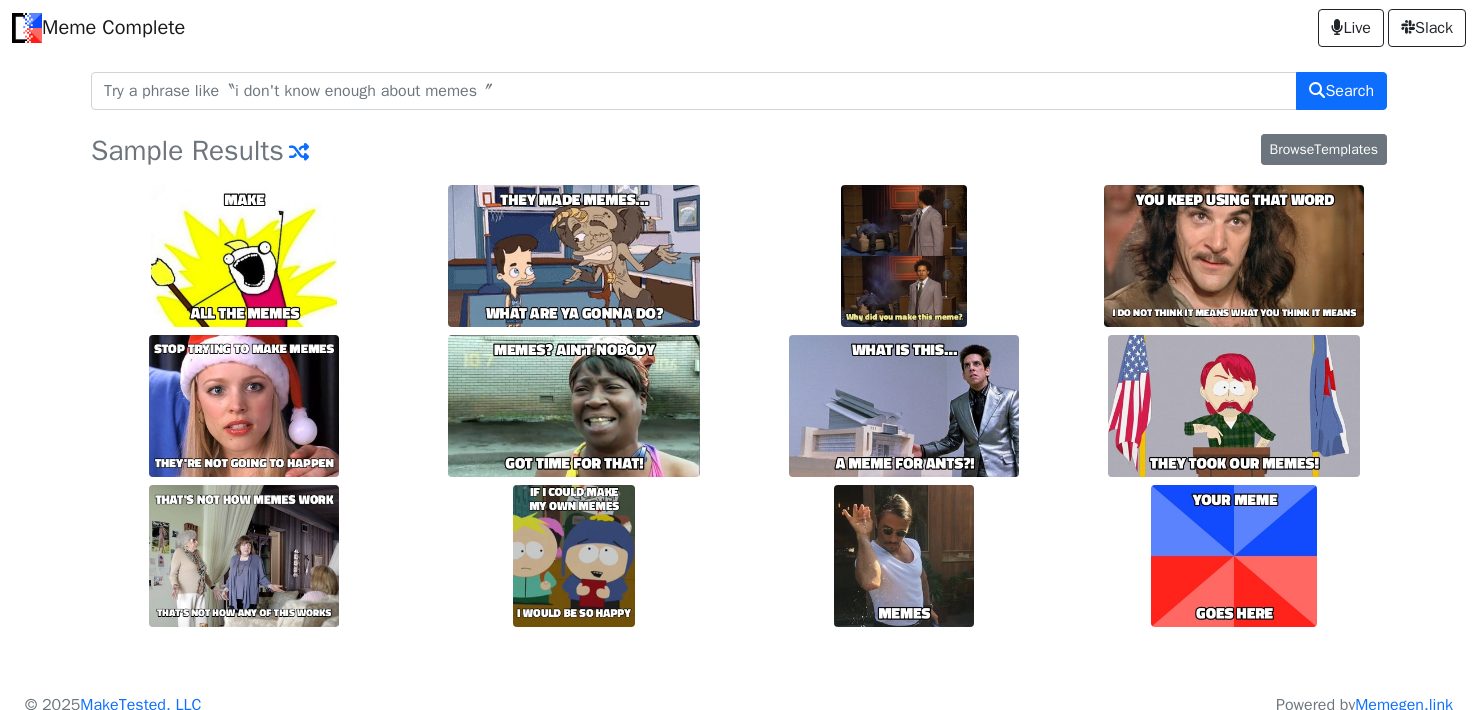 scroll, scrollTop: 0, scrollLeft: 0, axis: both 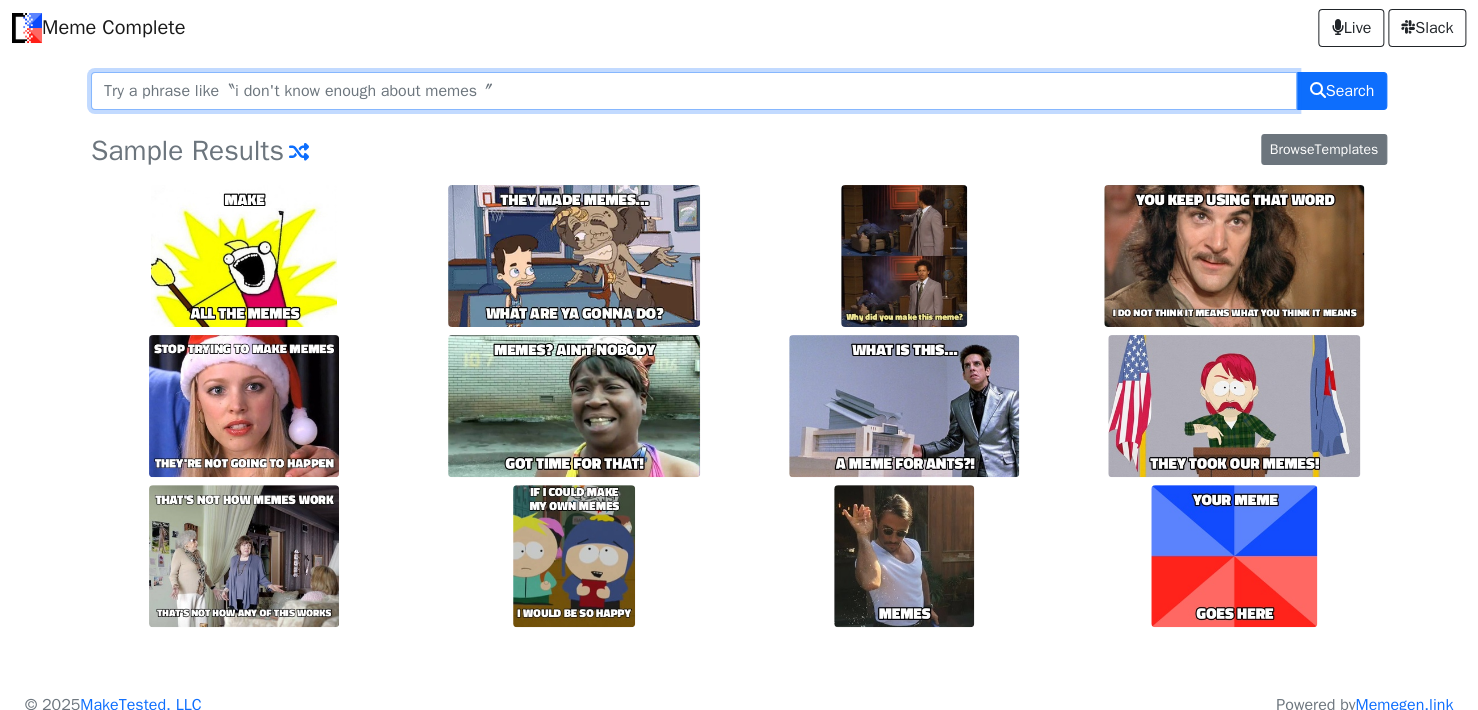 click at bounding box center [694, 91] 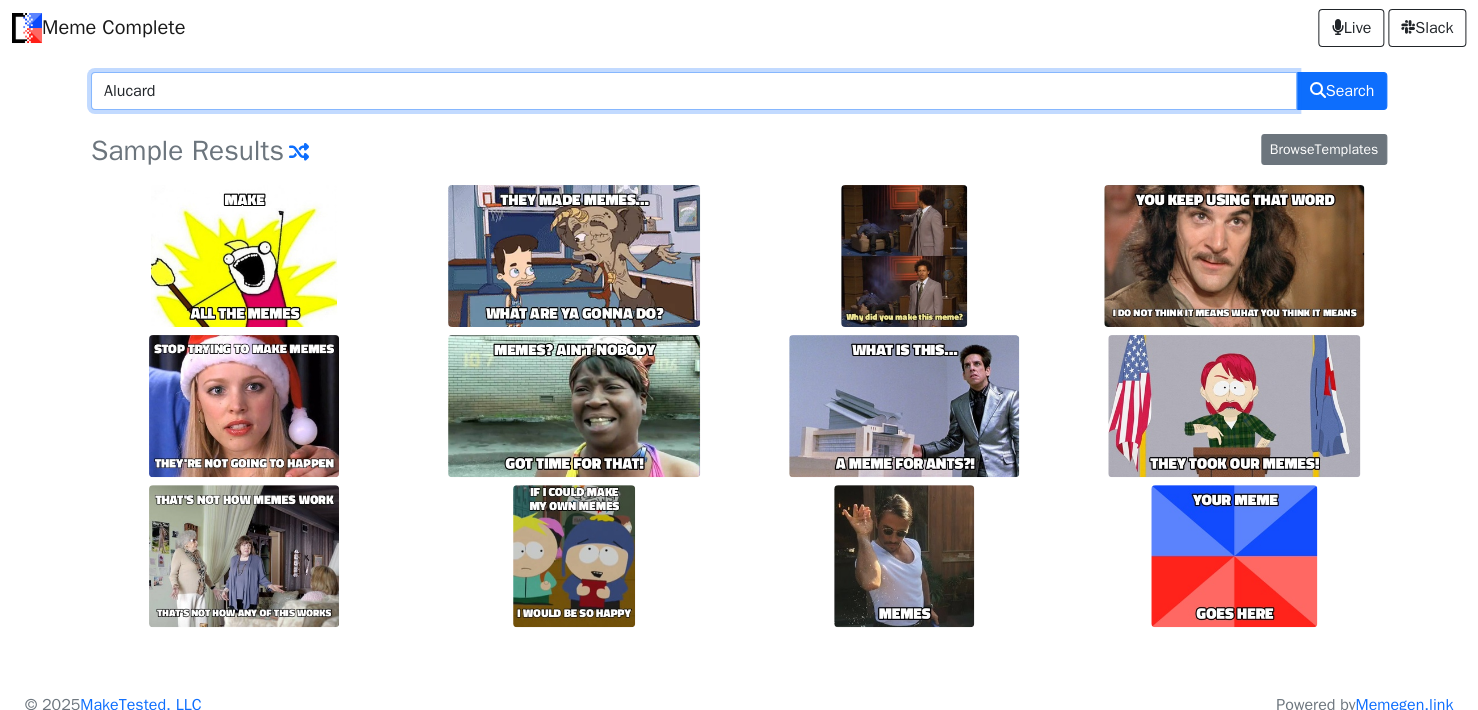 type on "Alucard" 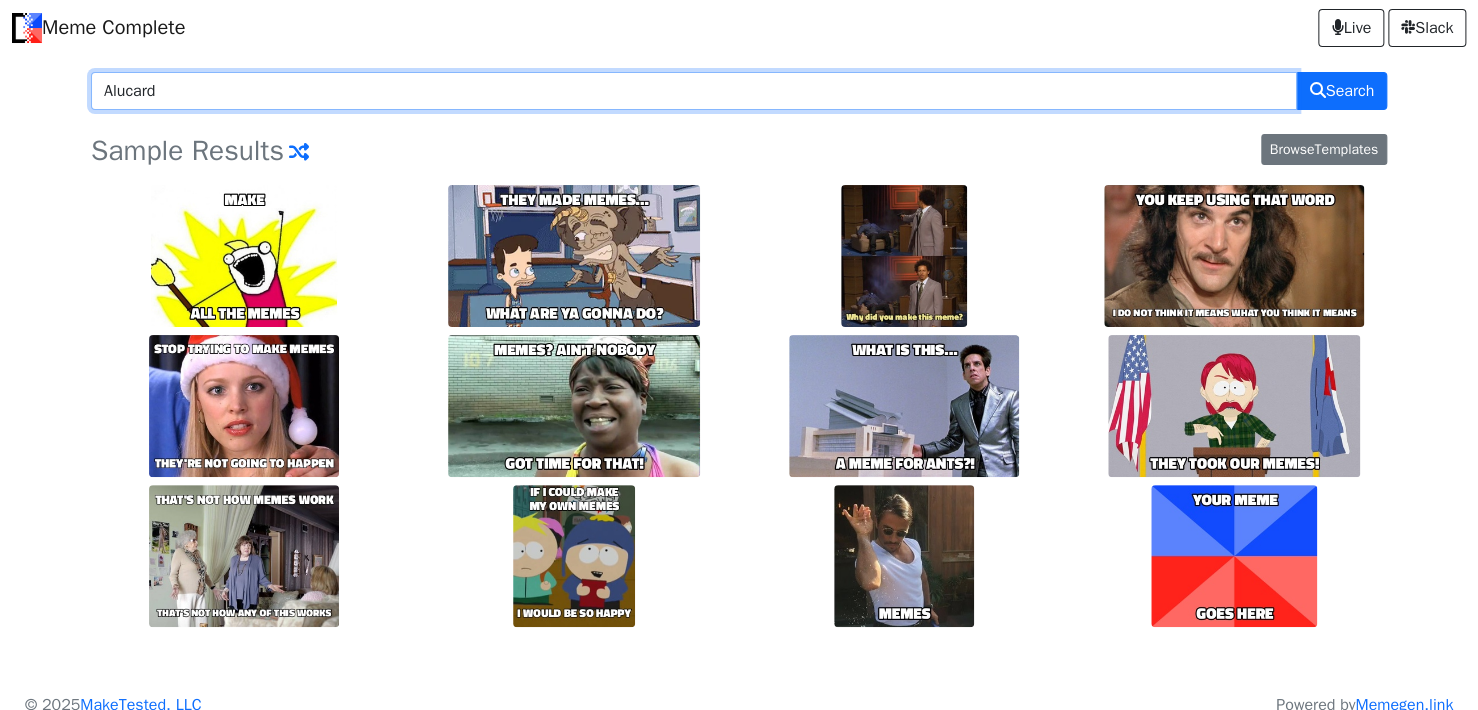 click on "Search" at bounding box center (1341, 91) 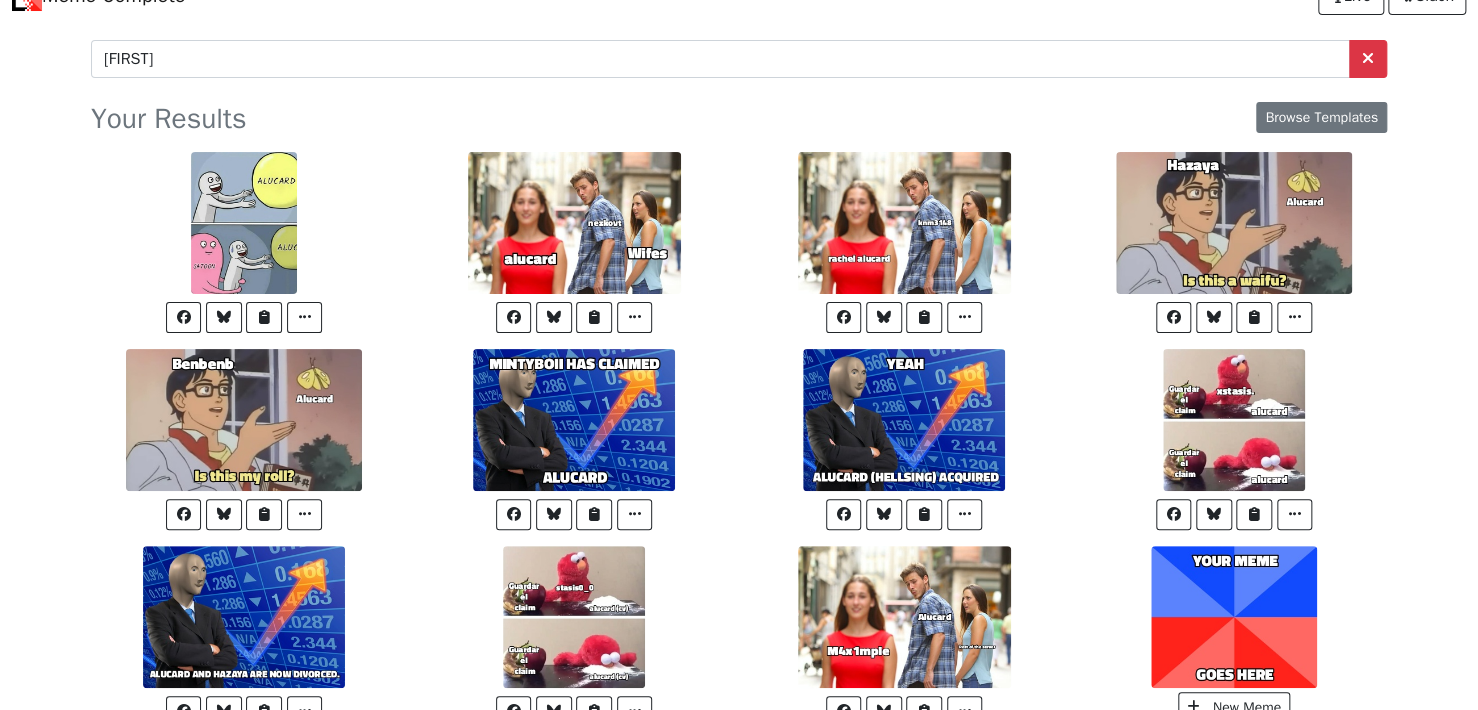 scroll, scrollTop: 0, scrollLeft: 0, axis: both 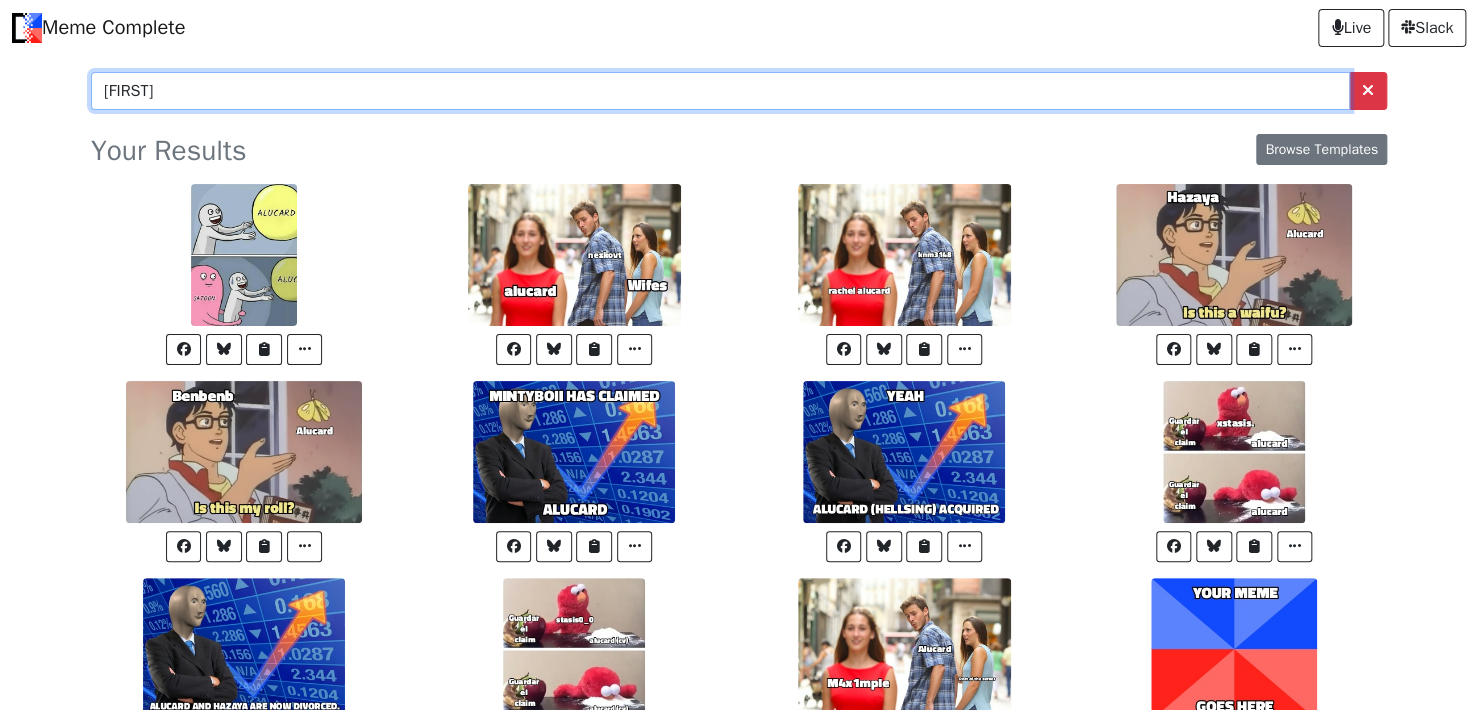 click on "alucard" at bounding box center (720, 91) 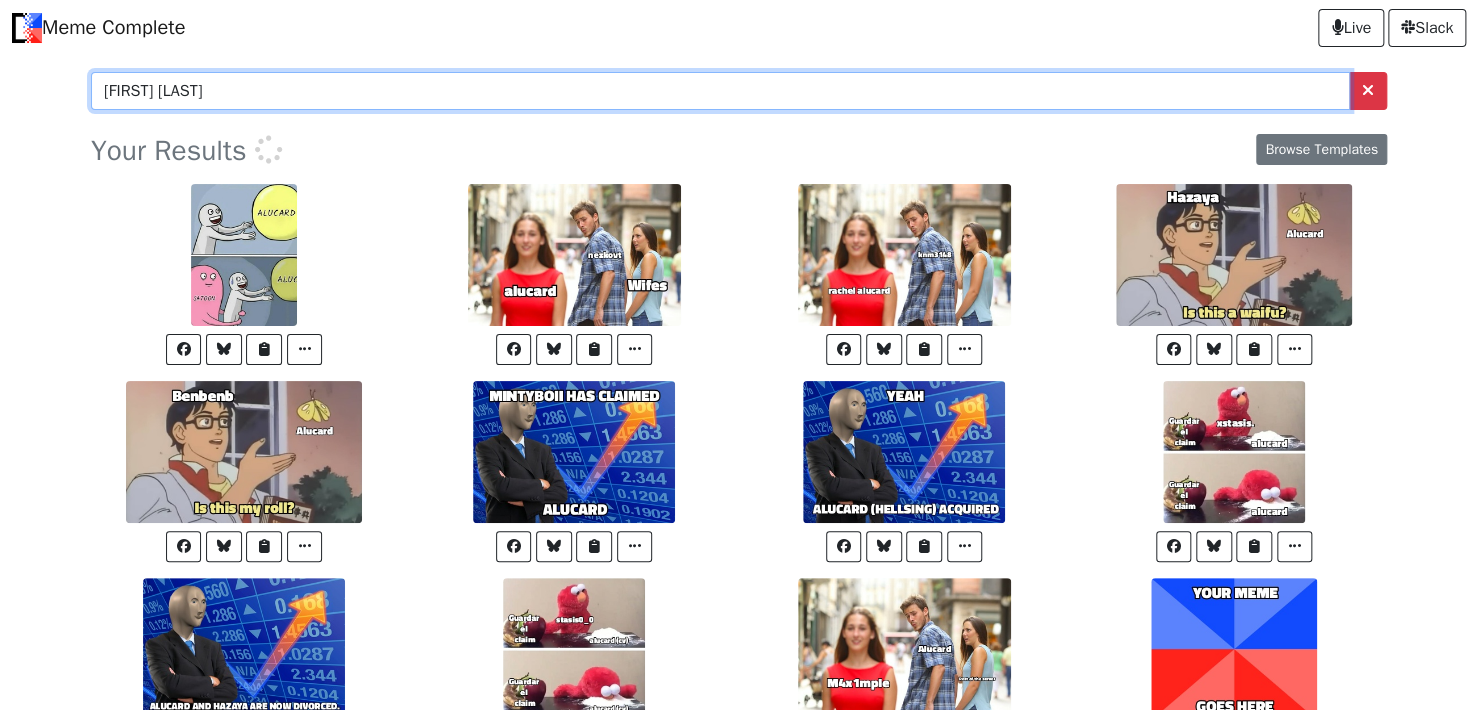 type on "alucard hellsing" 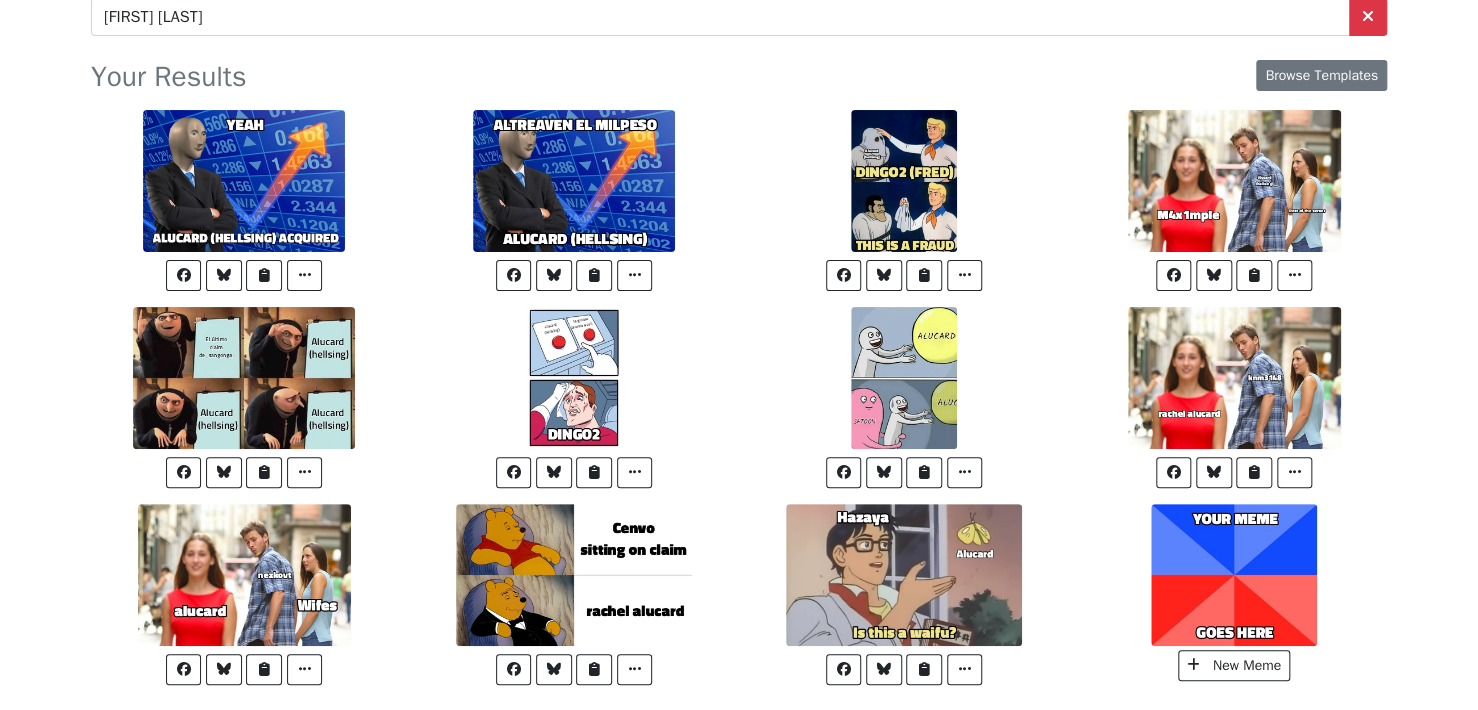 scroll, scrollTop: 0, scrollLeft: 0, axis: both 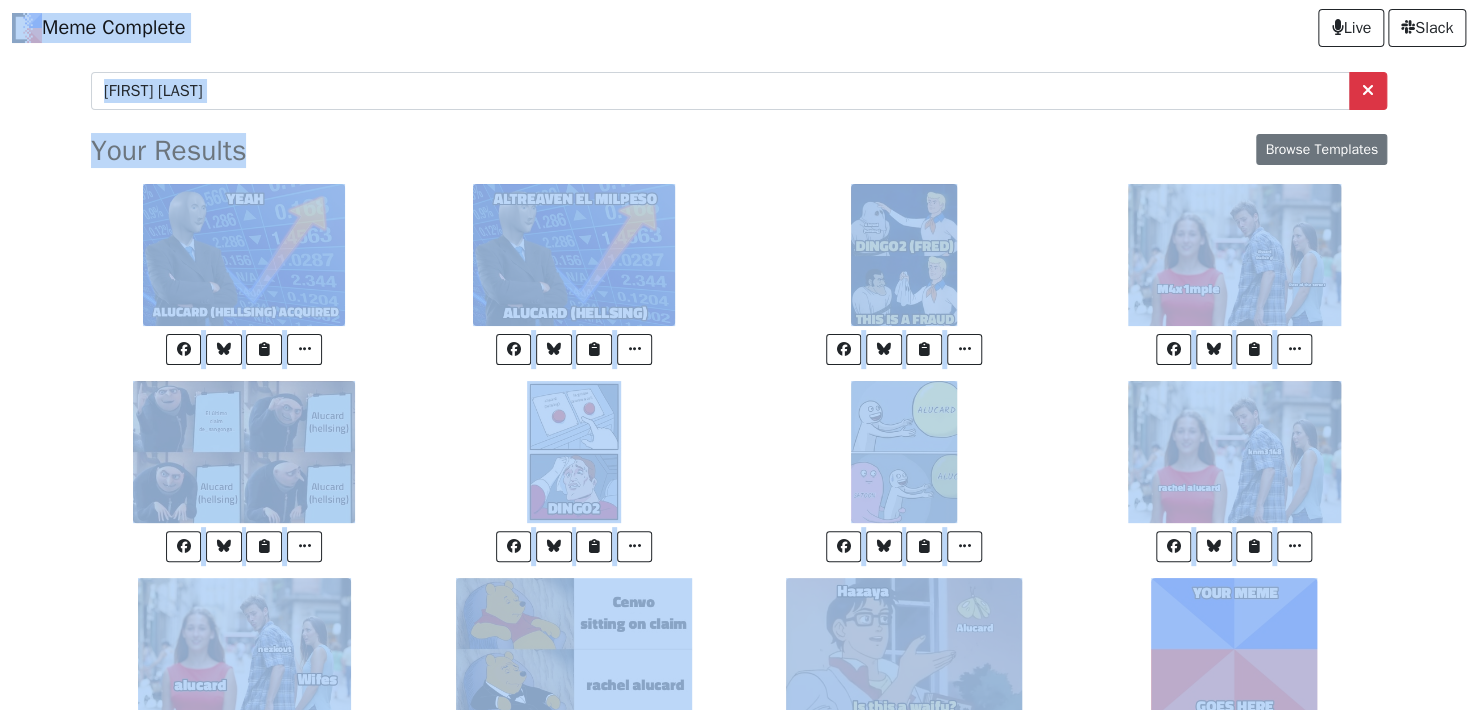 click on "Meme Complete
Live
Slack" at bounding box center (739, 28) 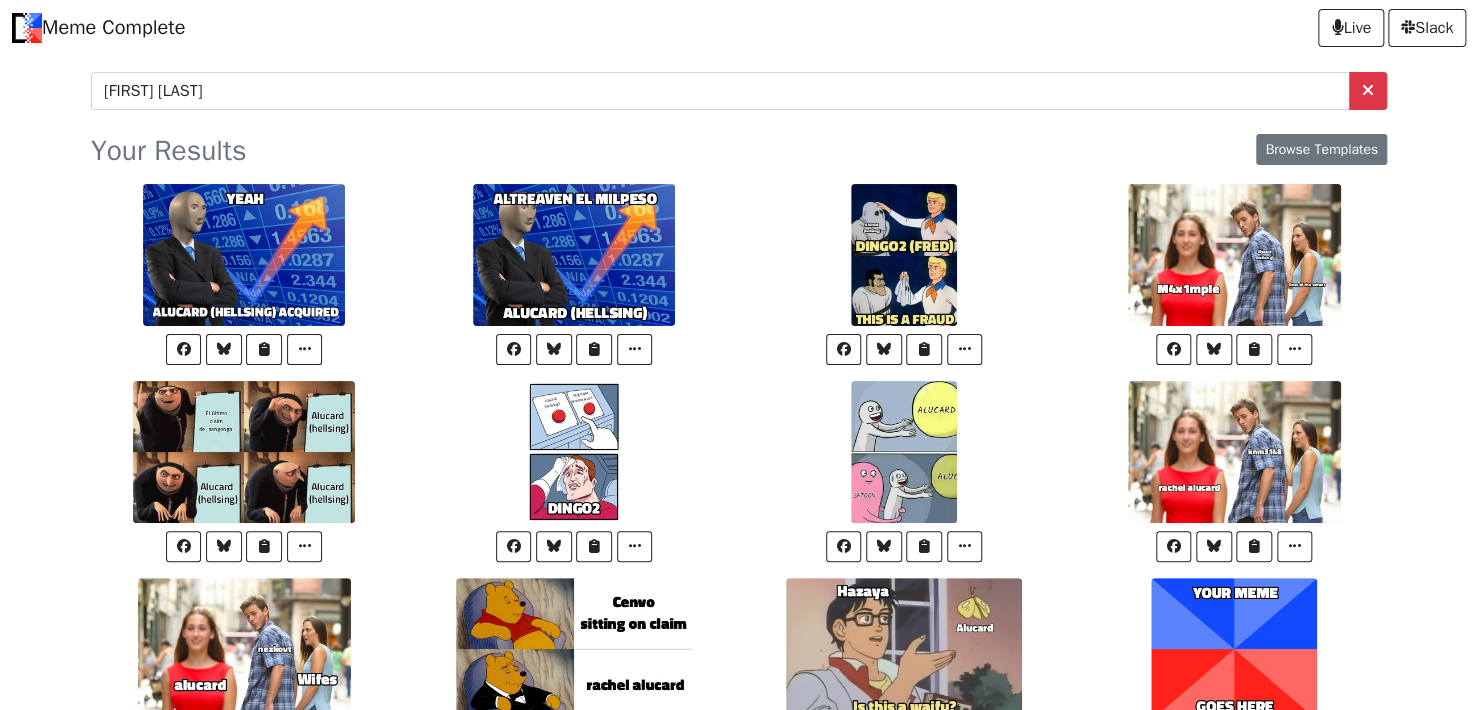 click on "Meme Complete" at bounding box center (98, 28) 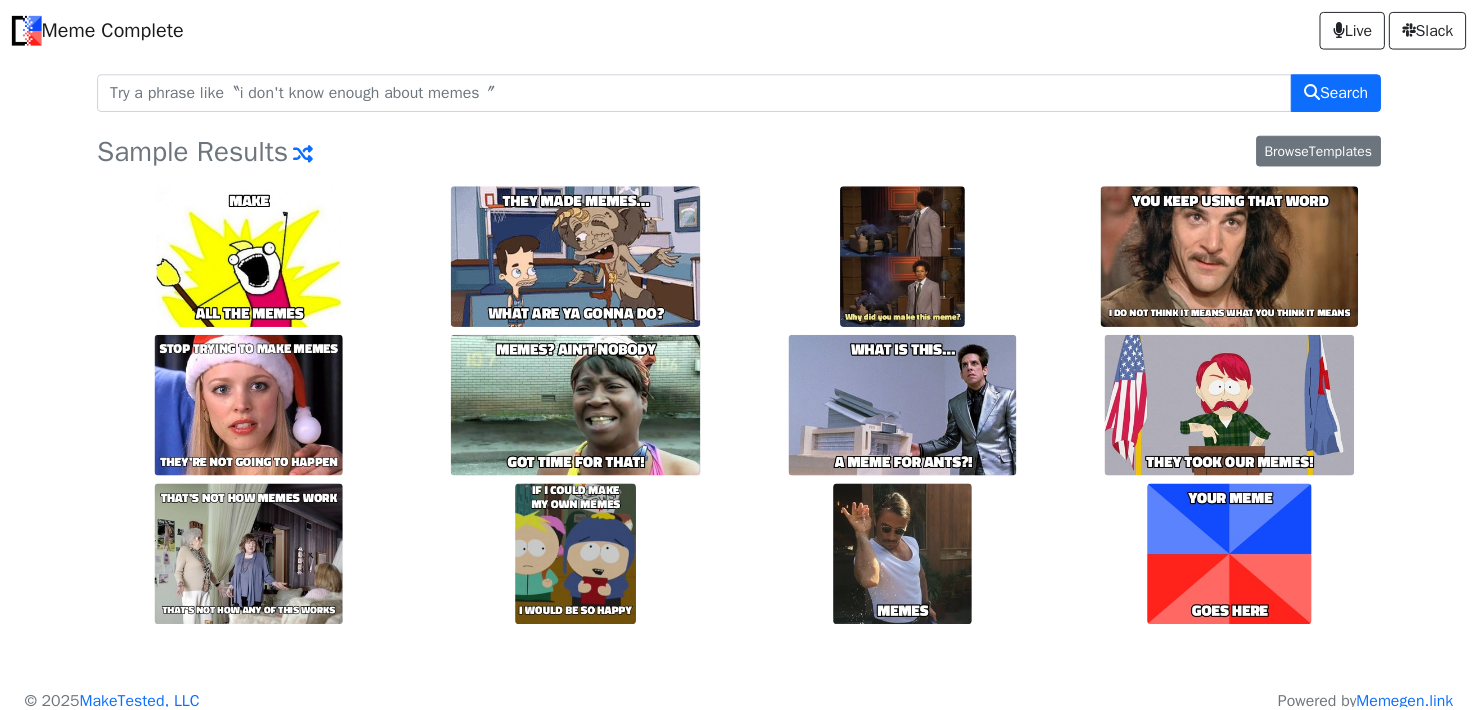 scroll, scrollTop: 0, scrollLeft: 0, axis: both 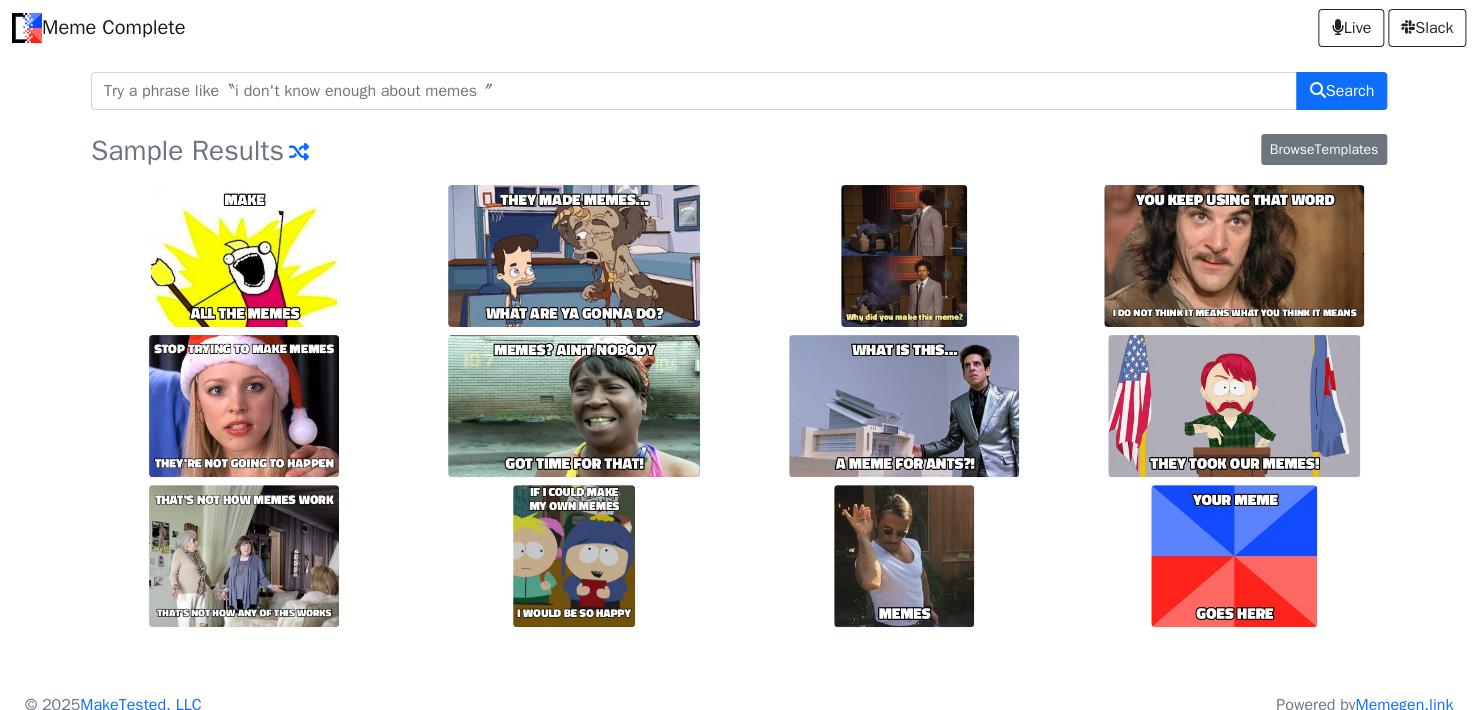 click at bounding box center (27, 28) 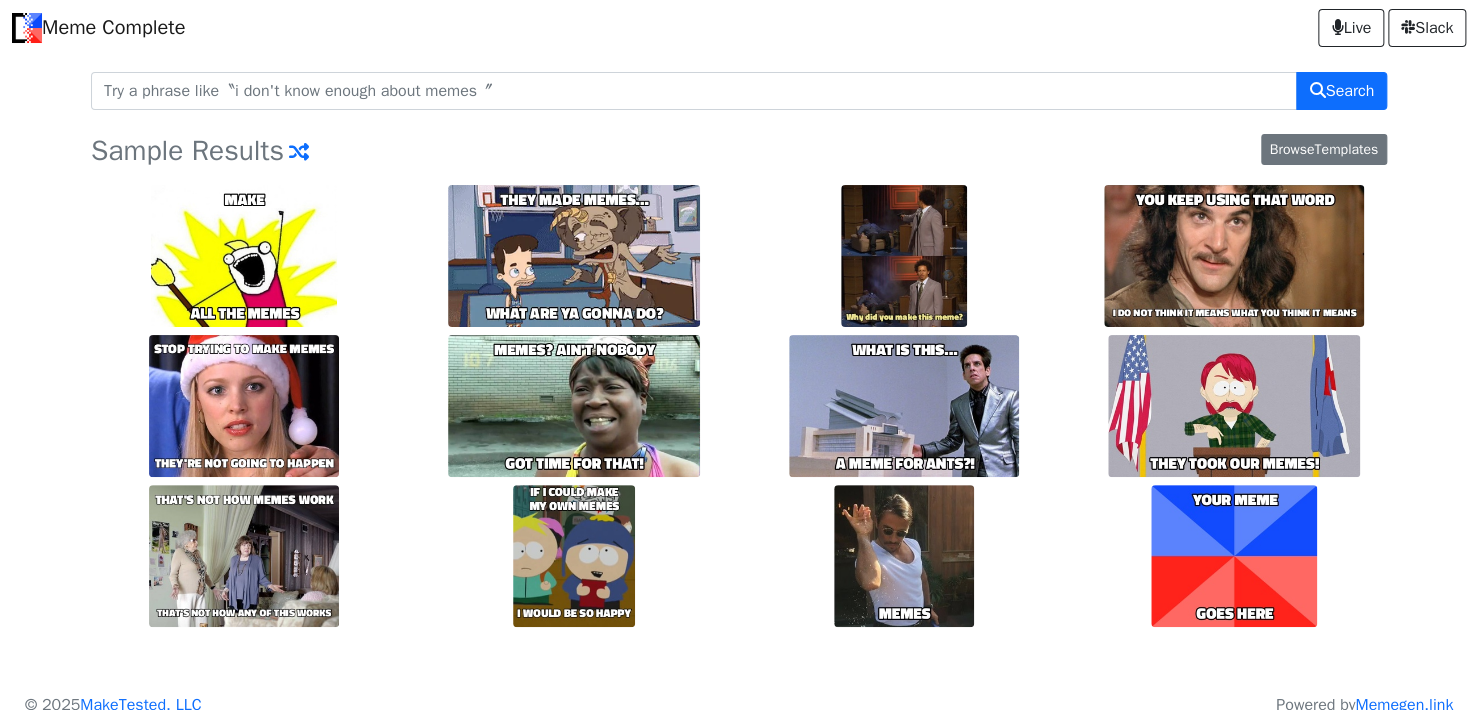 scroll, scrollTop: 24, scrollLeft: 0, axis: vertical 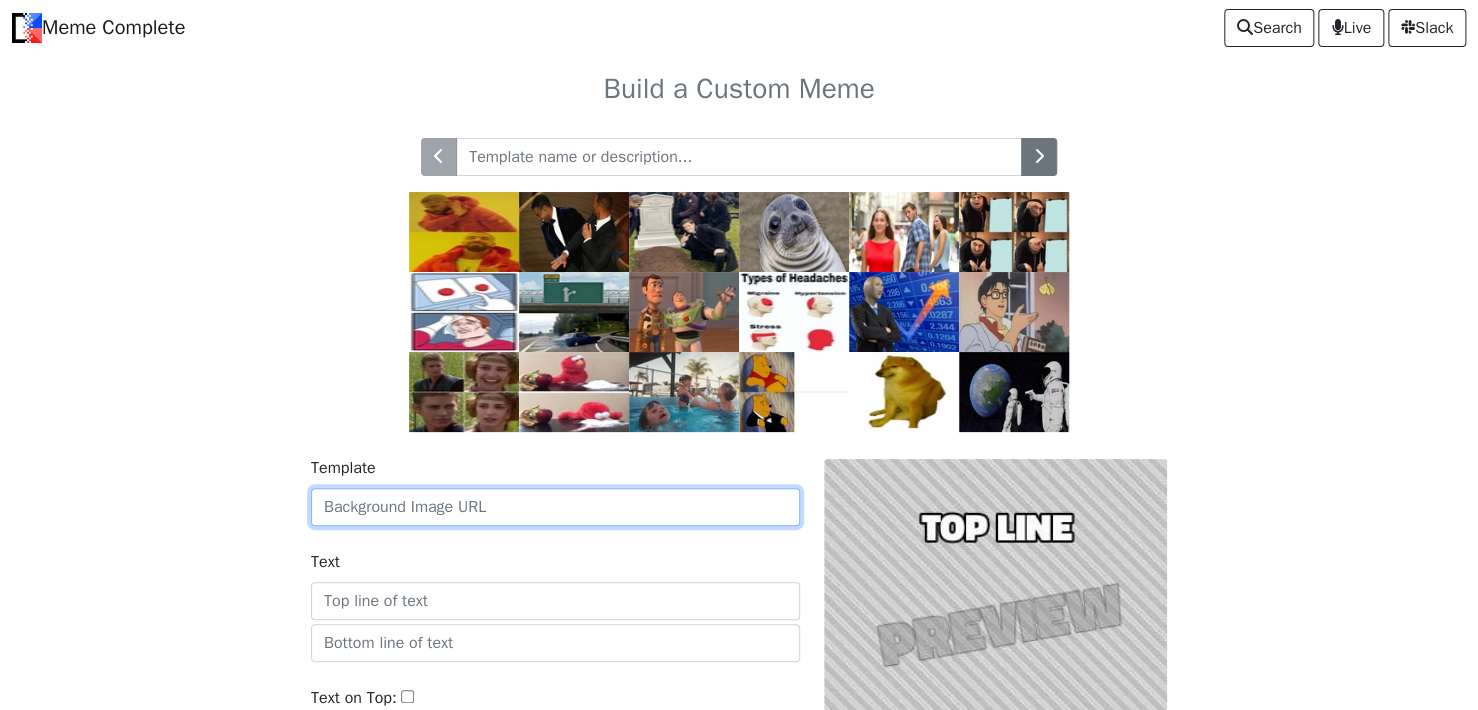 click on "Template" at bounding box center (555, 507) 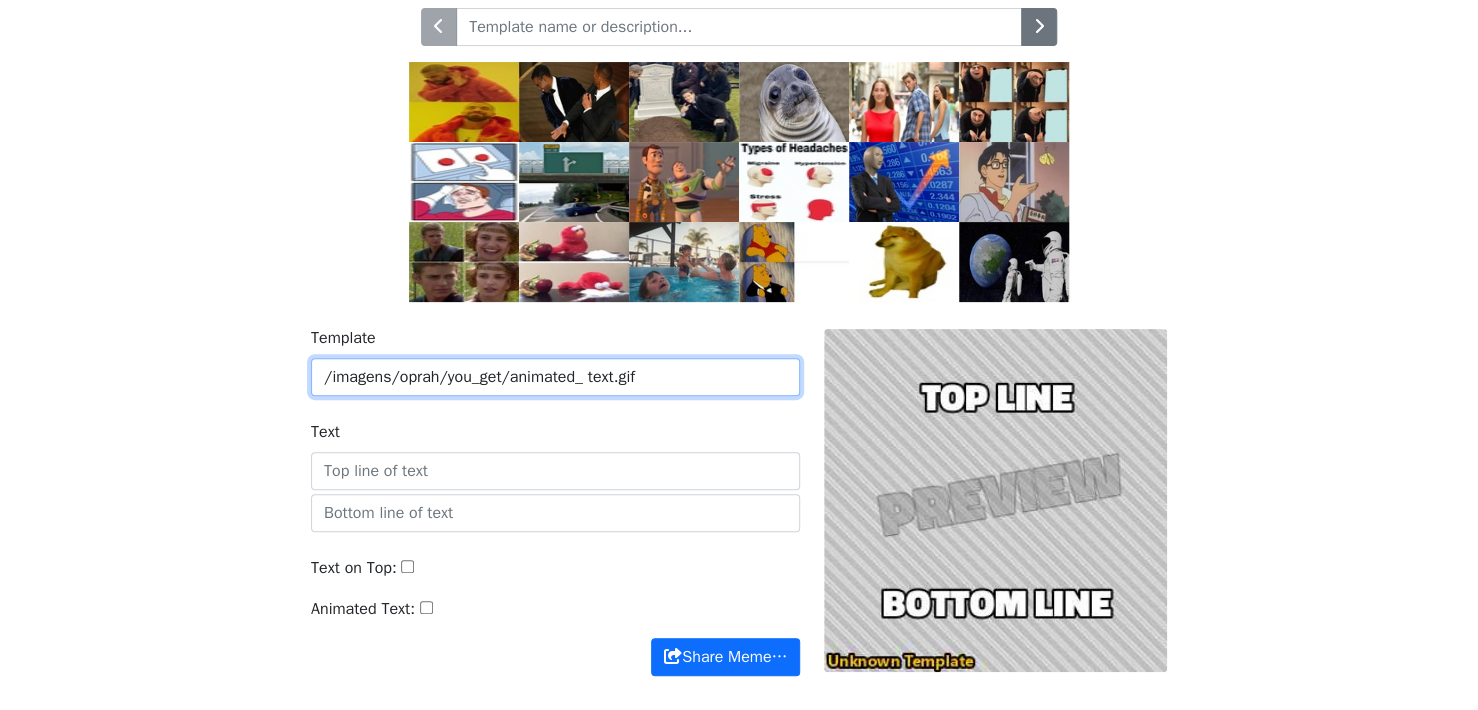 scroll, scrollTop: 243, scrollLeft: 0, axis: vertical 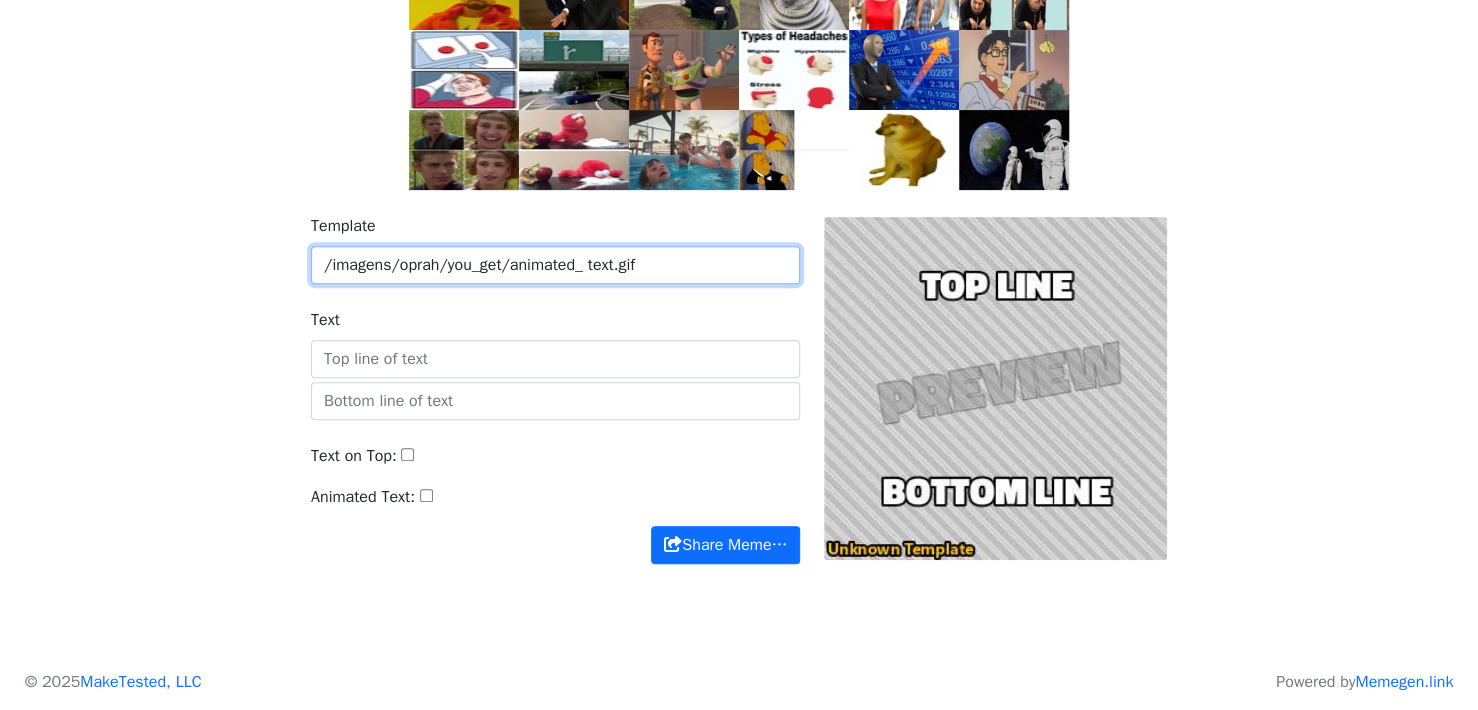 type on "/imagens/oprah/you_get/animated_ text.gif" 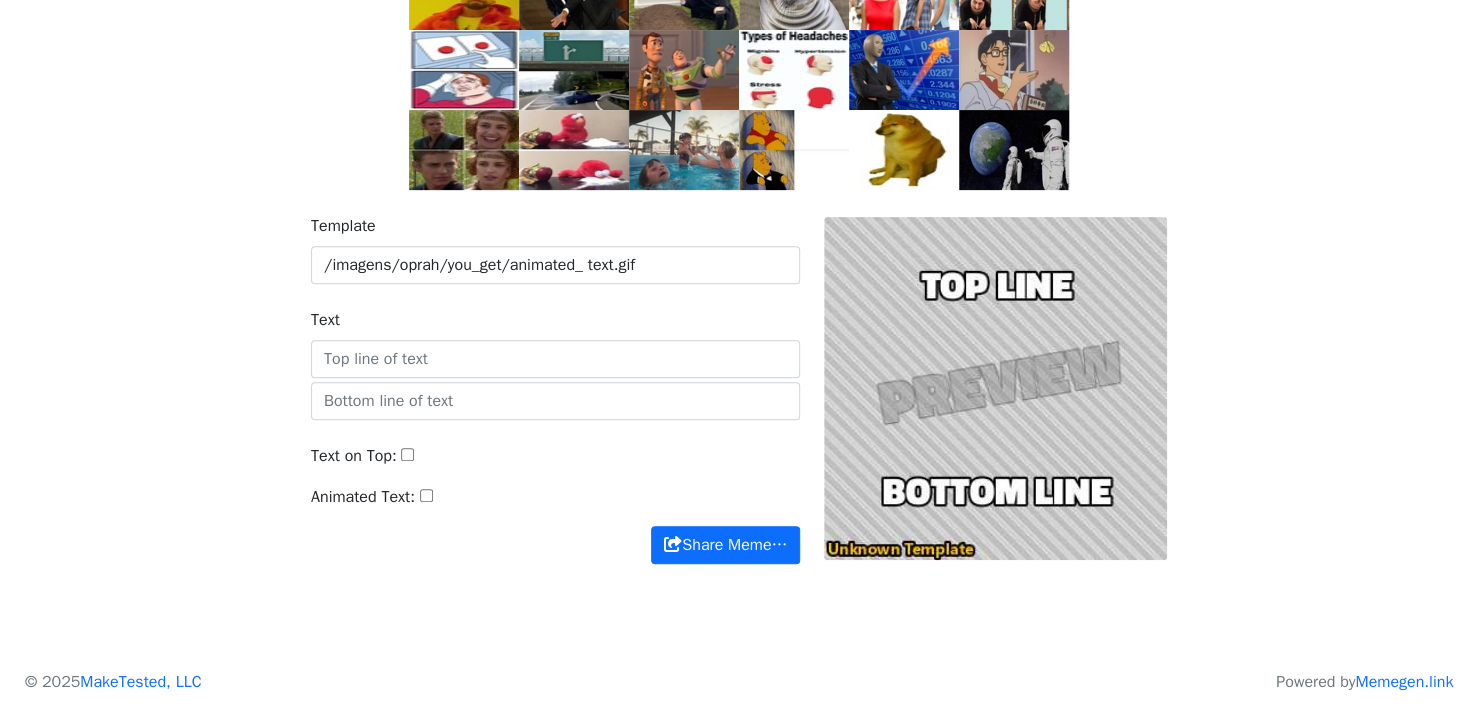 click on "Template
/imagens/oprah/you_get/animated_ text.gif
Text
Text on Top:
Animated Text:
Share Meme…
Share Meme…" at bounding box center [739, 401] 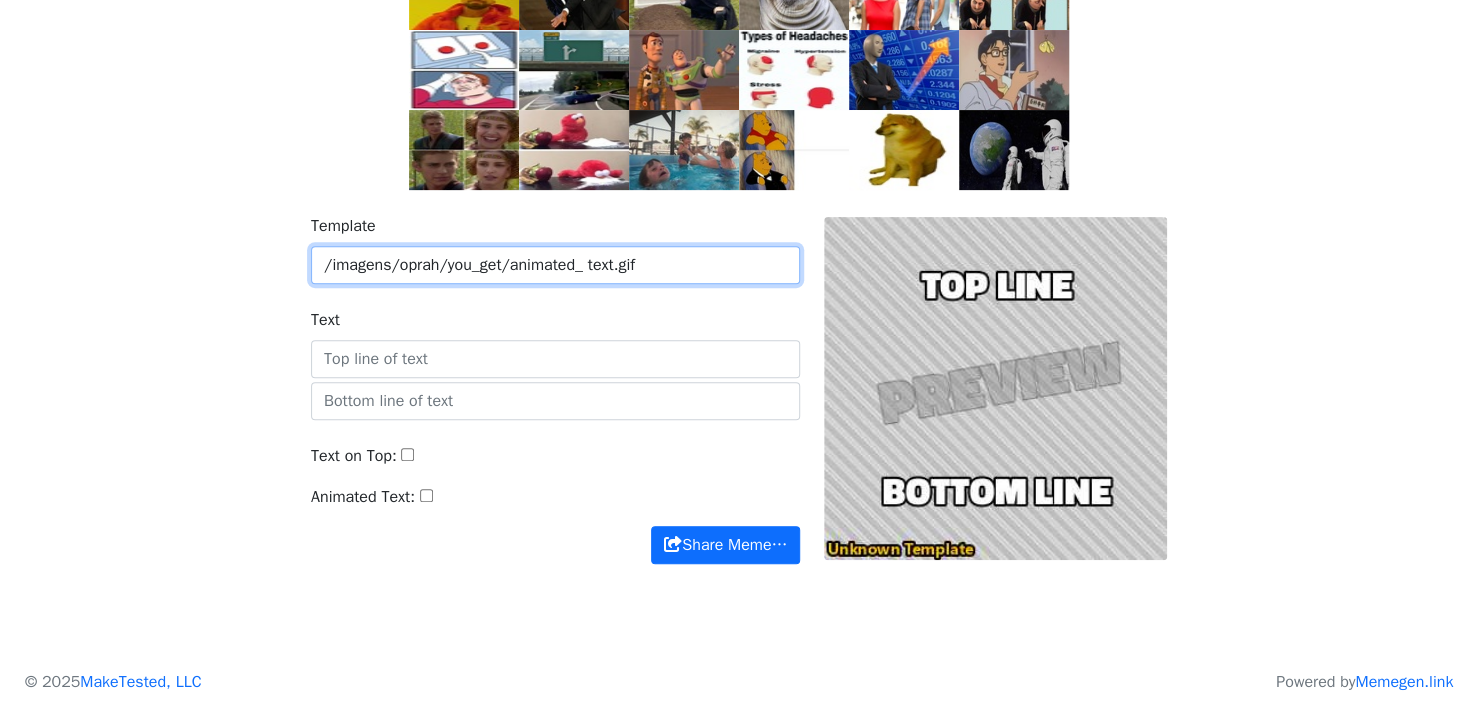 click on "/imagens/oprah/you_get/animated_ text.gif" at bounding box center [555, 265] 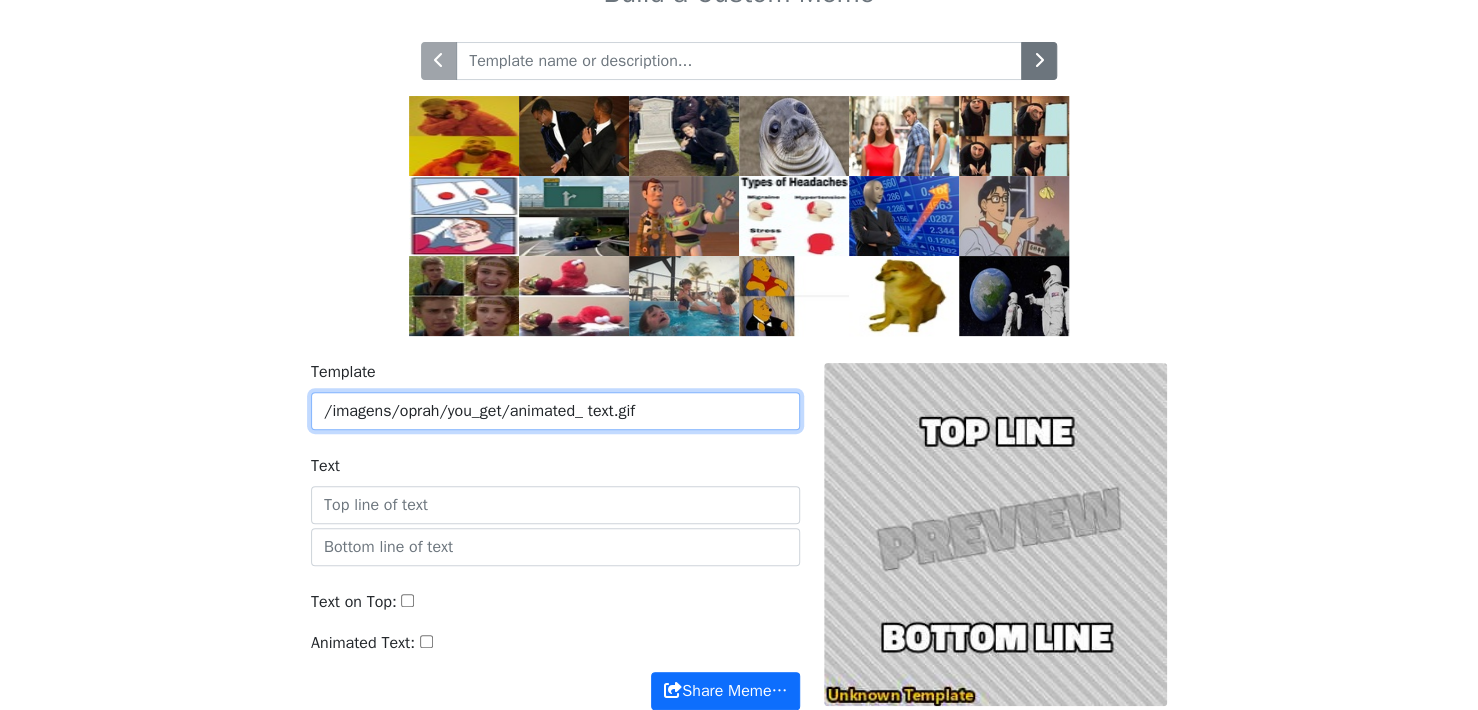 scroll, scrollTop: 0, scrollLeft: 0, axis: both 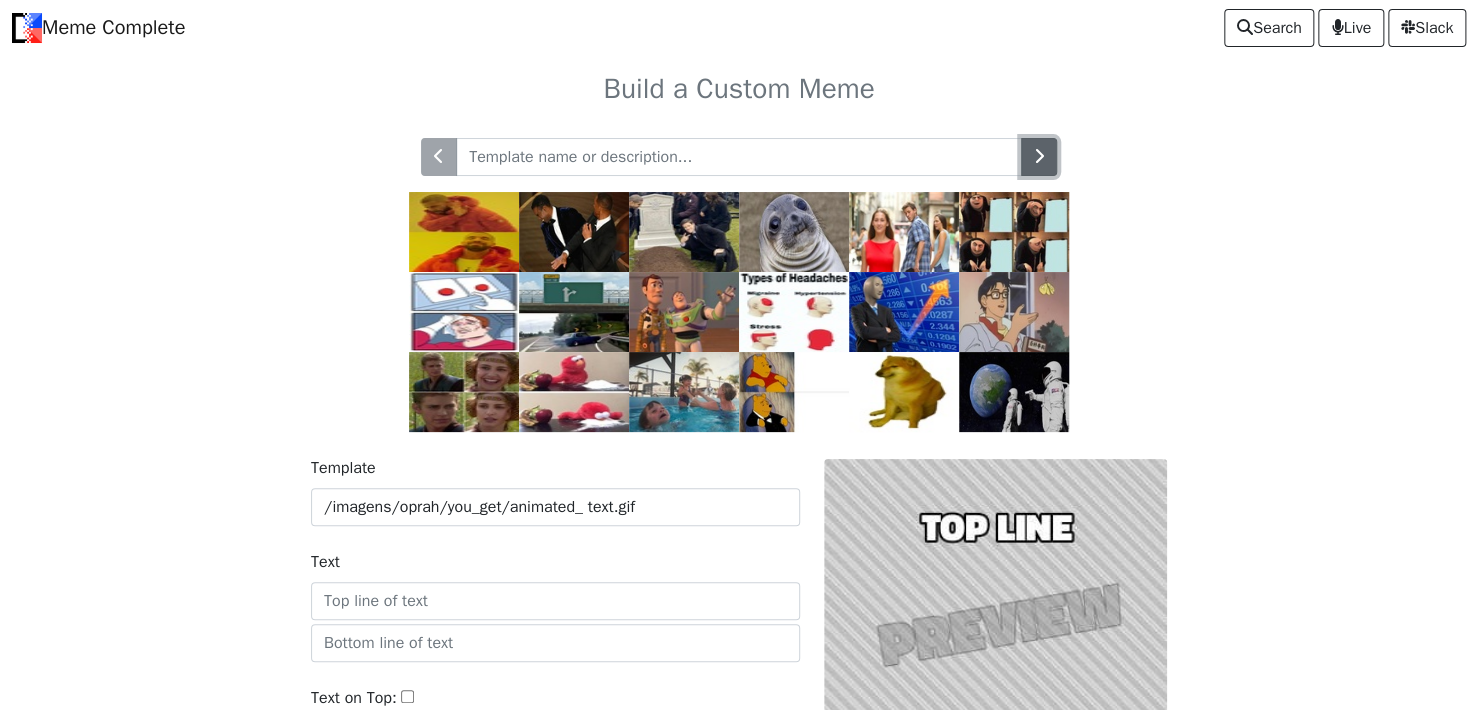 click at bounding box center [1039, 156] 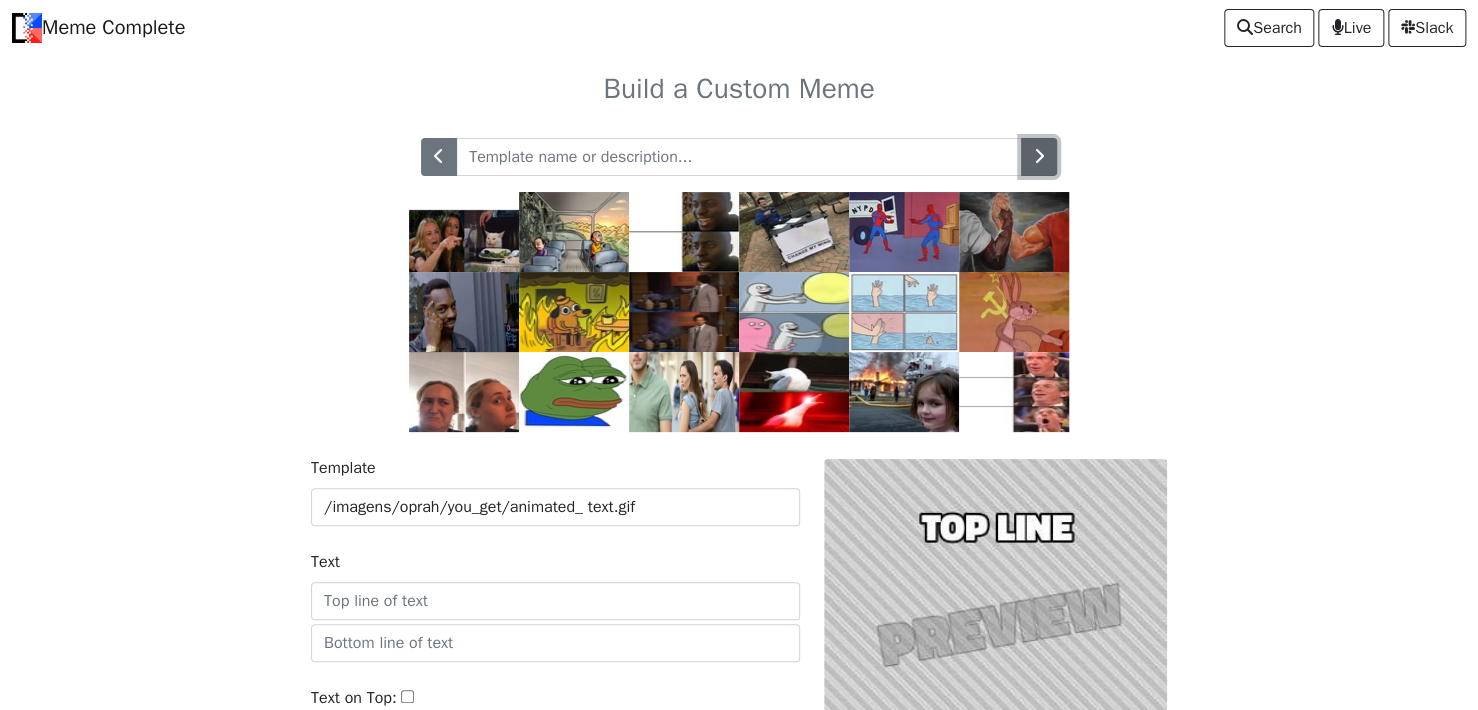 click at bounding box center [1039, 157] 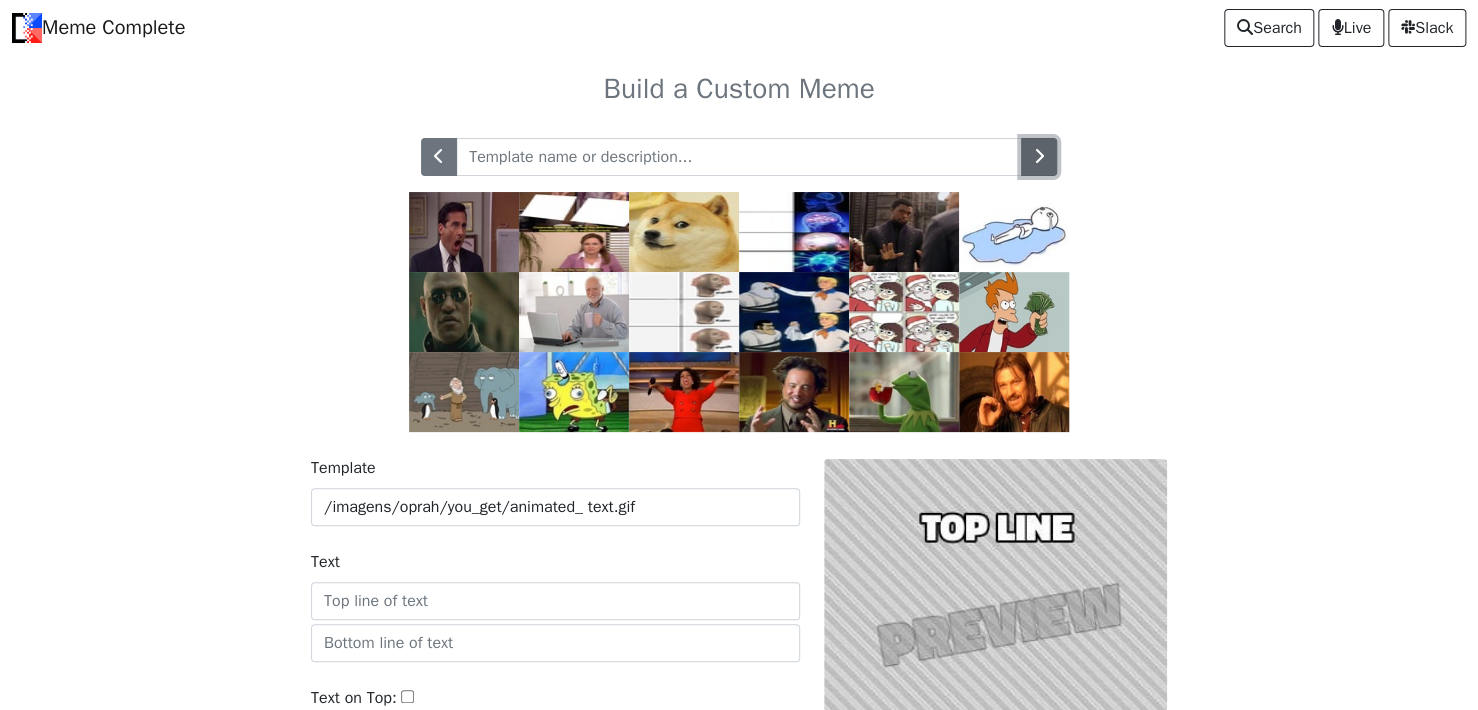 click at bounding box center [1039, 157] 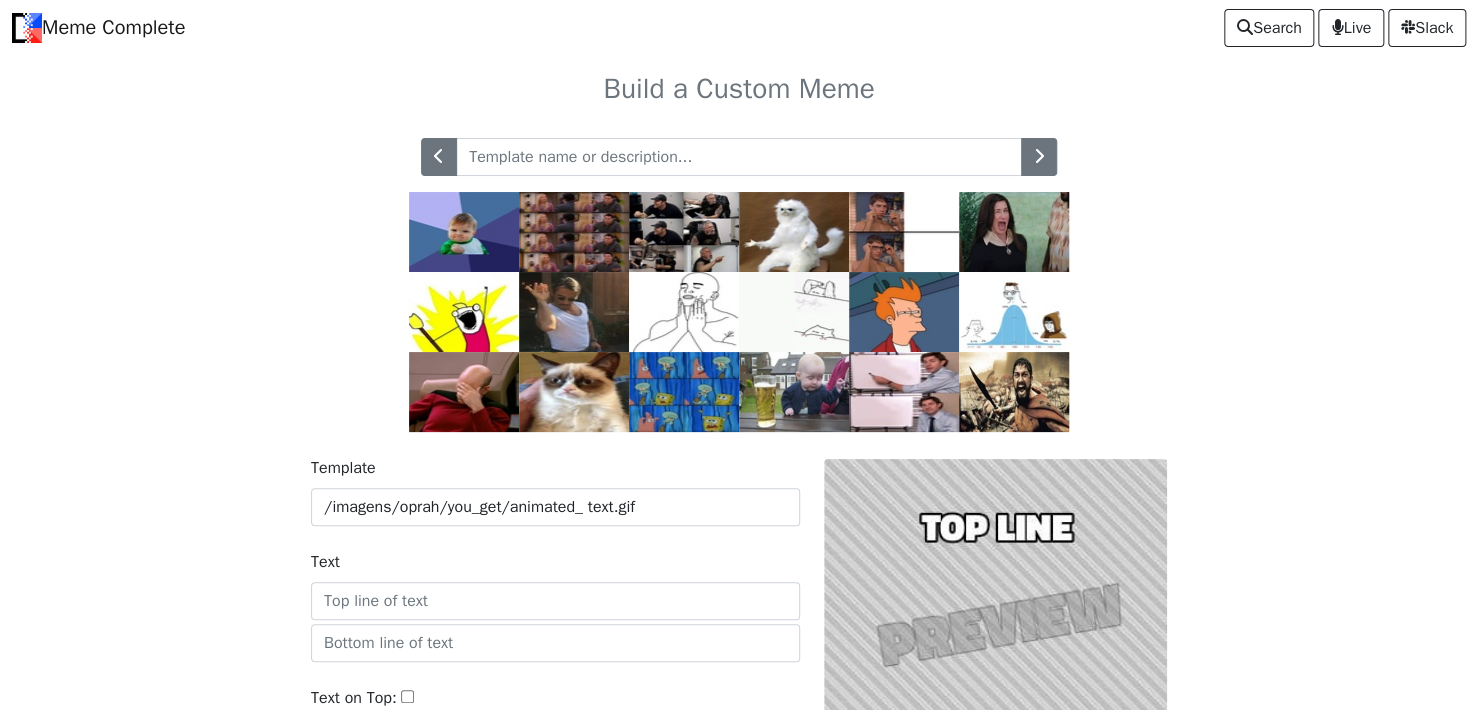 click at bounding box center (574, 312) 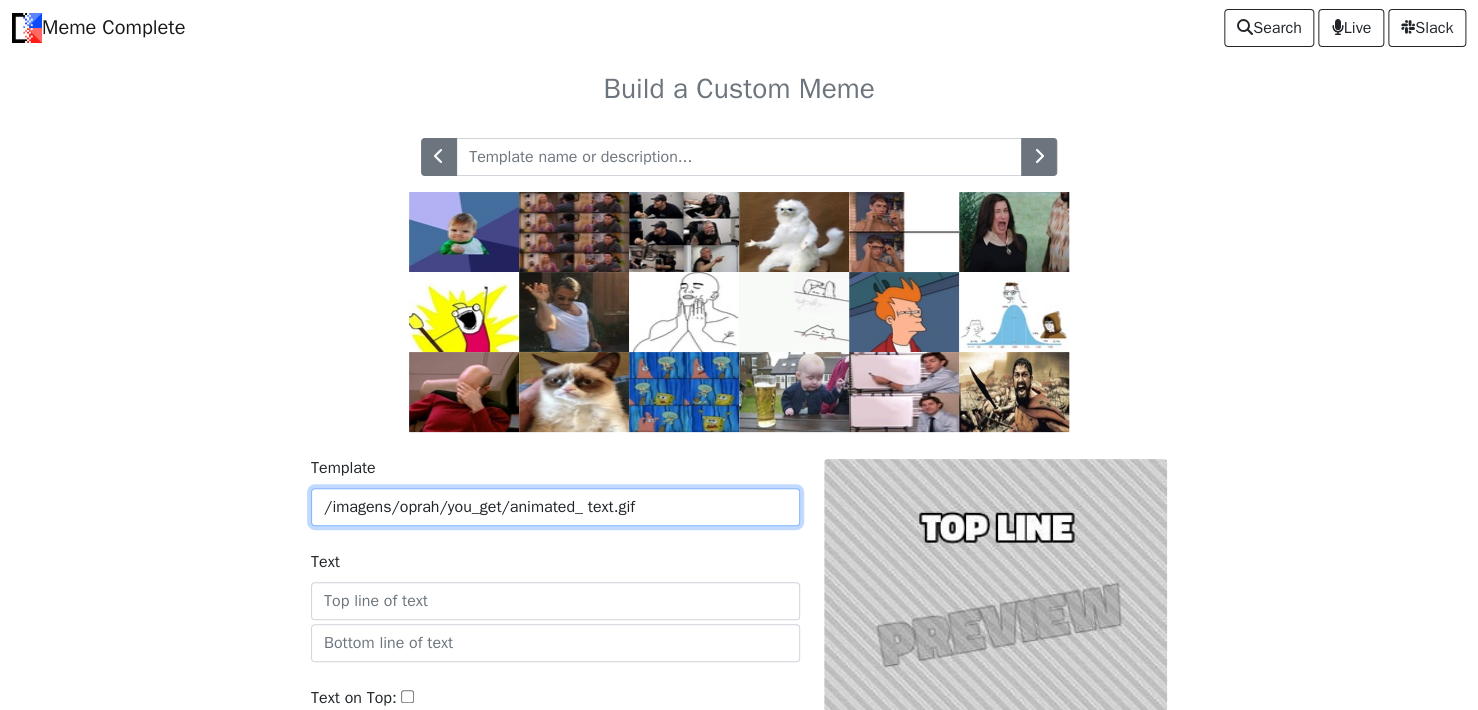 click on "/imagens/oprah/you_get/animated_ text.gif" at bounding box center (555, 507) 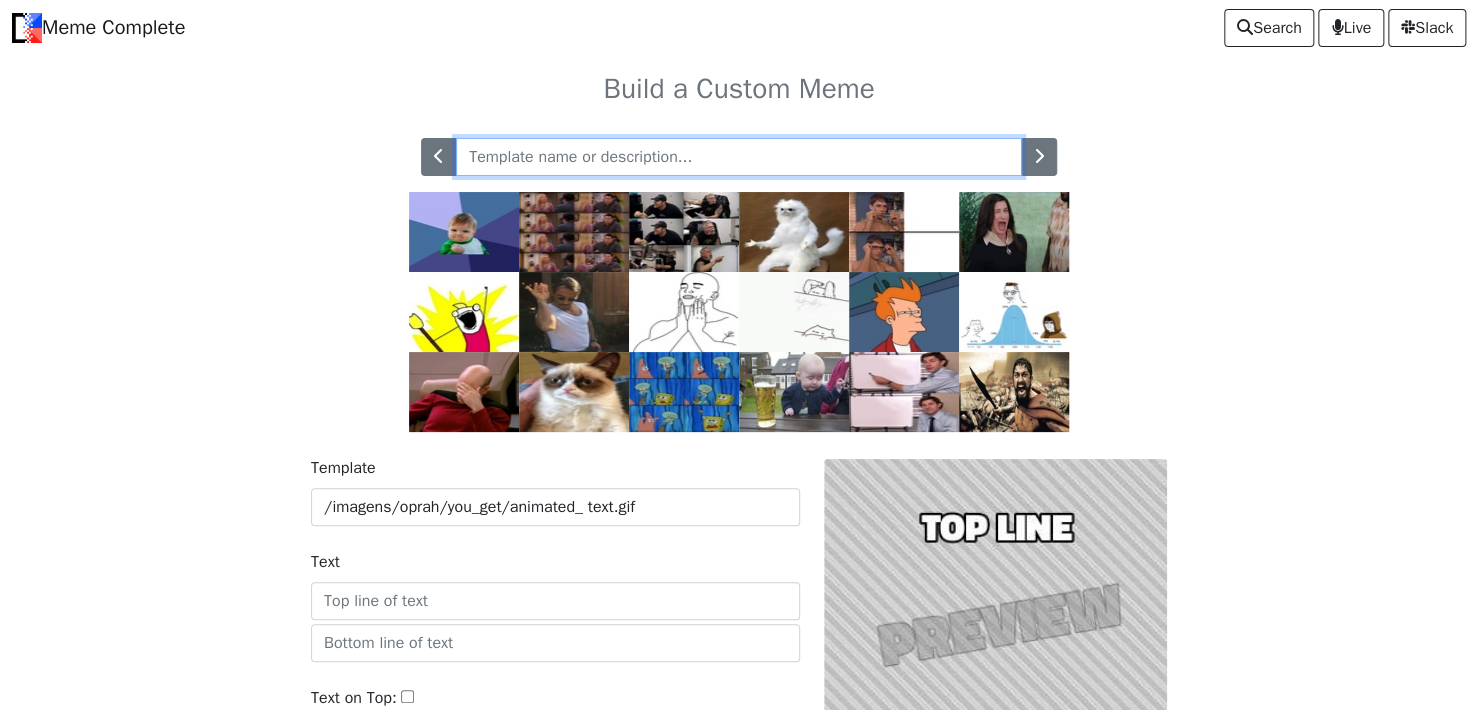 click at bounding box center [739, 157] 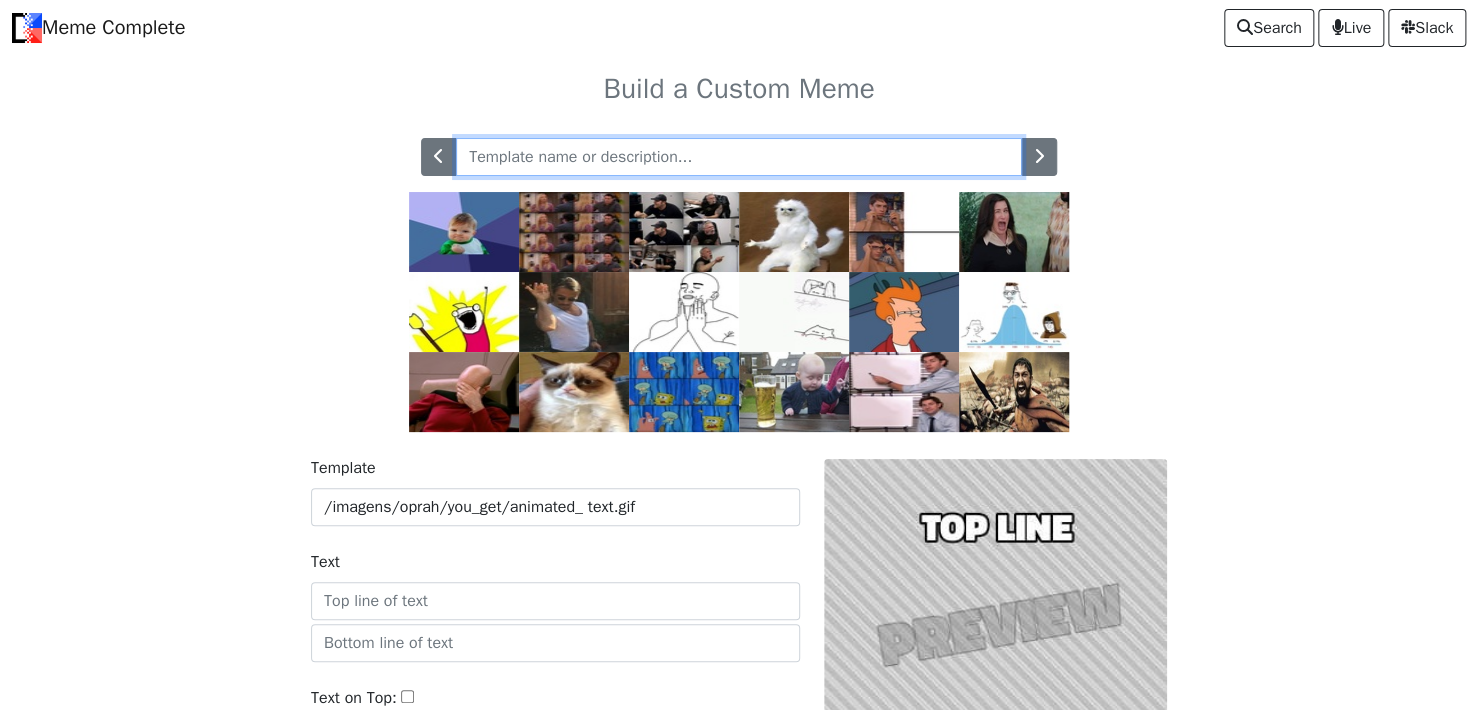 paste on "/imagens/oprah/you_get/animated_ text.gif" 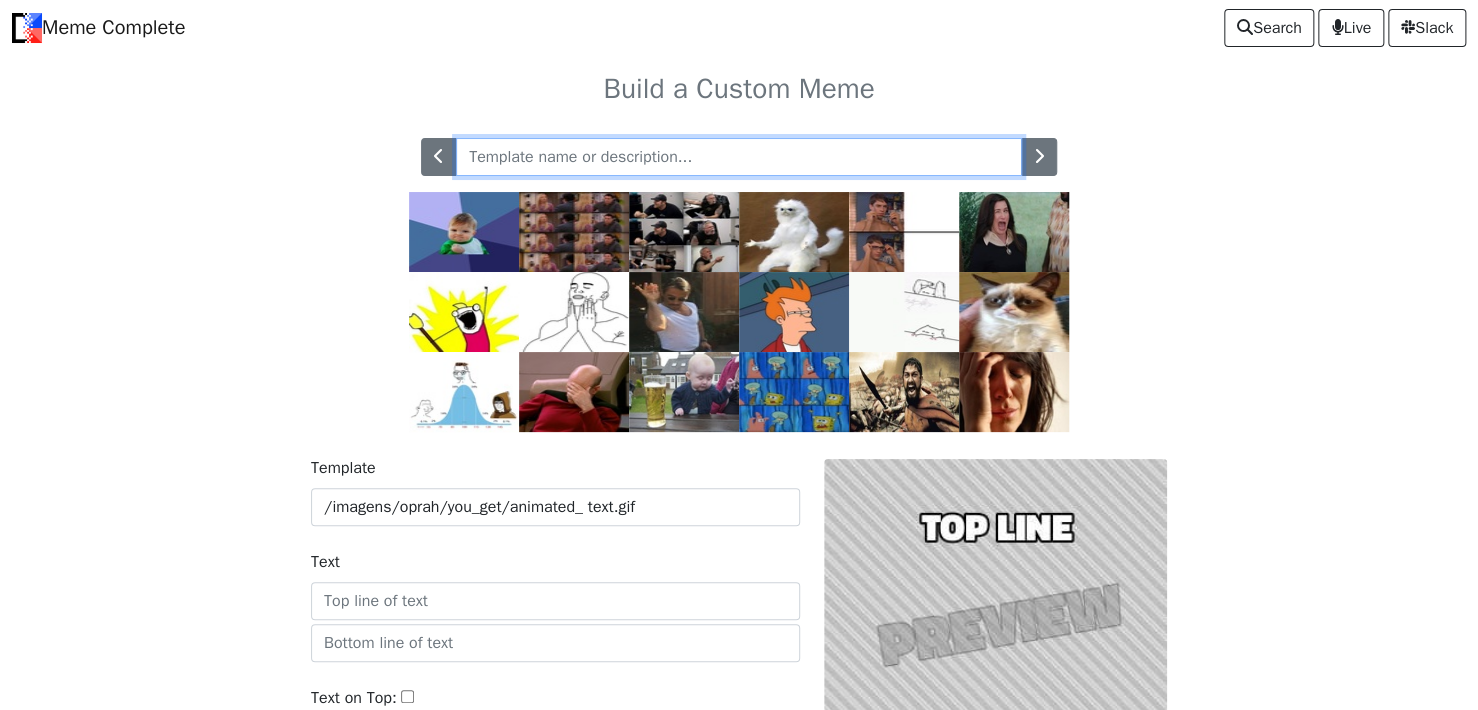 paste on "/imagens/oprah/you_get/animated_ text.gif" 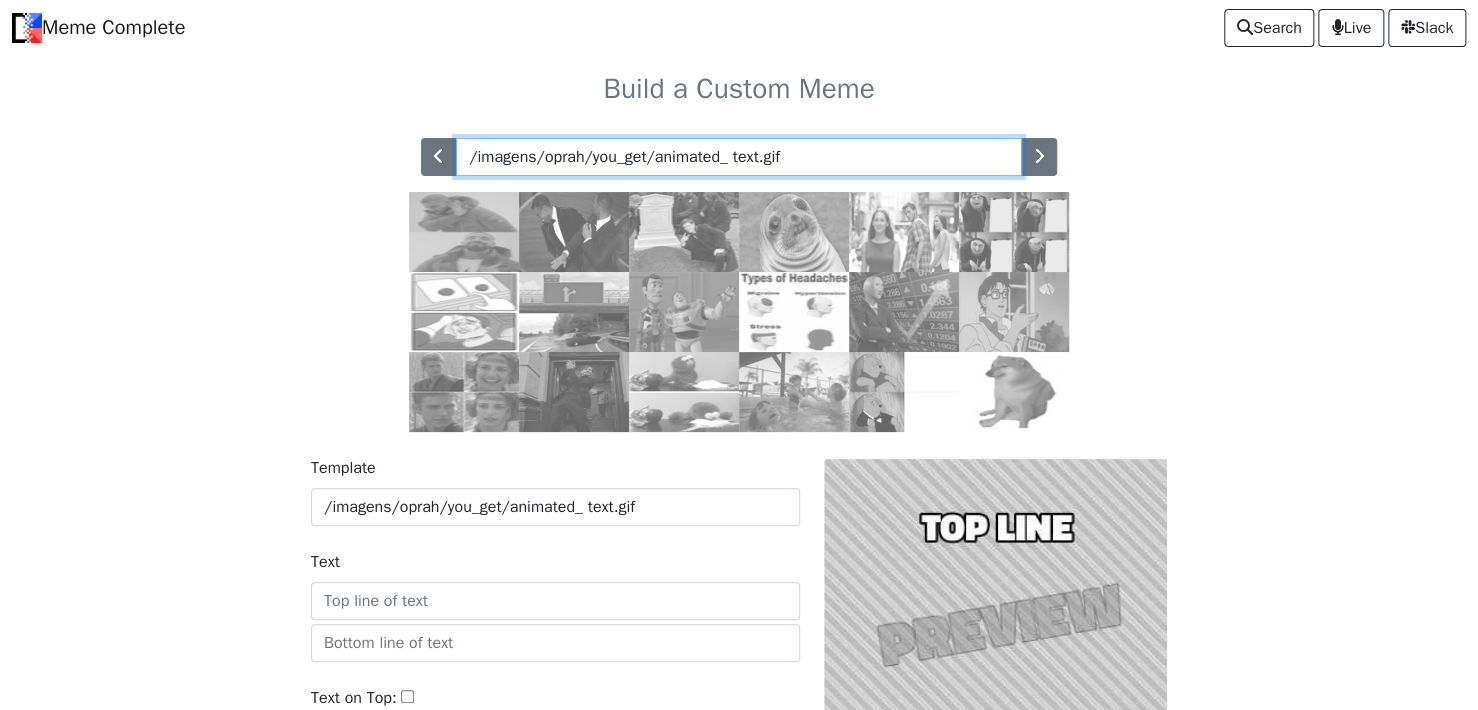 type on "/imagens/oprah/you_get/animated_ text.gif" 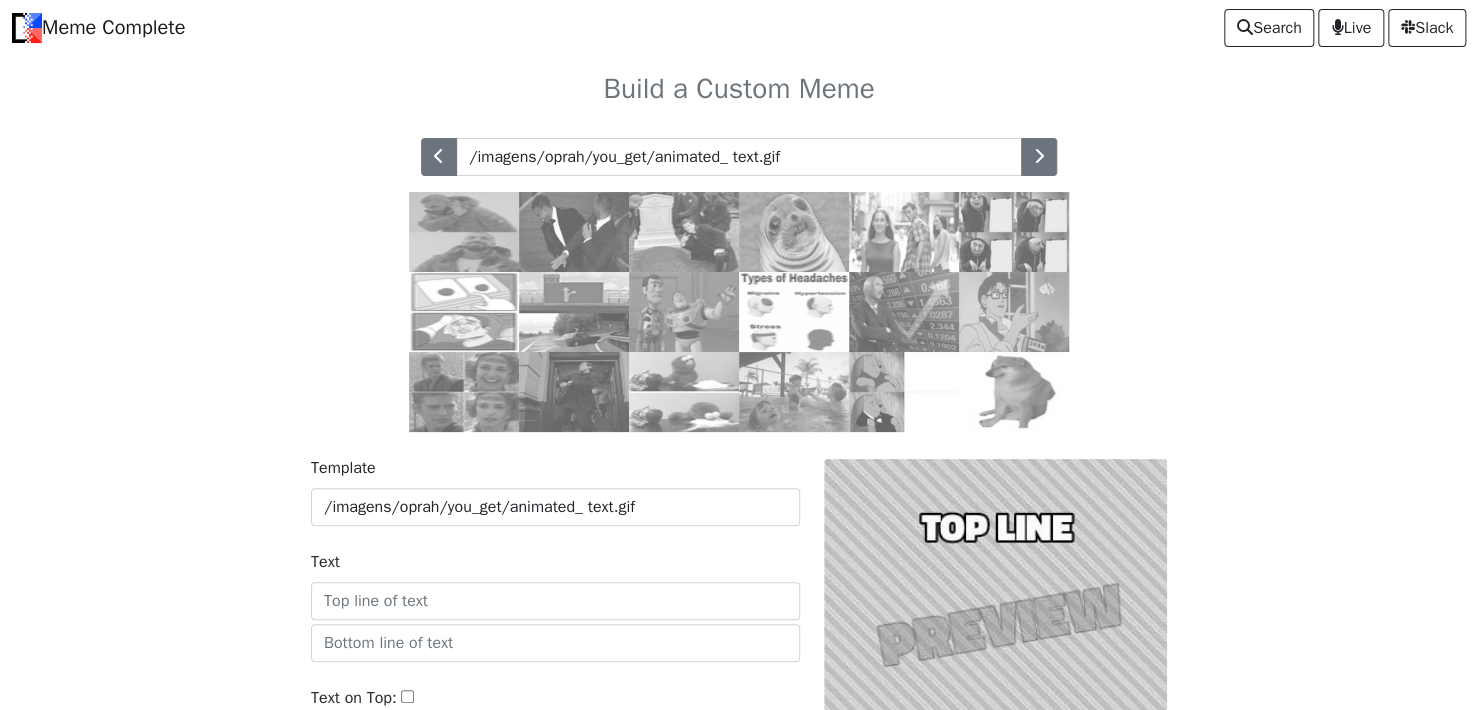 click on "/imagens/oprah/you_get/animated_ text.gif" at bounding box center (739, 273) 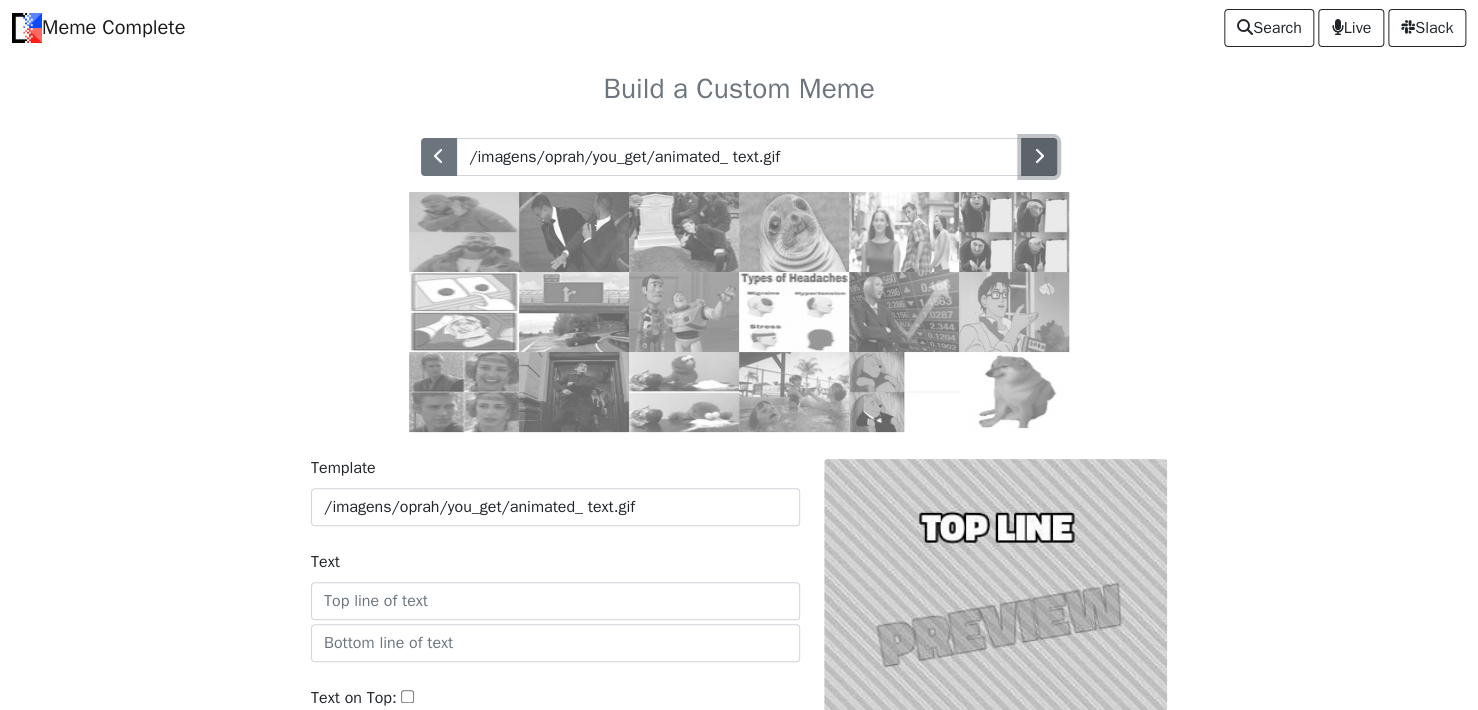 click at bounding box center [1039, 157] 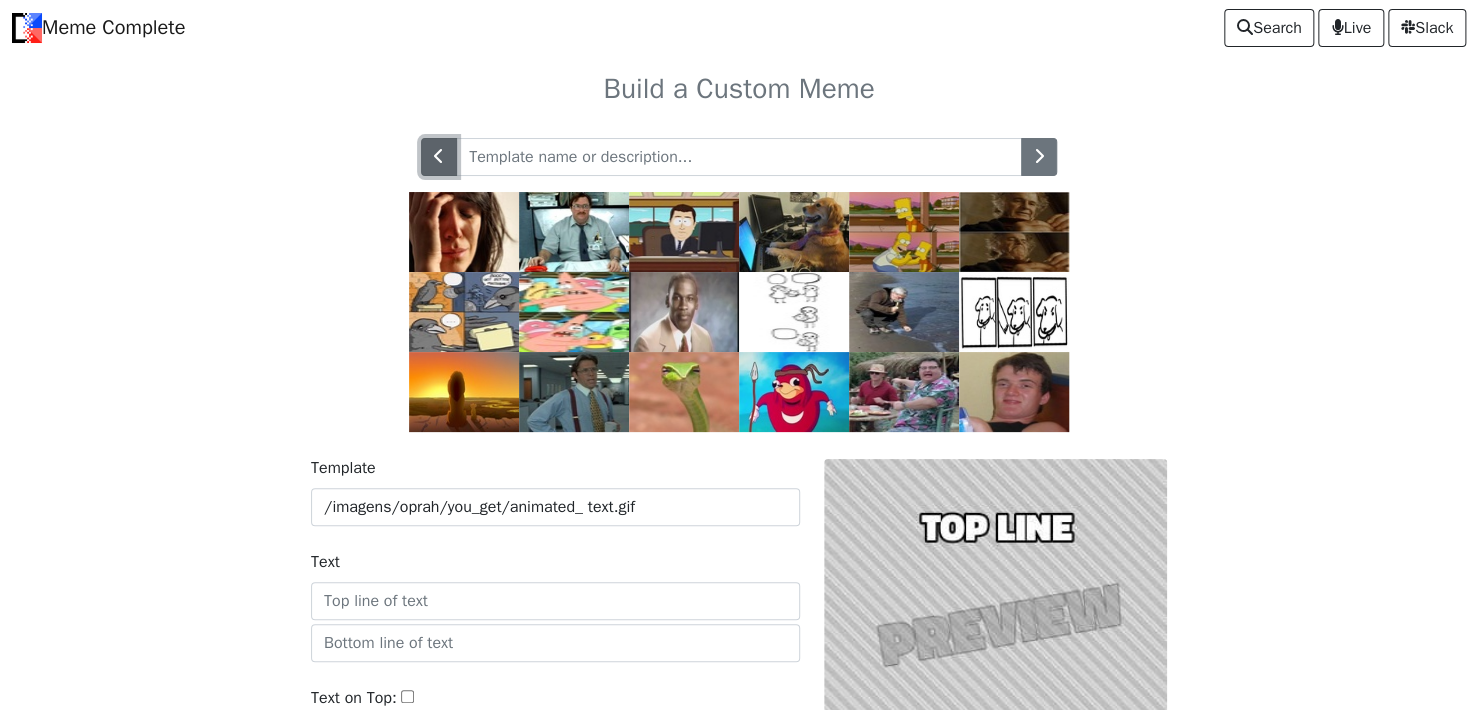 click at bounding box center (439, 156) 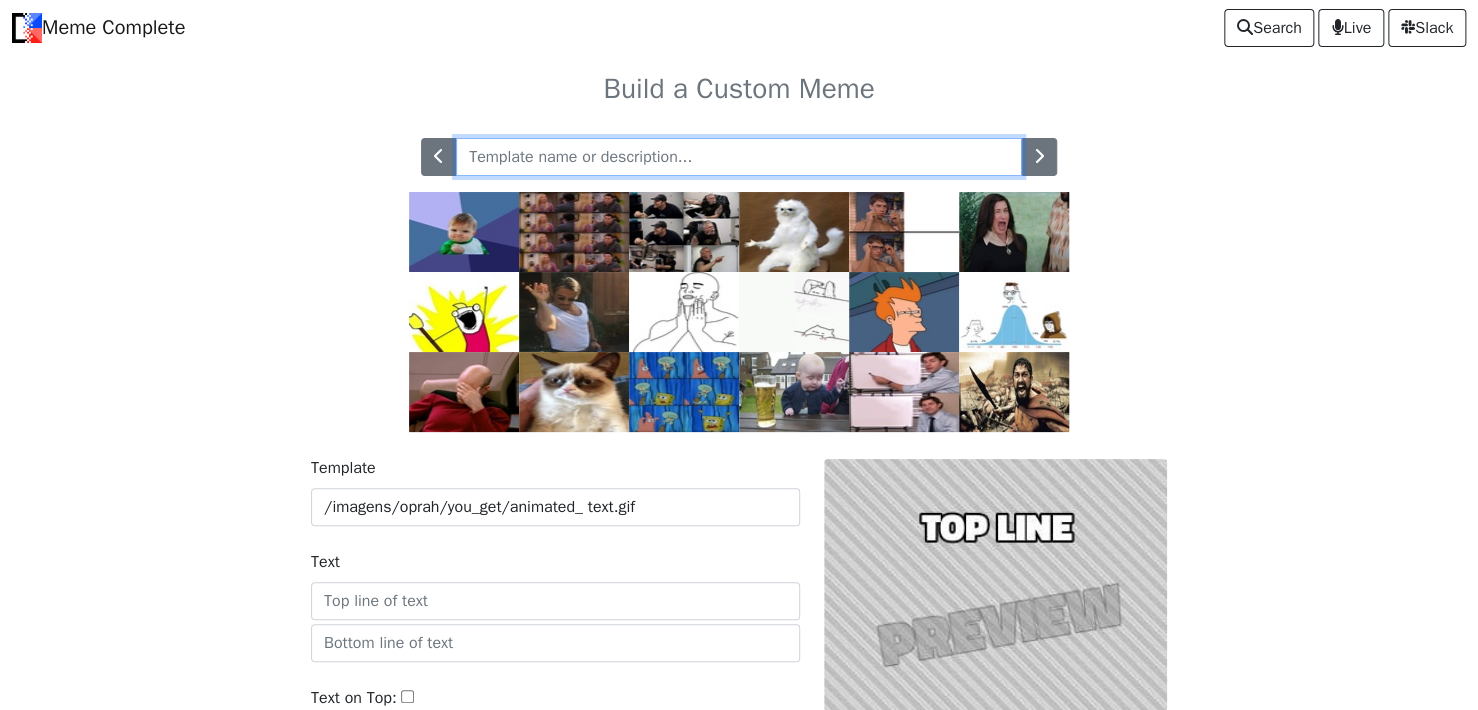 click at bounding box center [739, 157] 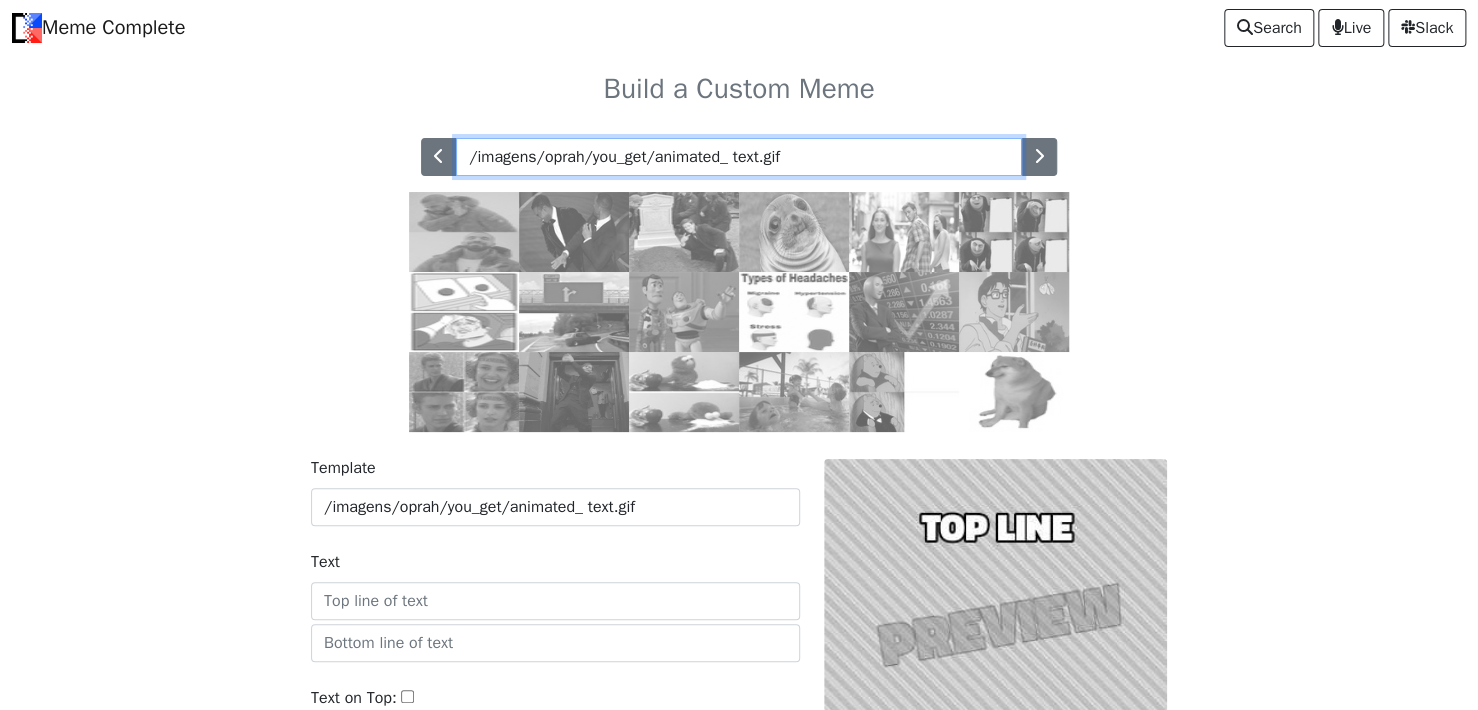 type on "/imagens/oprah/you_get/animated_ text.gif" 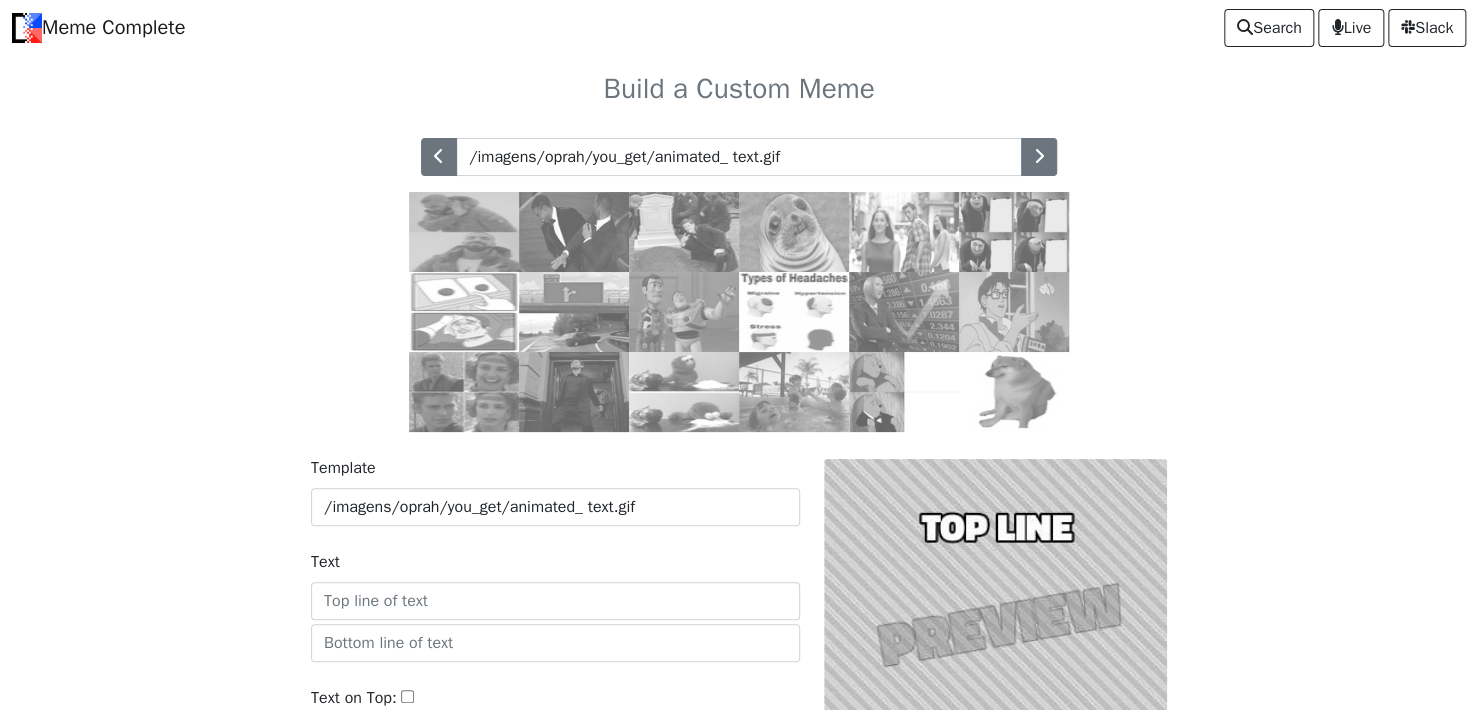 click at bounding box center [574, 392] 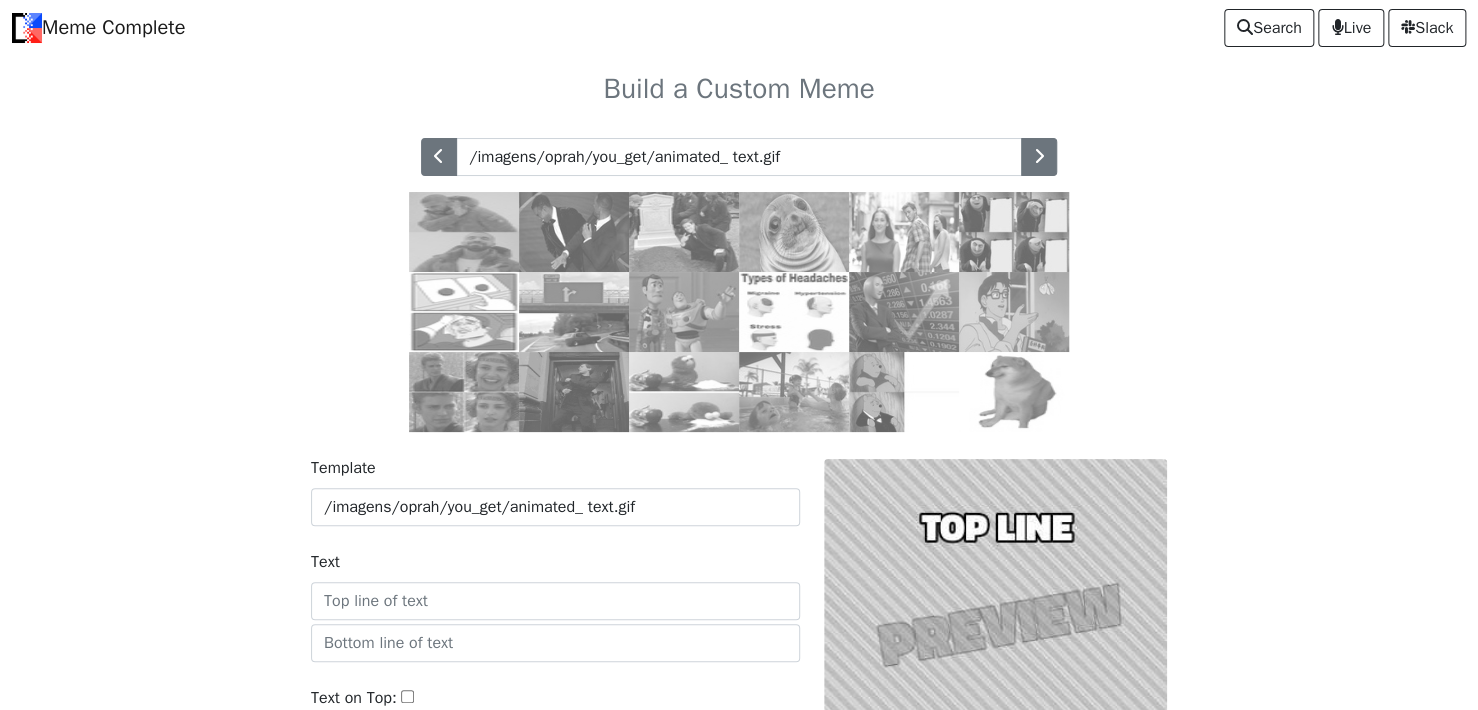 click at bounding box center [574, 392] 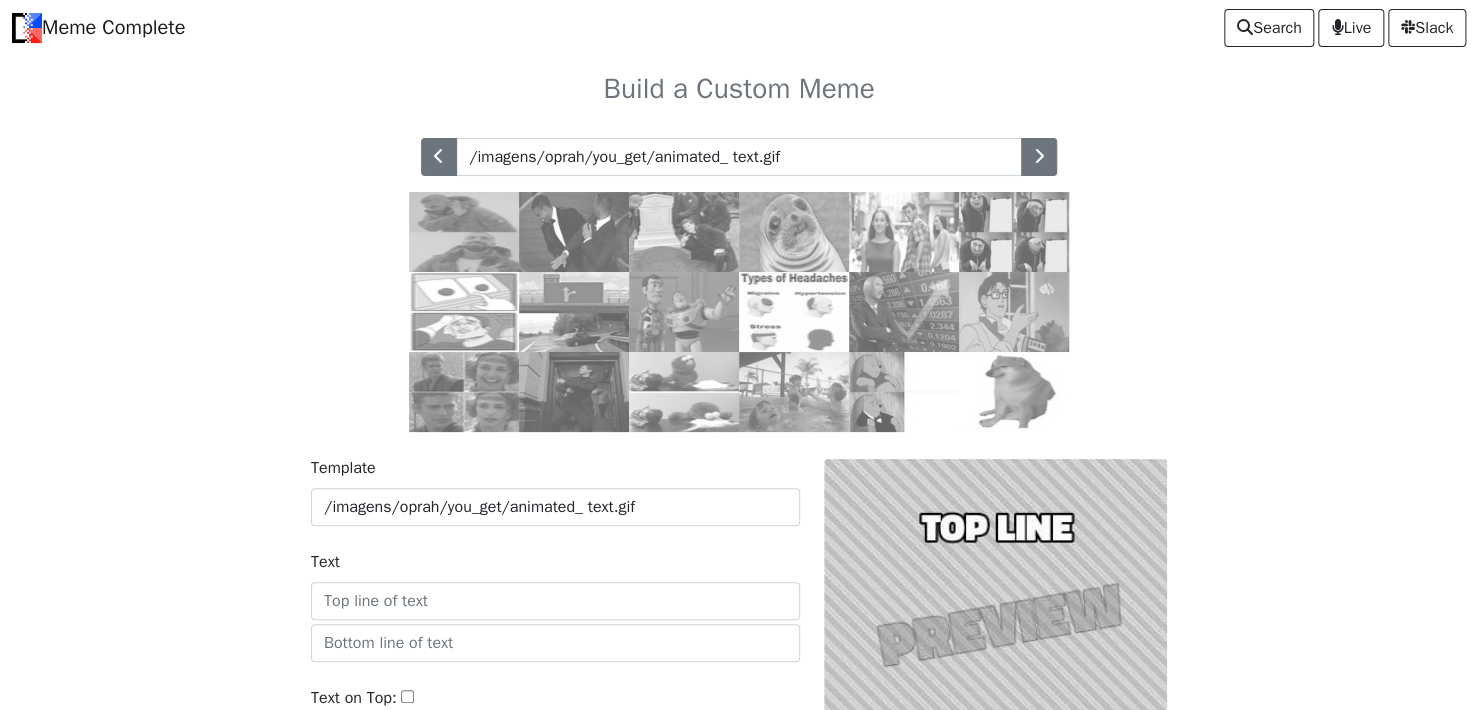 click at bounding box center [574, 392] 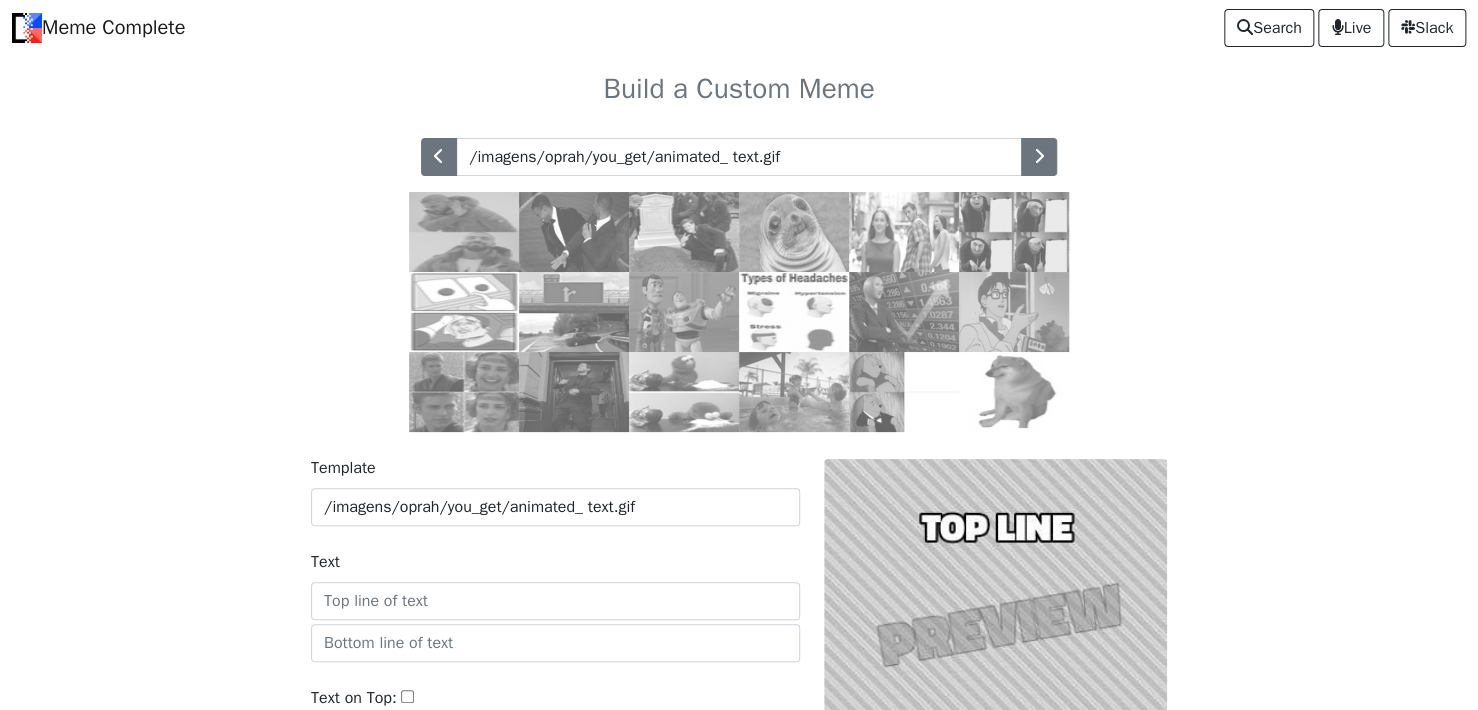 click at bounding box center (574, 392) 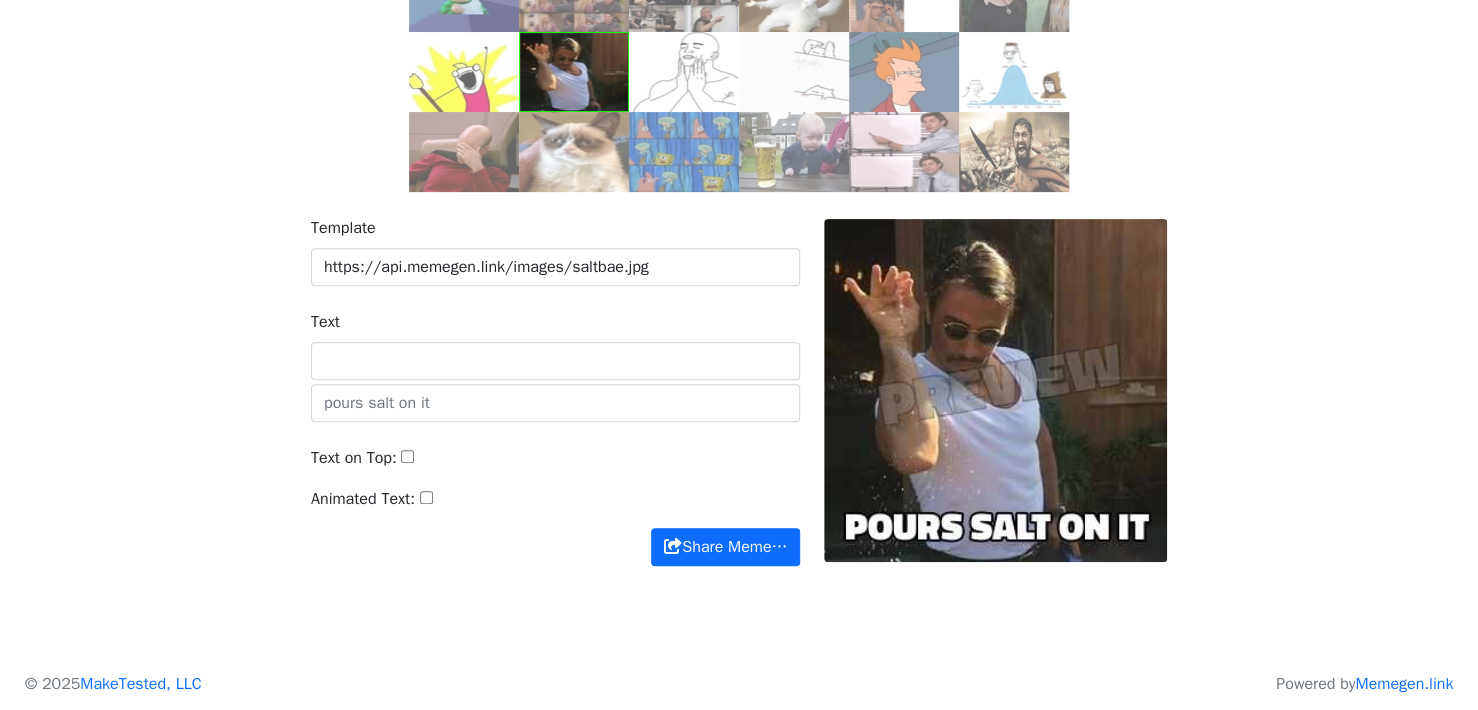 scroll, scrollTop: 243, scrollLeft: 0, axis: vertical 